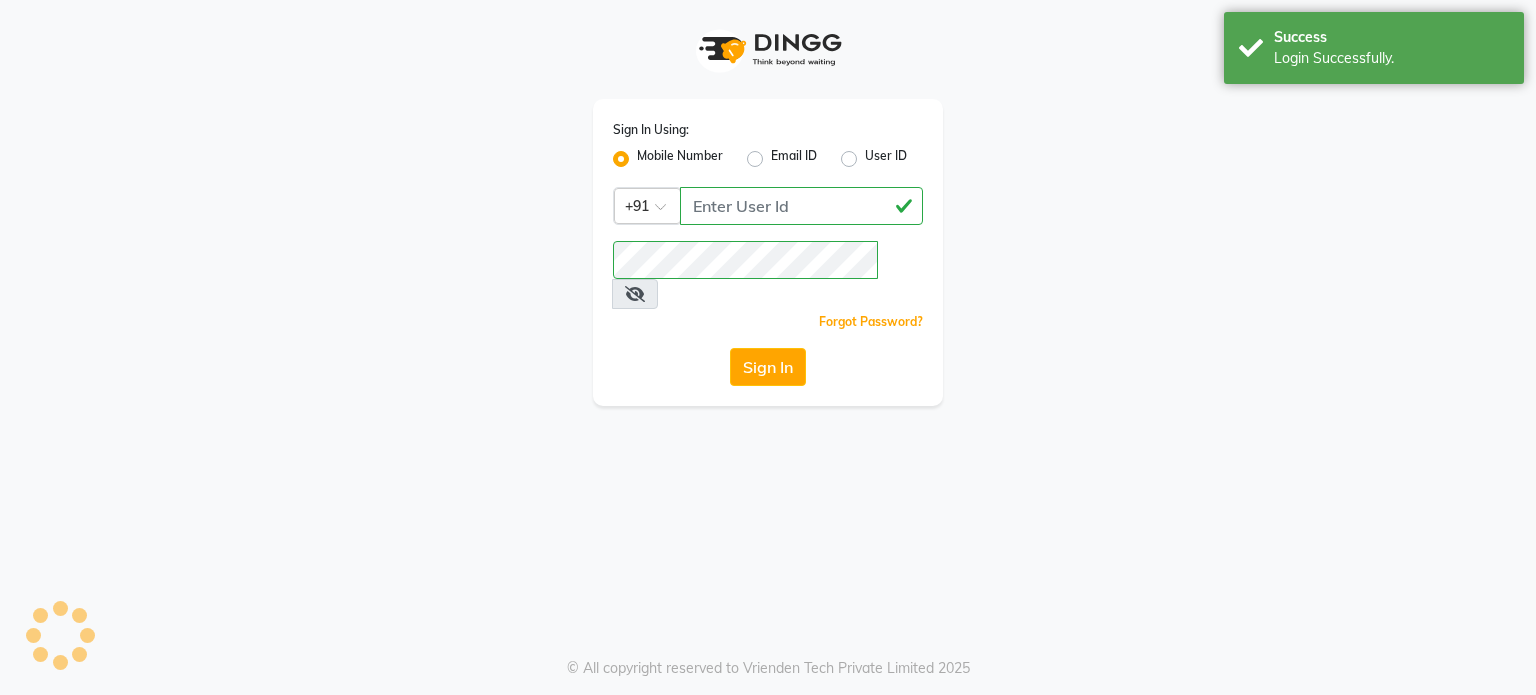 scroll, scrollTop: 0, scrollLeft: 0, axis: both 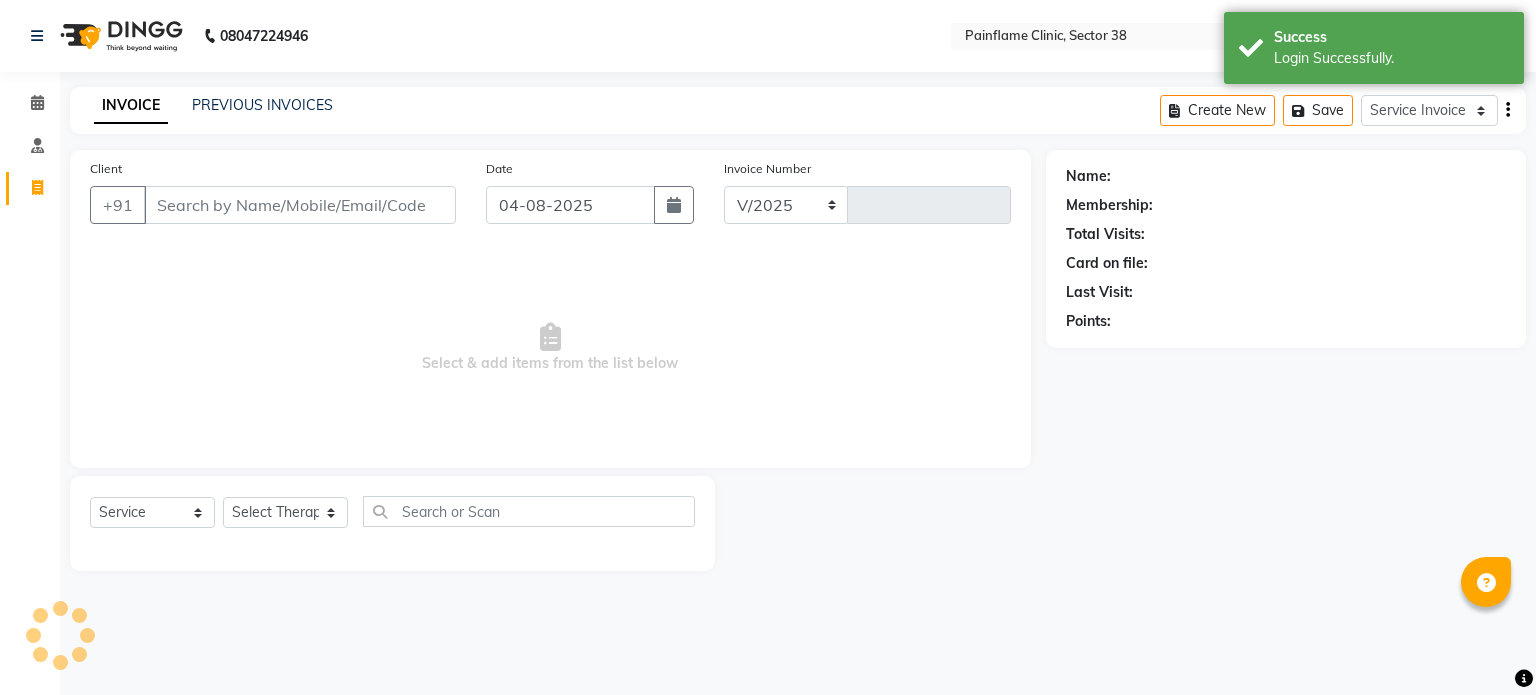select on "3964" 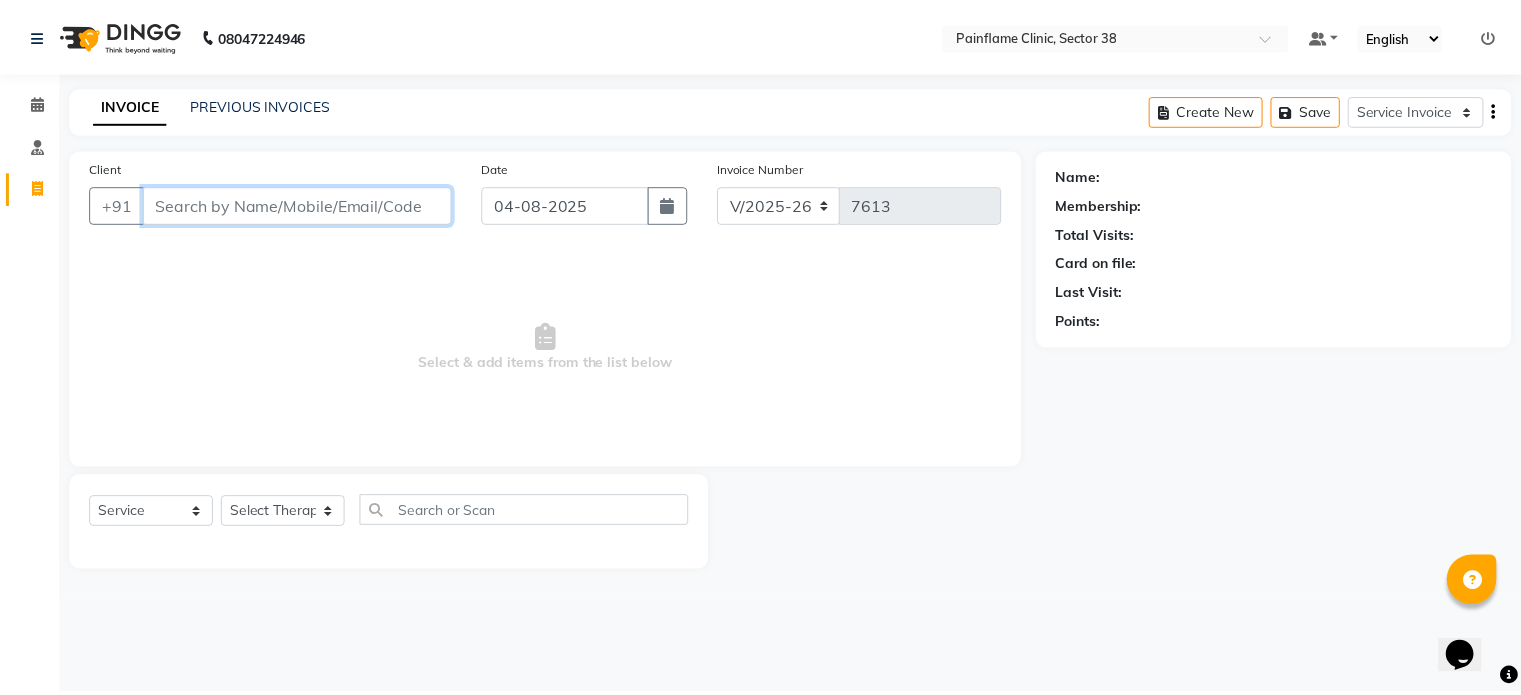 scroll, scrollTop: 0, scrollLeft: 0, axis: both 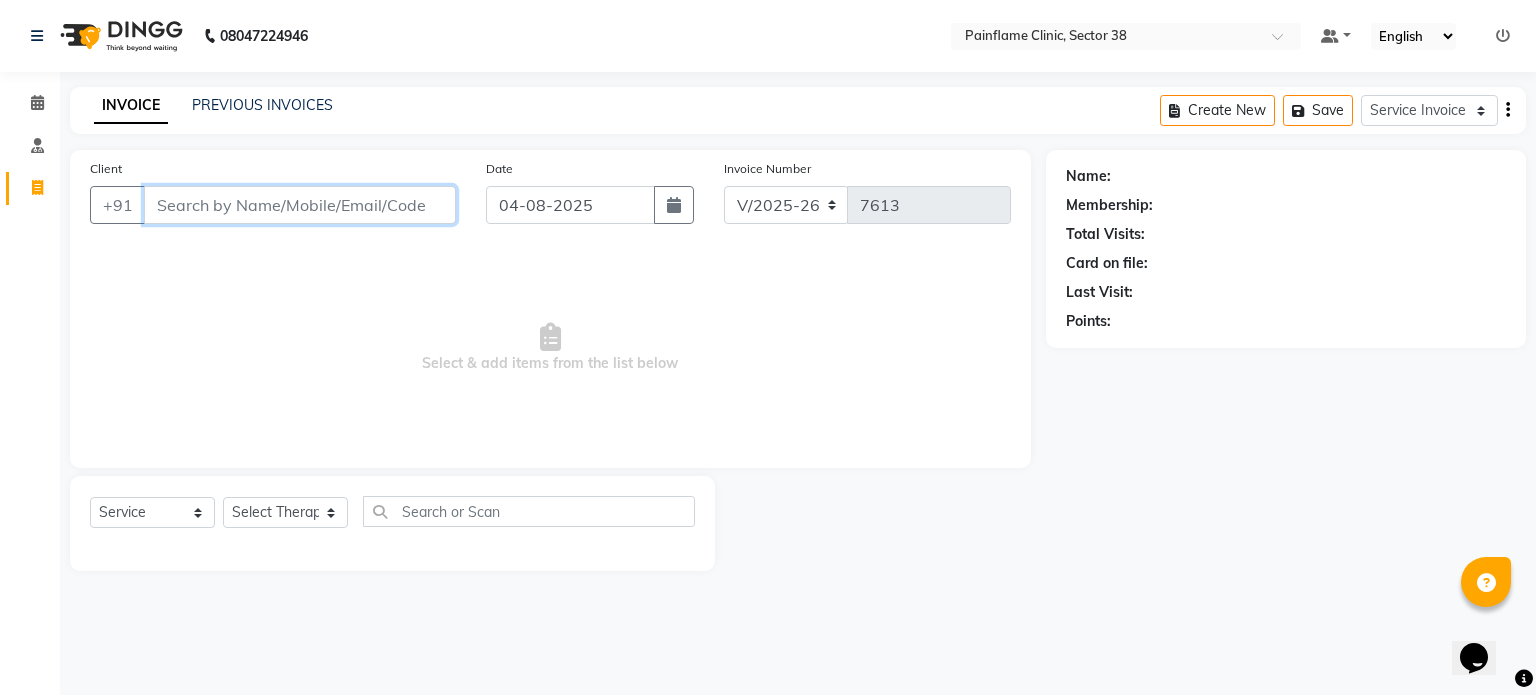 click on "Client" at bounding box center (300, 205) 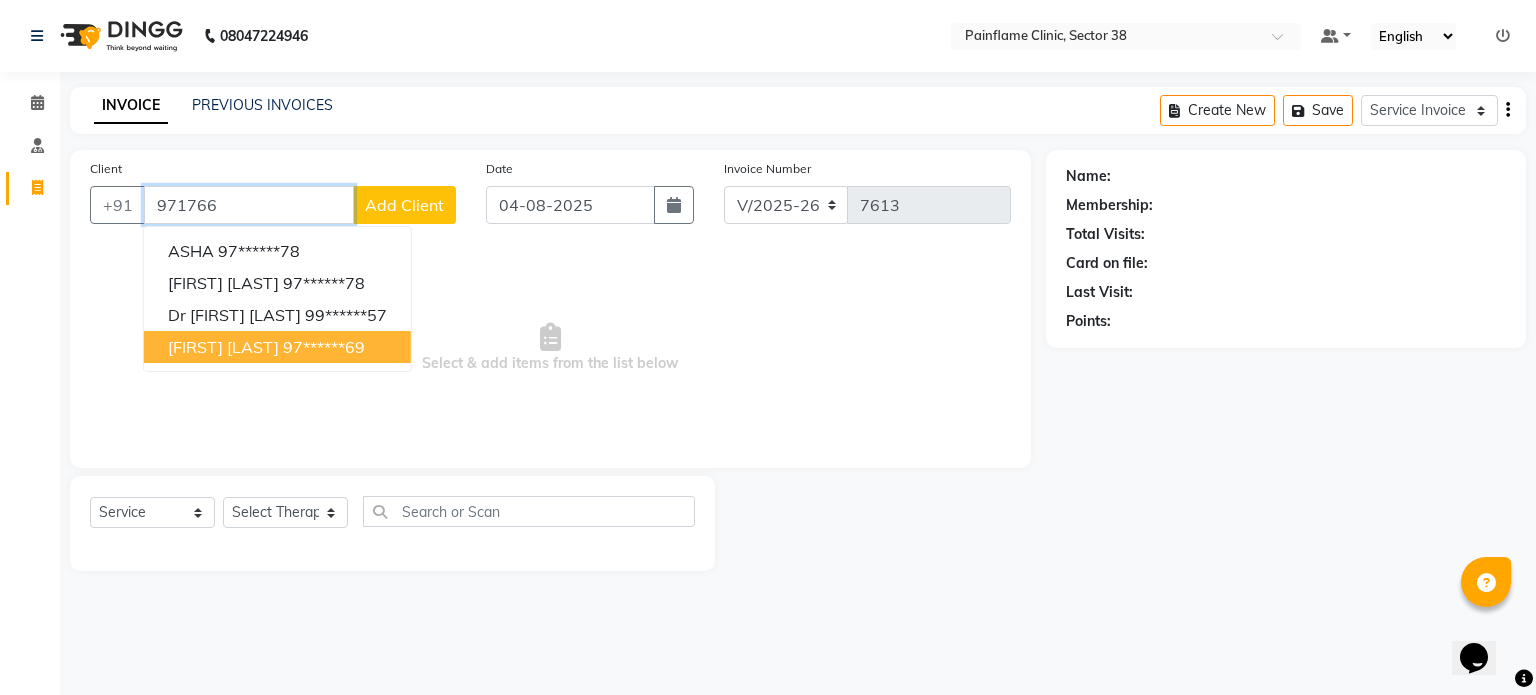 click on "97******69" at bounding box center (324, 347) 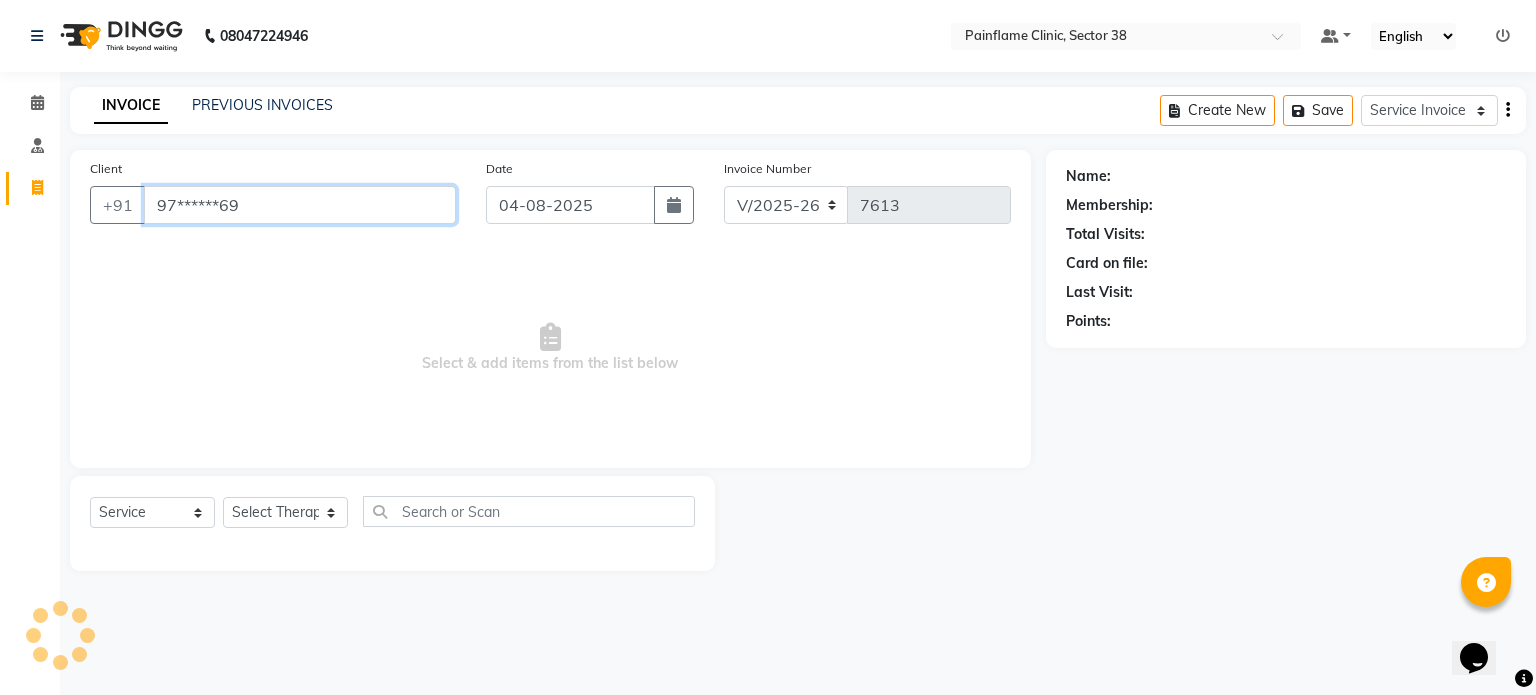 type on "97******69" 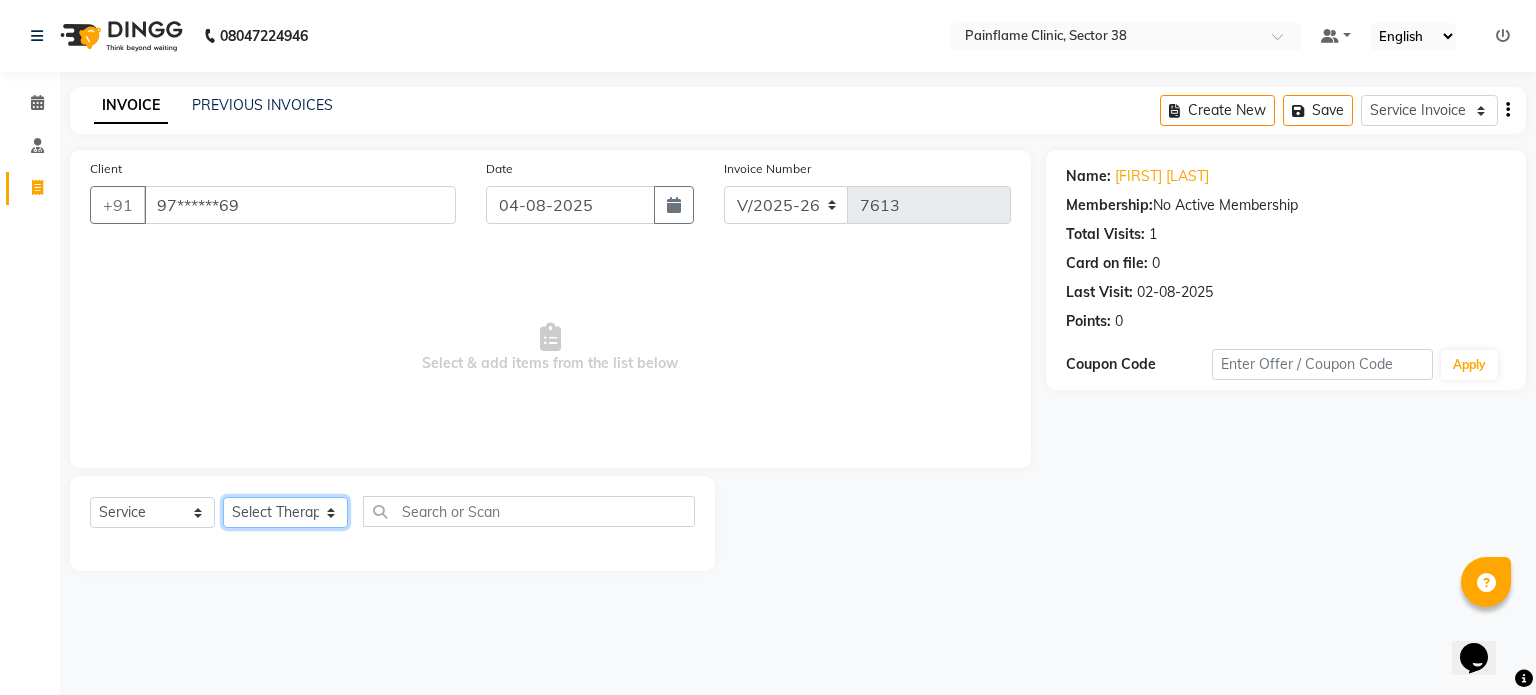 click on "Select Therapist Dr Durgesh Dr Harish Dr Ranjana Dr Saurabh Dr. Suraj Dr. Tejpal Mehlawat KUSHAL MOHIT SEMWAL Nancy Singhai Reception 1  Reception 2 Reception 3" 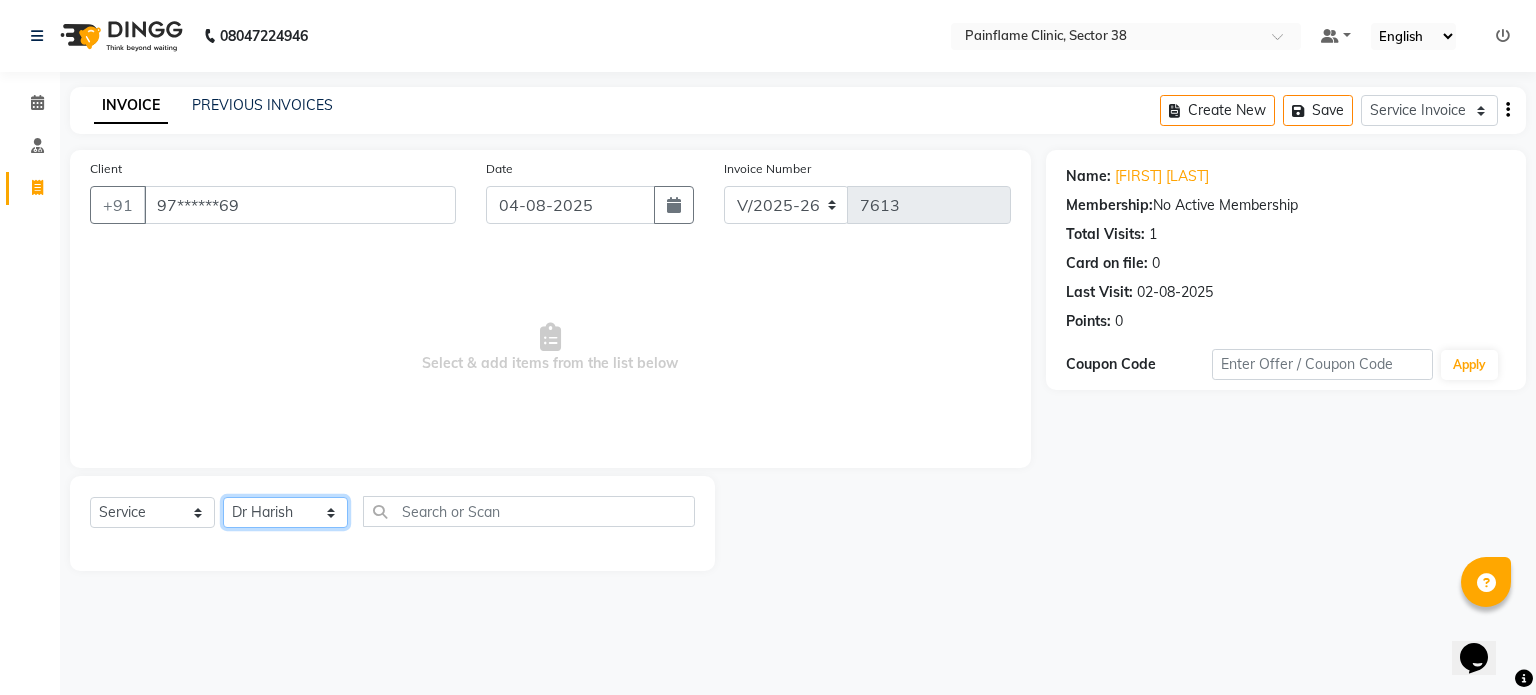 click on "Select Therapist Dr Durgesh Dr Harish Dr Ranjana Dr Saurabh Dr. Suraj Dr. Tejpal Mehlawat KUSHAL MOHIT SEMWAL Nancy Singhai Reception 1  Reception 2 Reception 3" 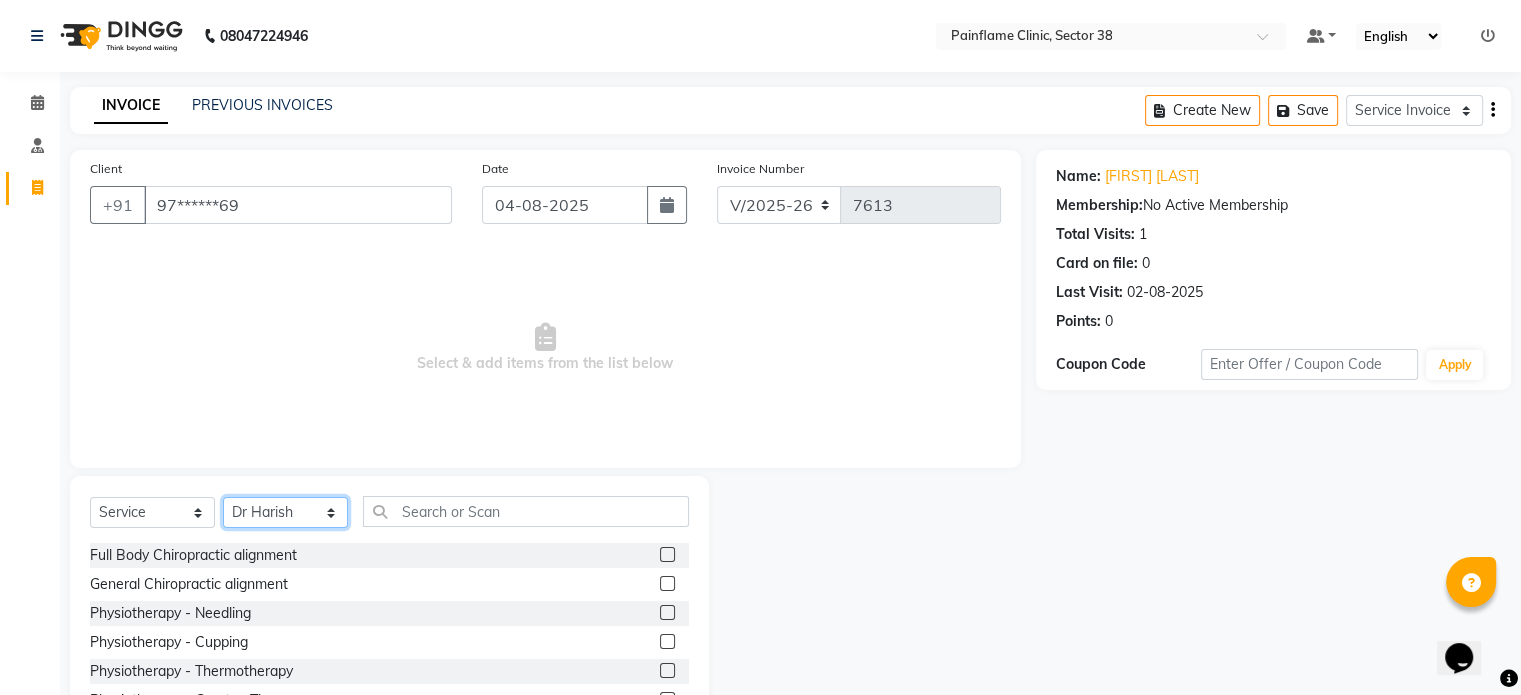 scroll, scrollTop: 119, scrollLeft: 0, axis: vertical 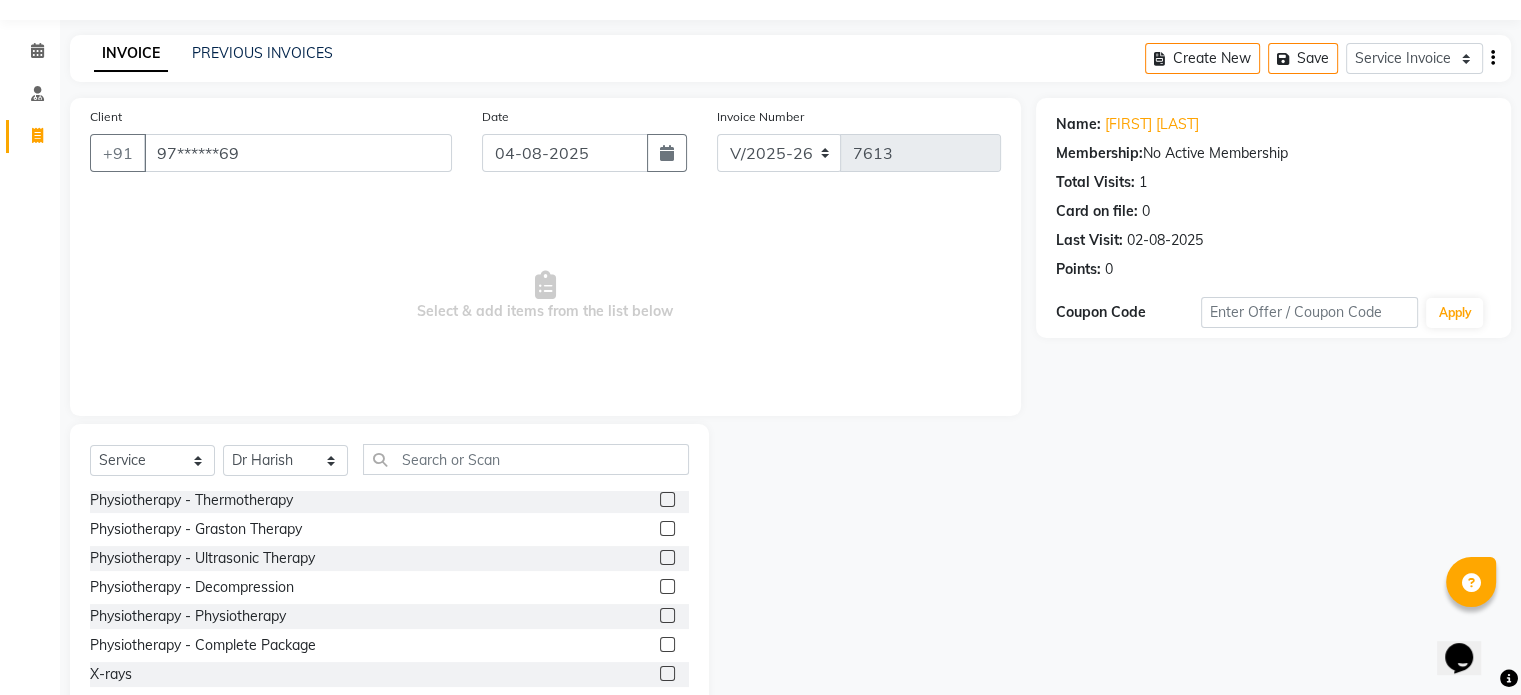 click 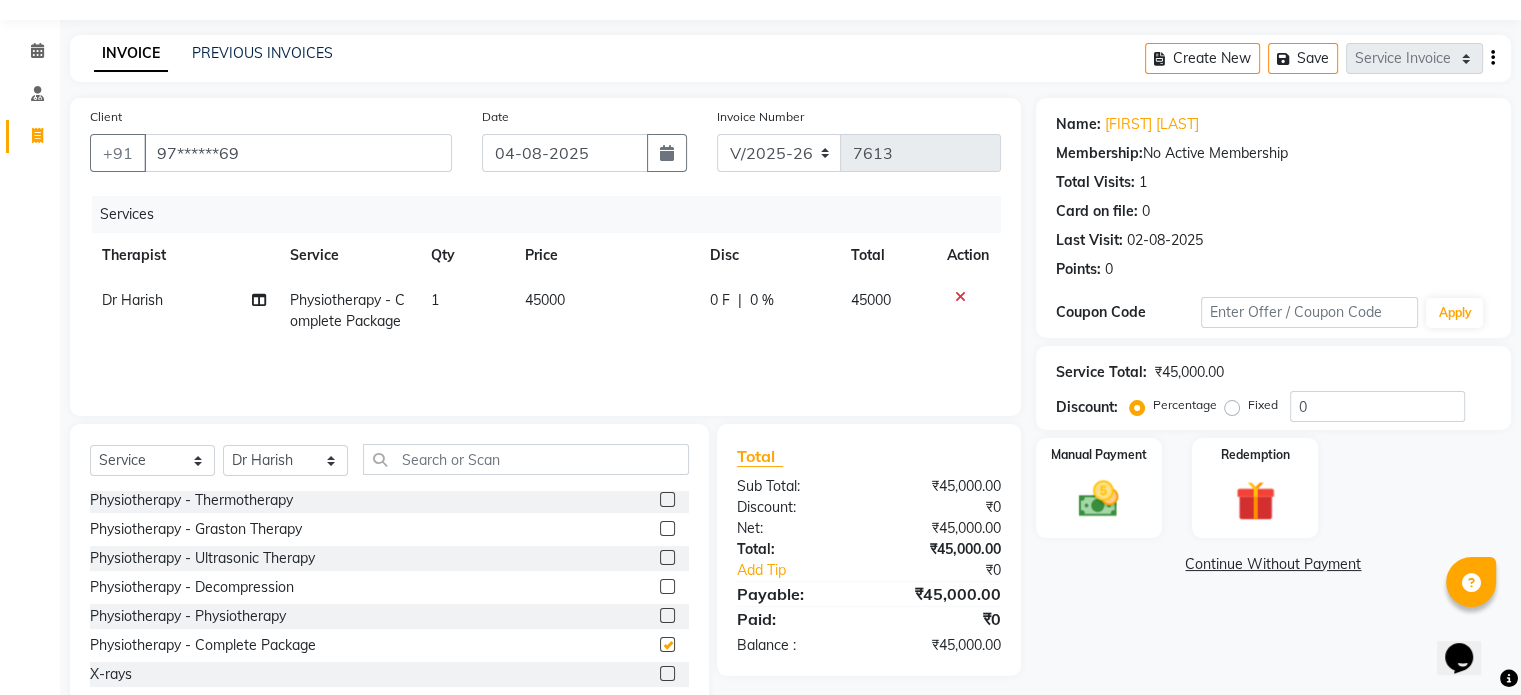 checkbox on "false" 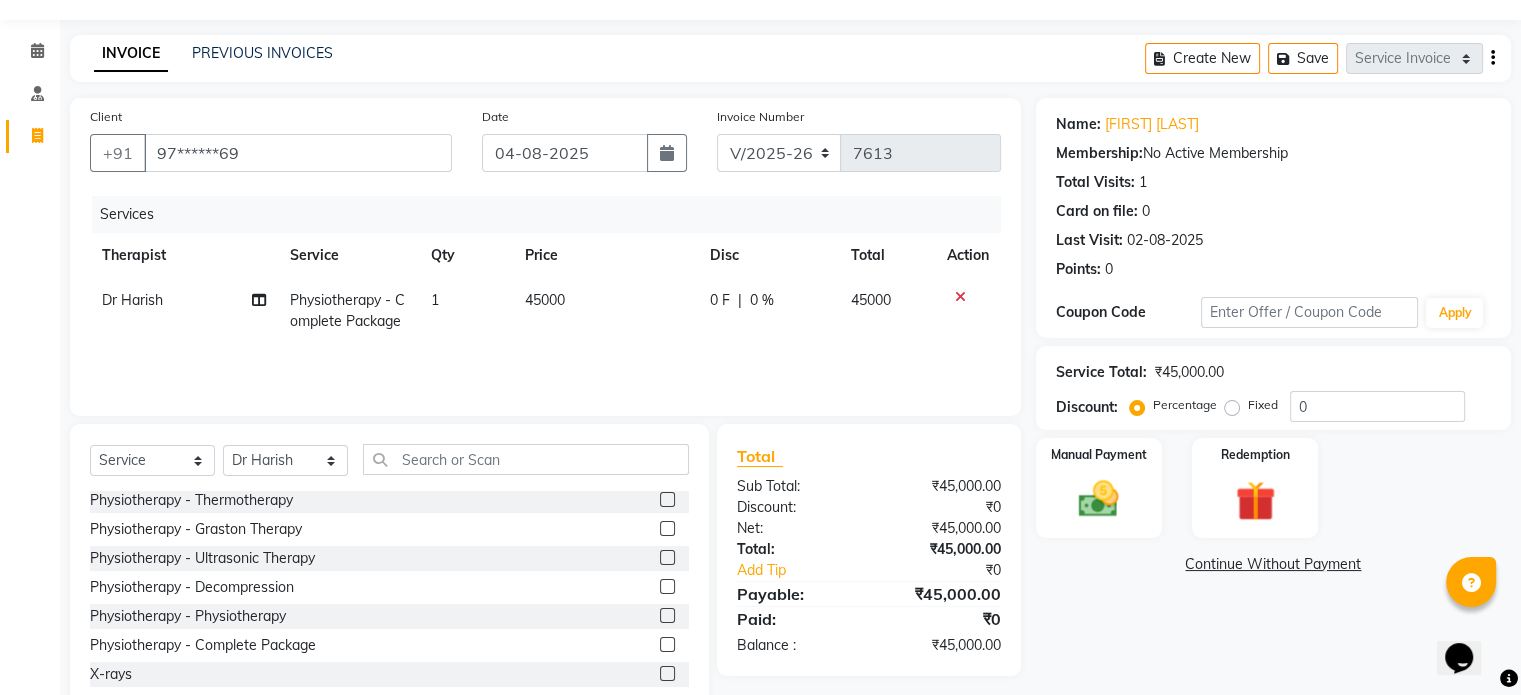 click on "45000" 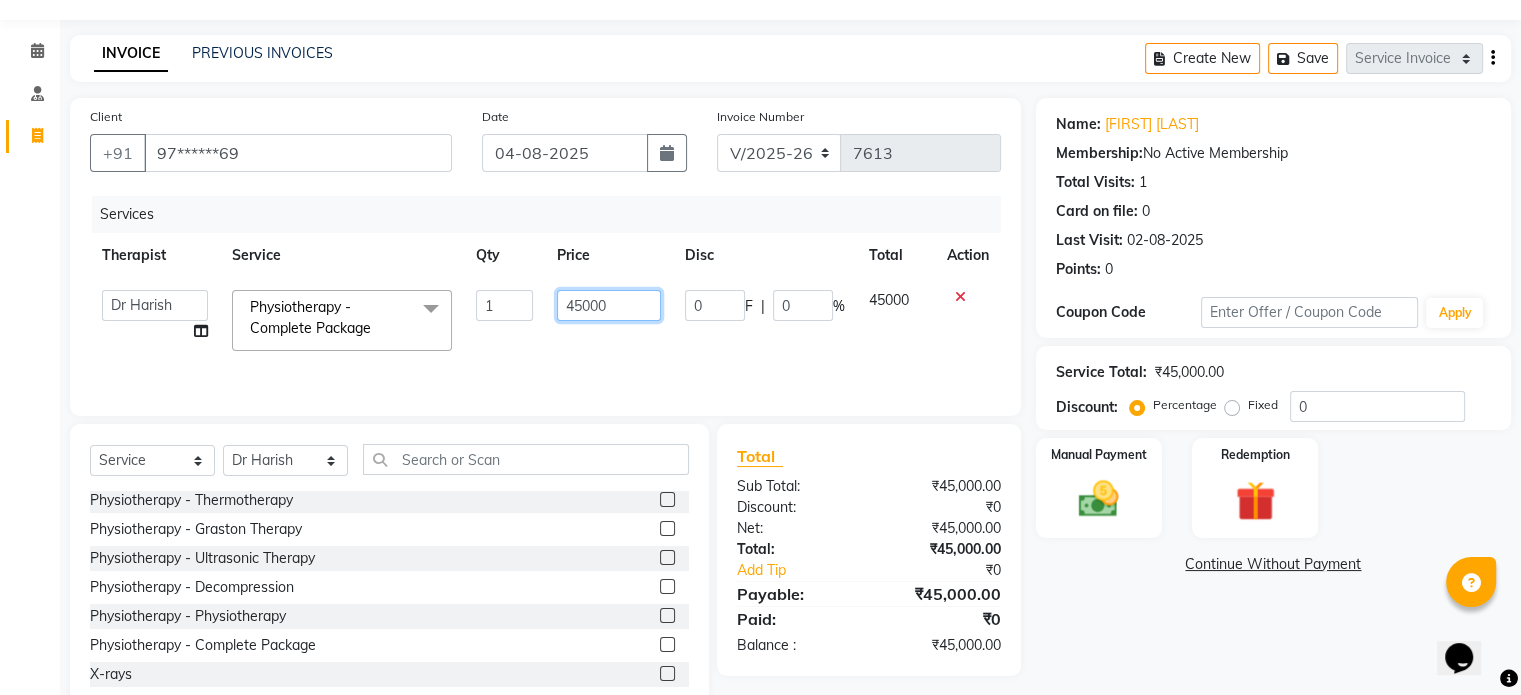 click on "45000" 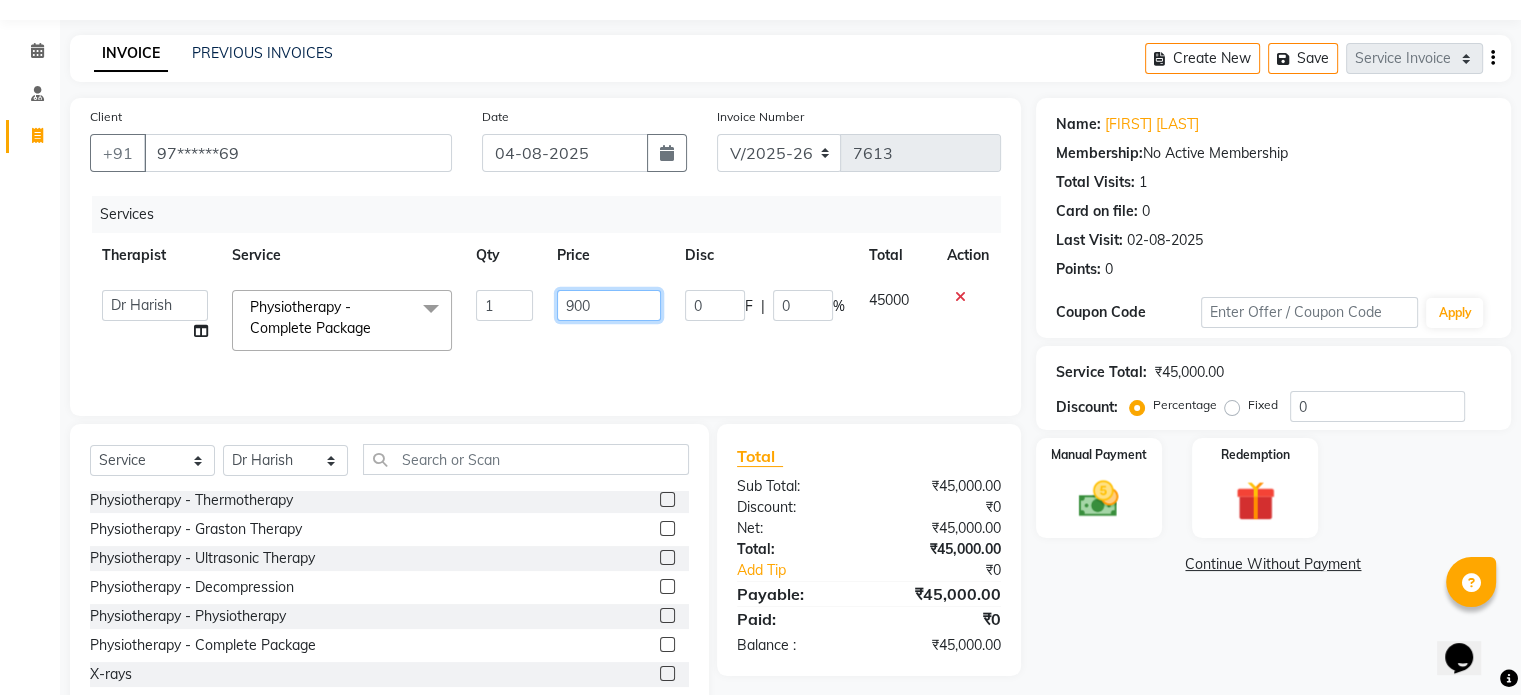 type on "9000" 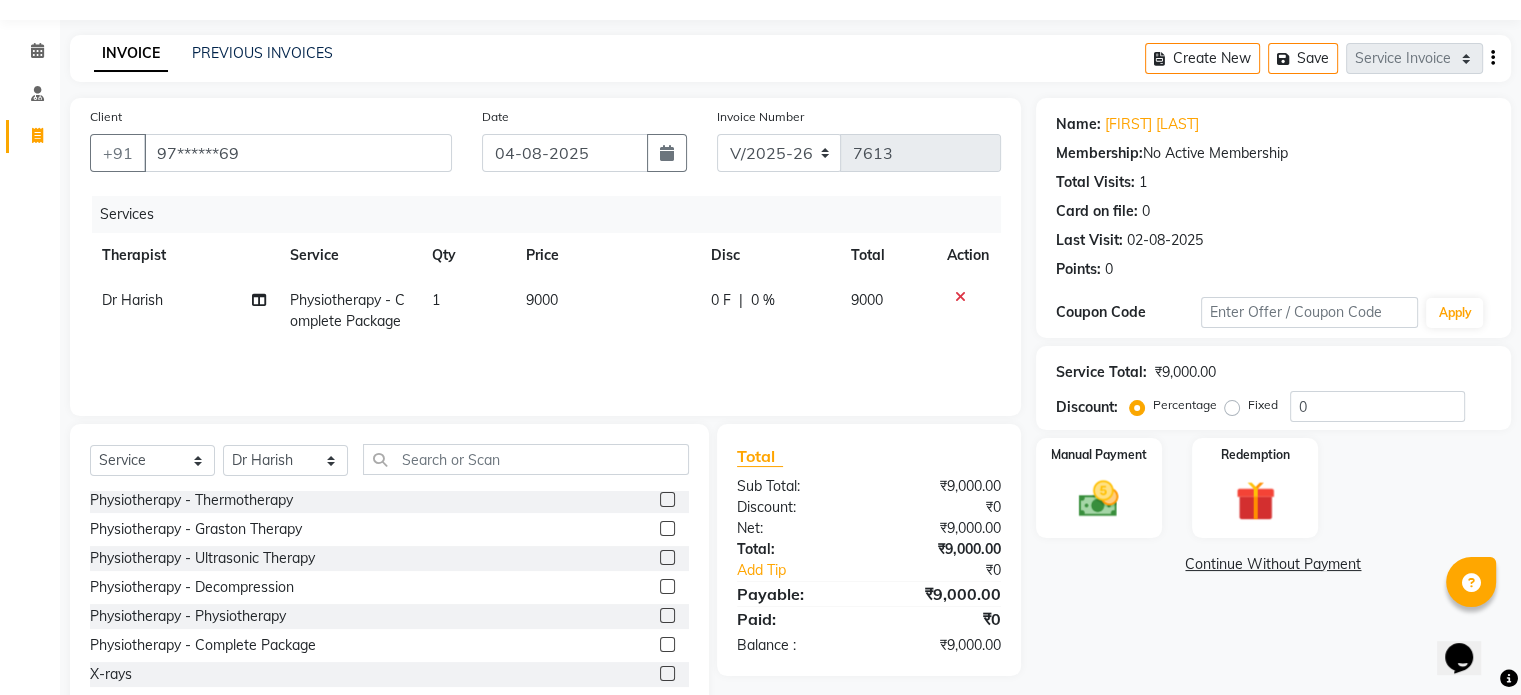click on "Fixed" 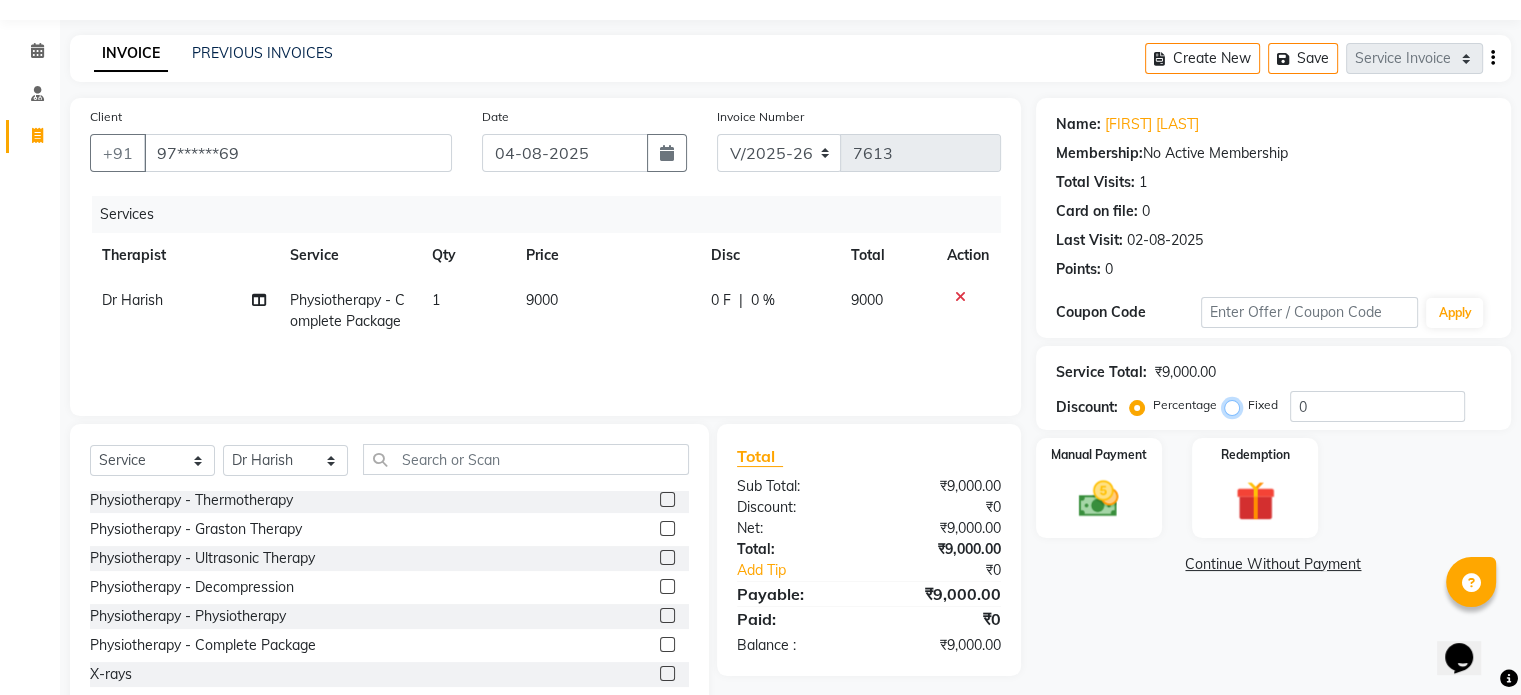 click on "Fixed" at bounding box center (1236, 405) 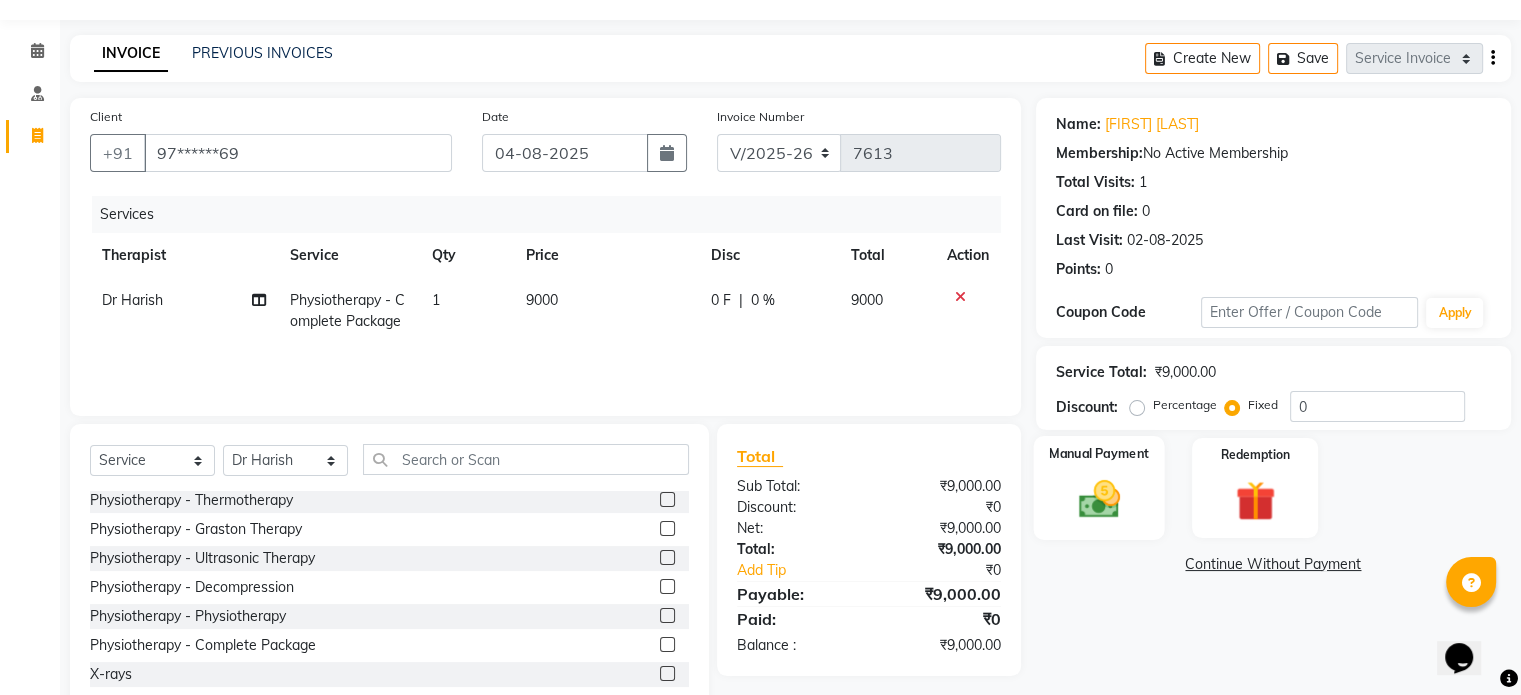 click on "Manual Payment" 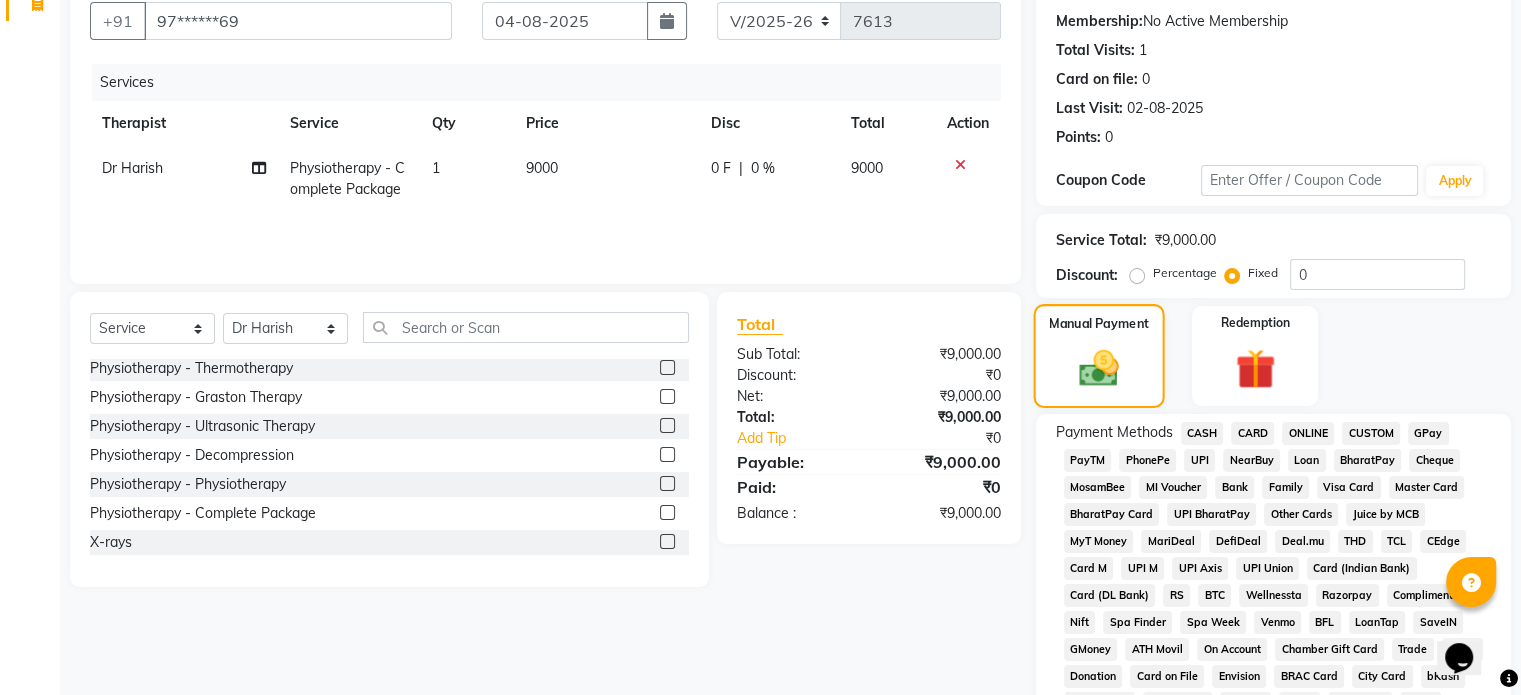 scroll, scrollTop: 186, scrollLeft: 0, axis: vertical 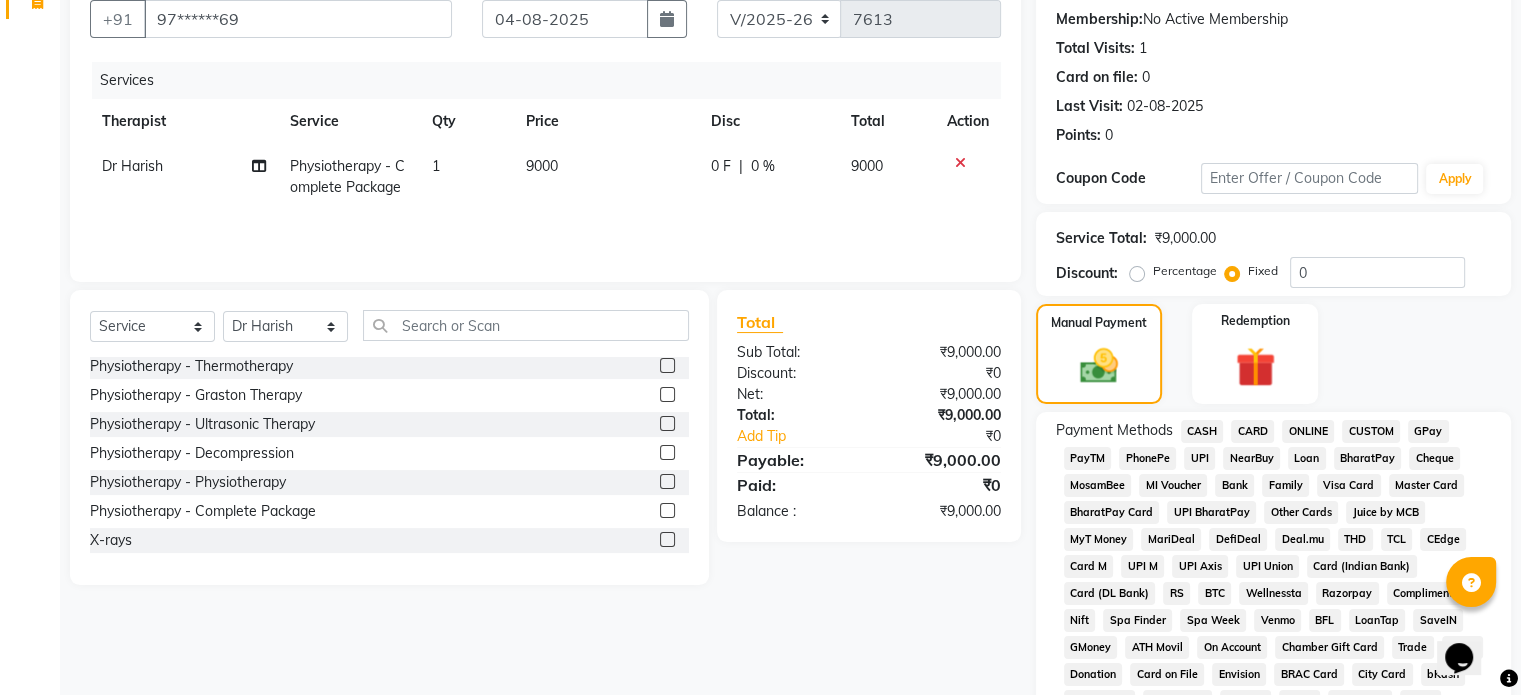 click on "UPI" 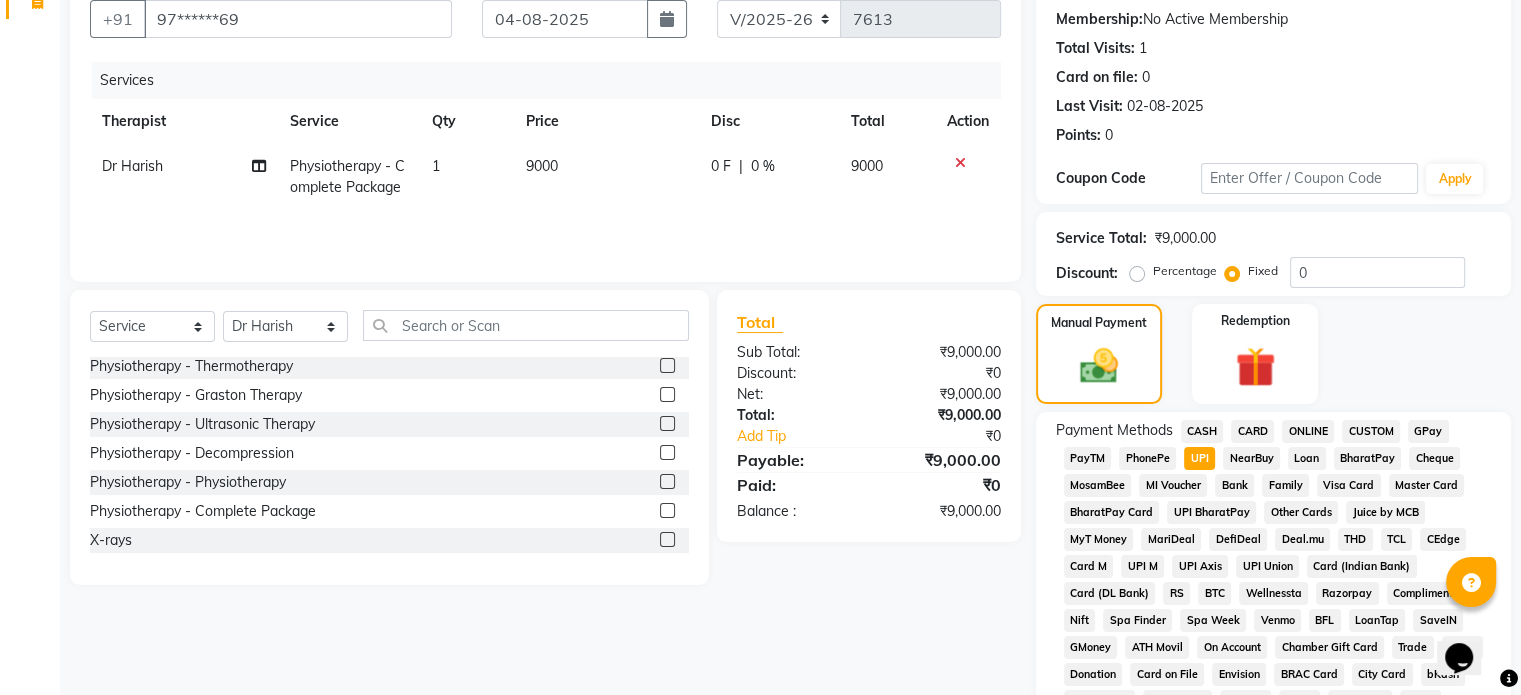scroll, scrollTop: 652, scrollLeft: 0, axis: vertical 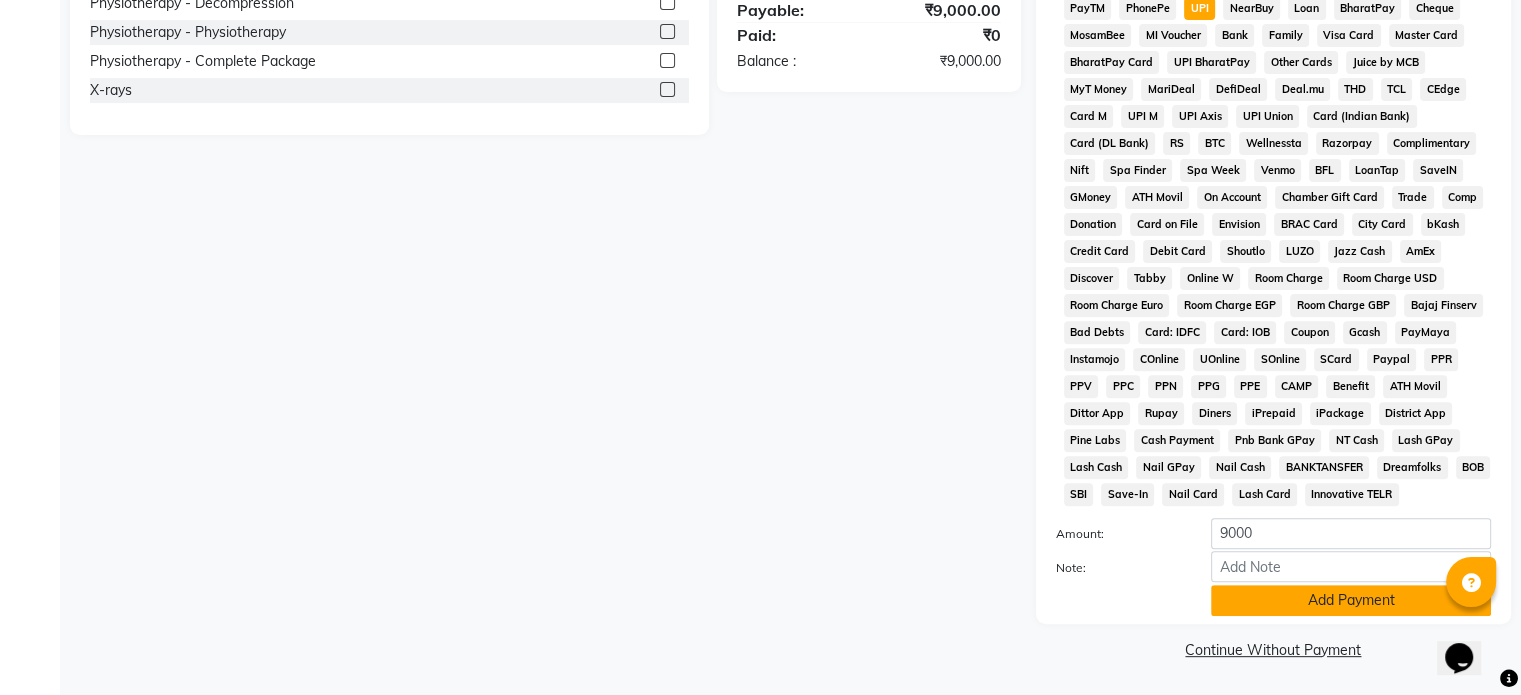 click on "Add Payment" 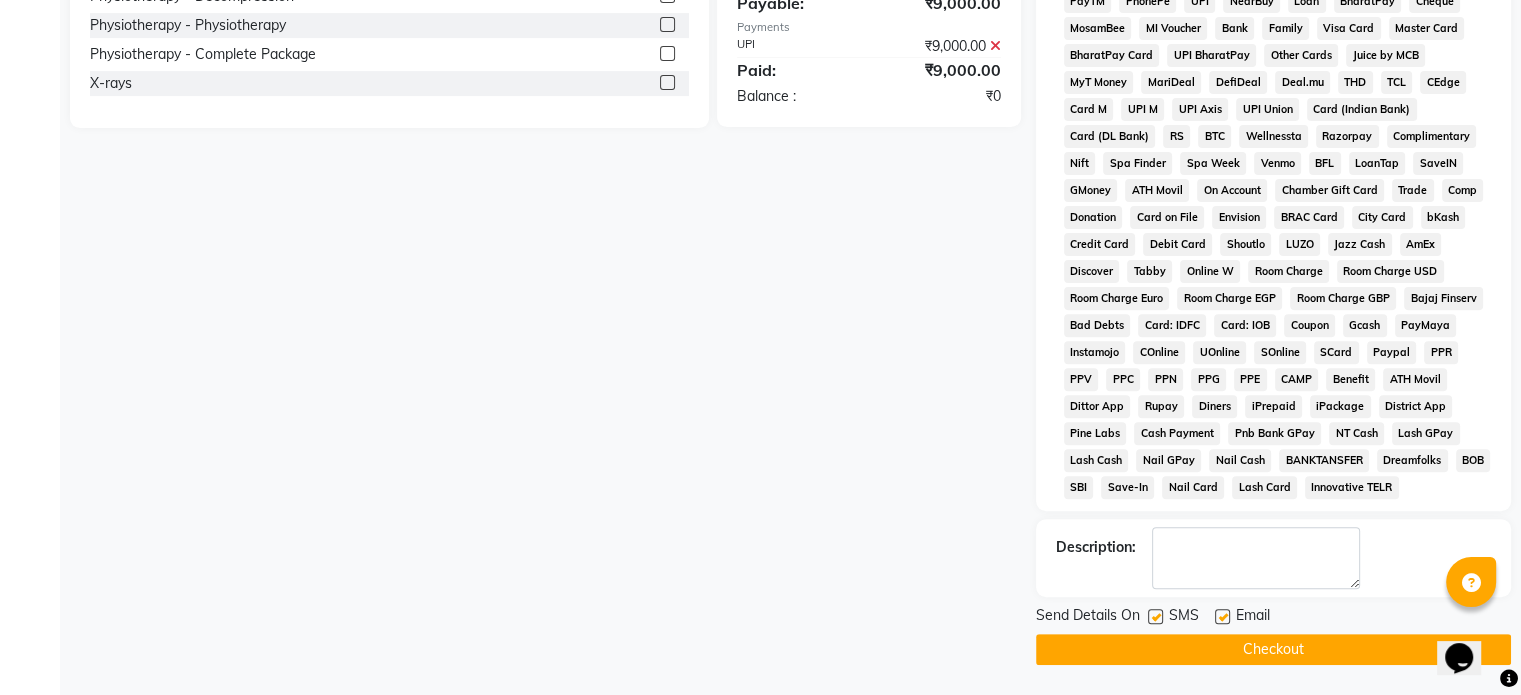click 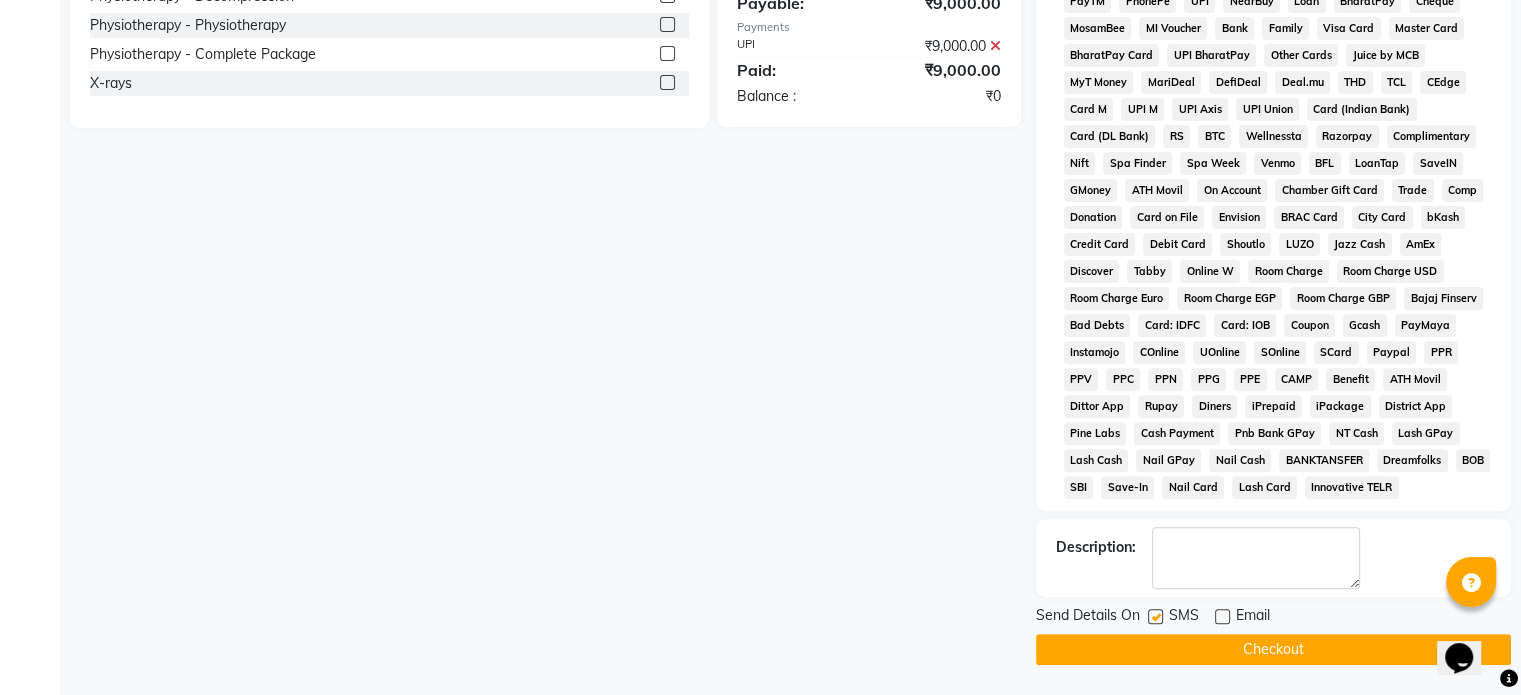 click 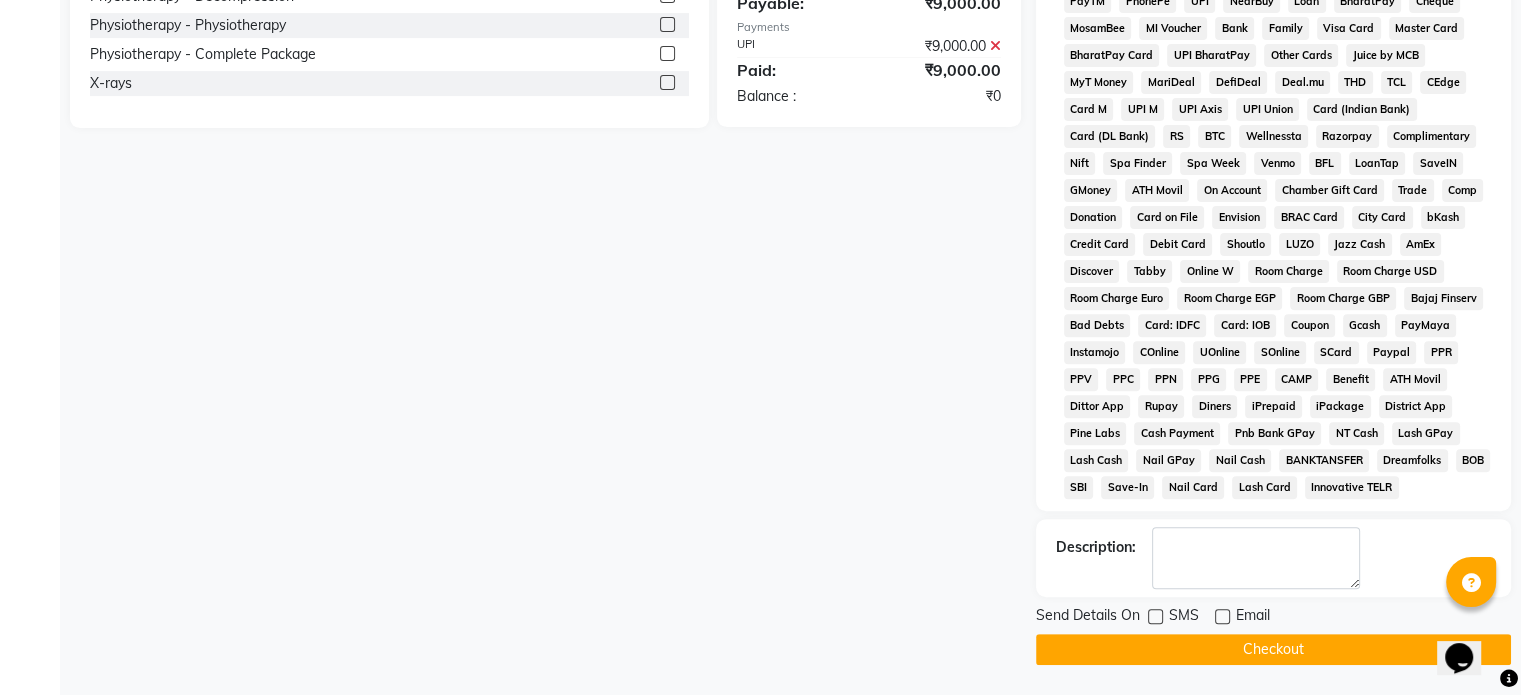 click on "Checkout" 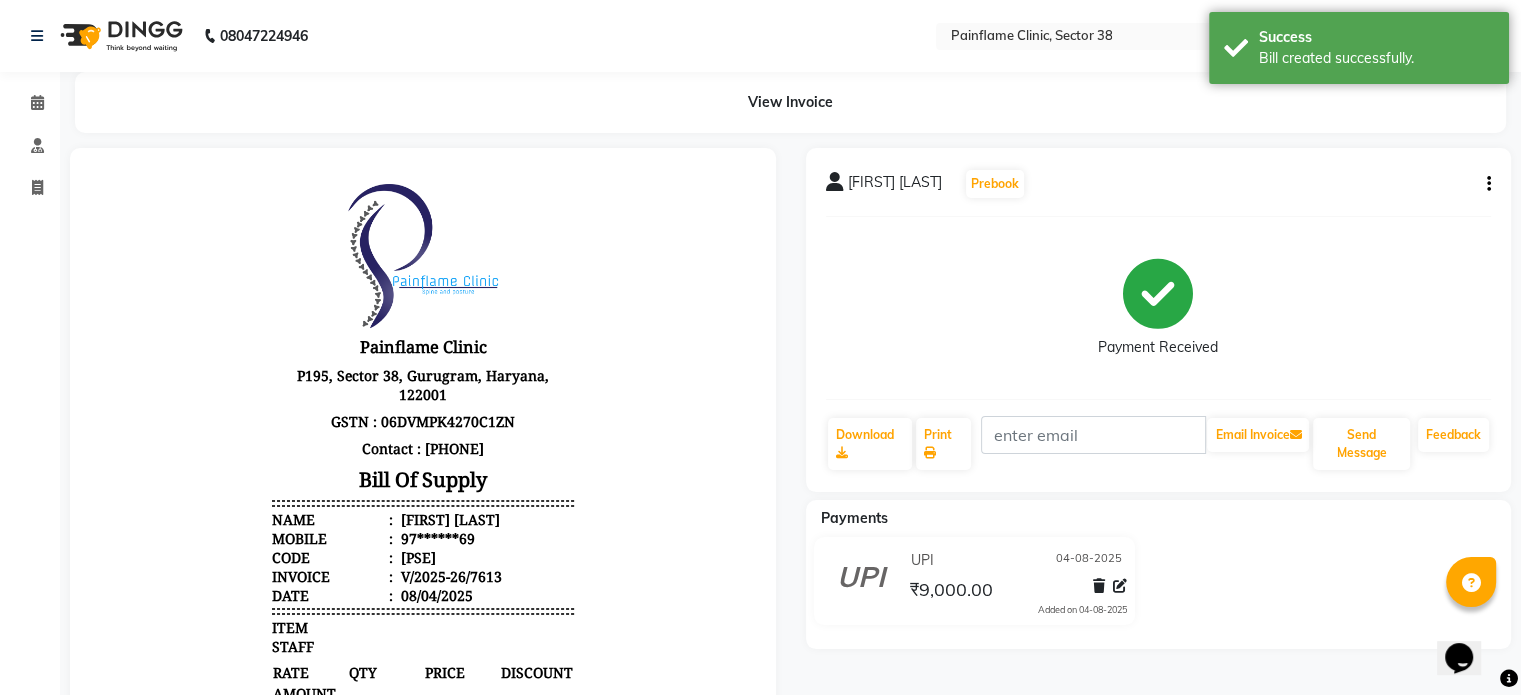 scroll, scrollTop: 0, scrollLeft: 0, axis: both 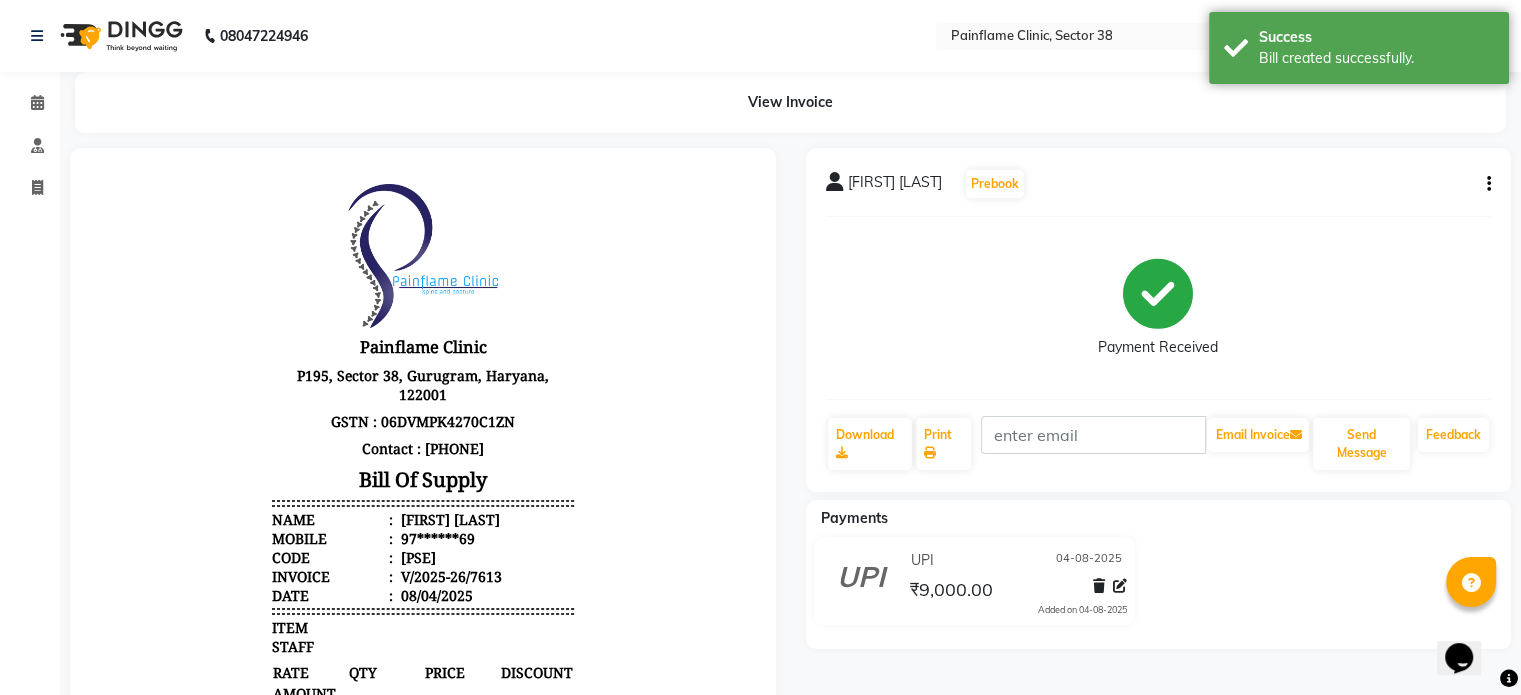 select on "service" 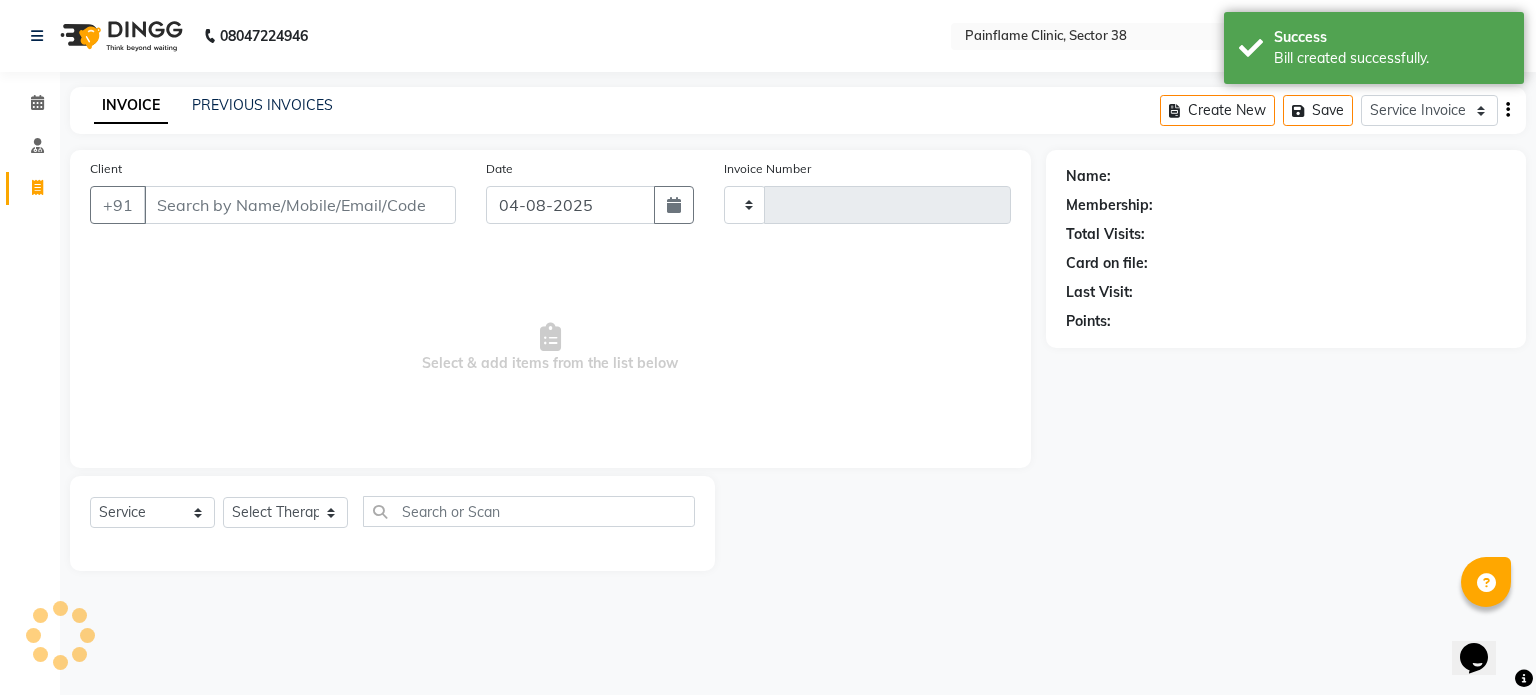 type on "7614" 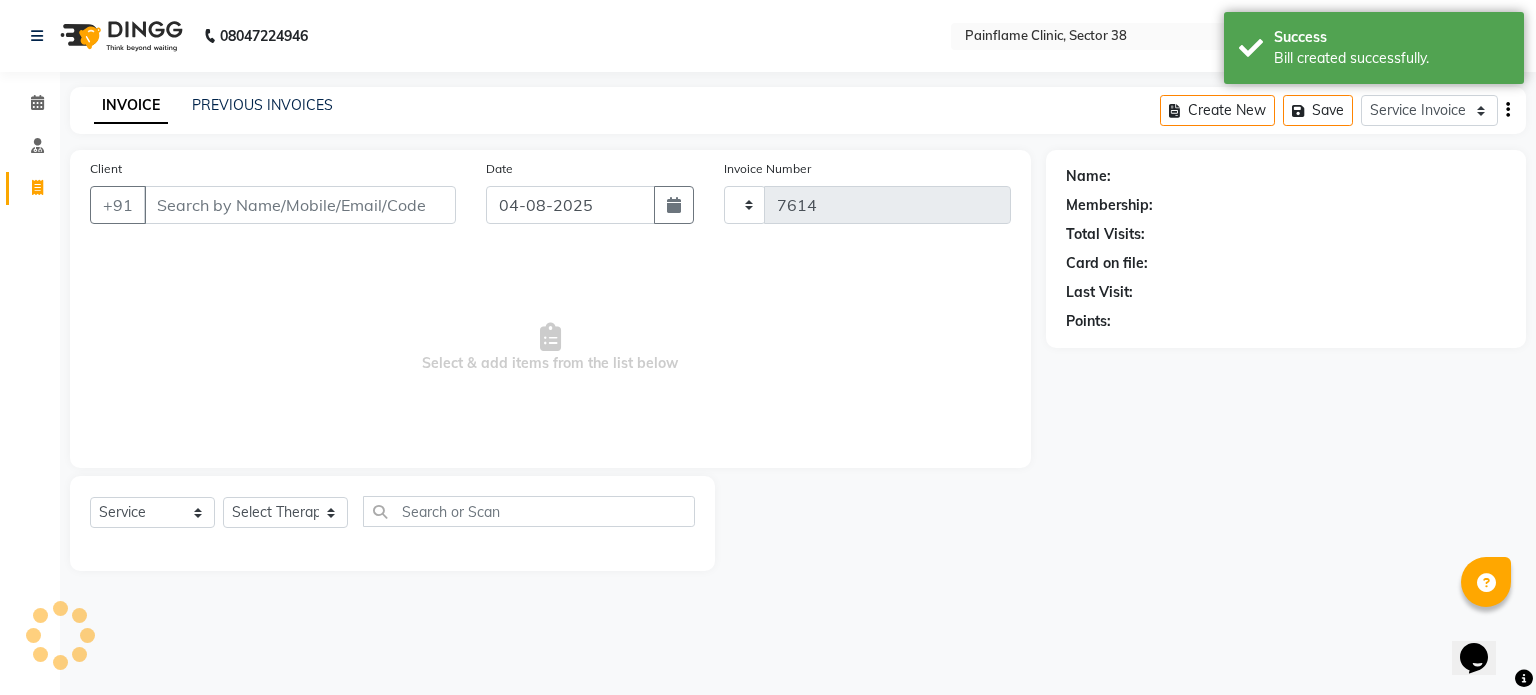 select on "3964" 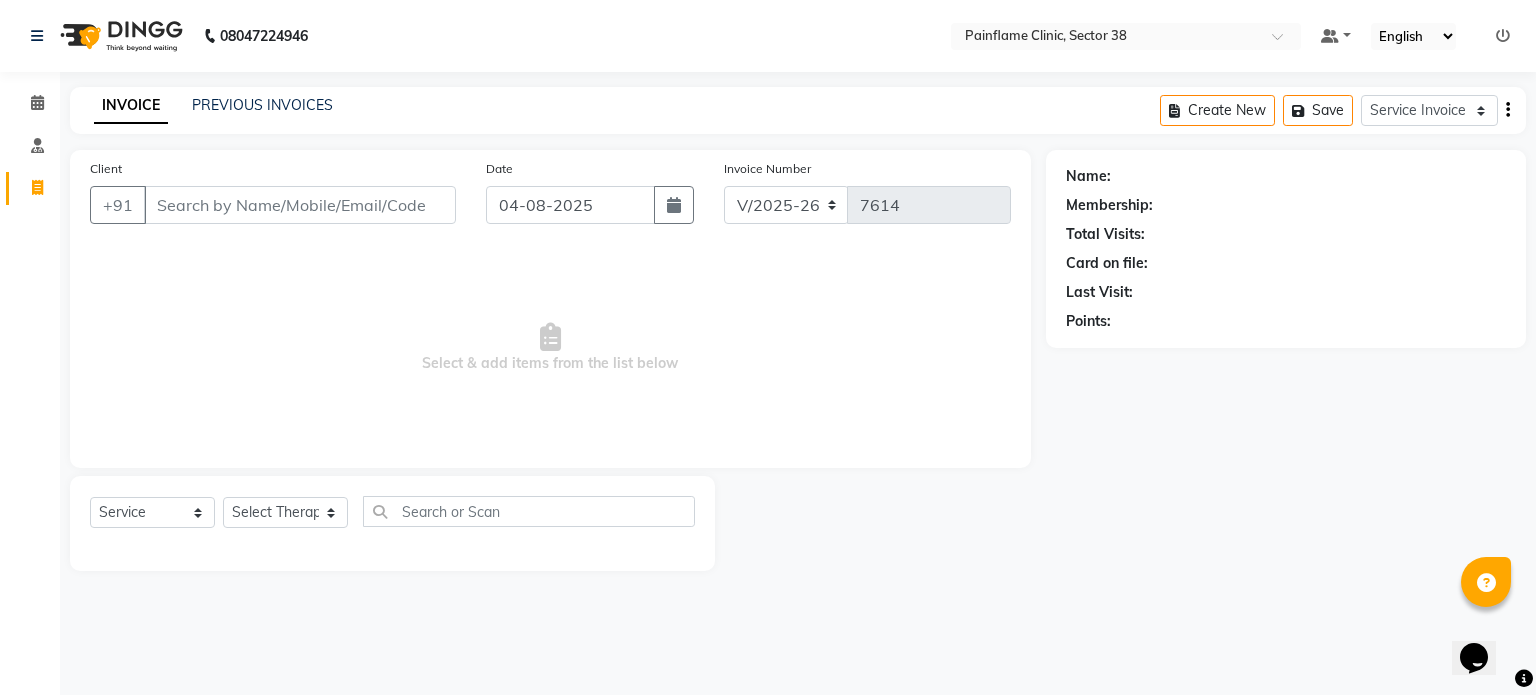 type on "." 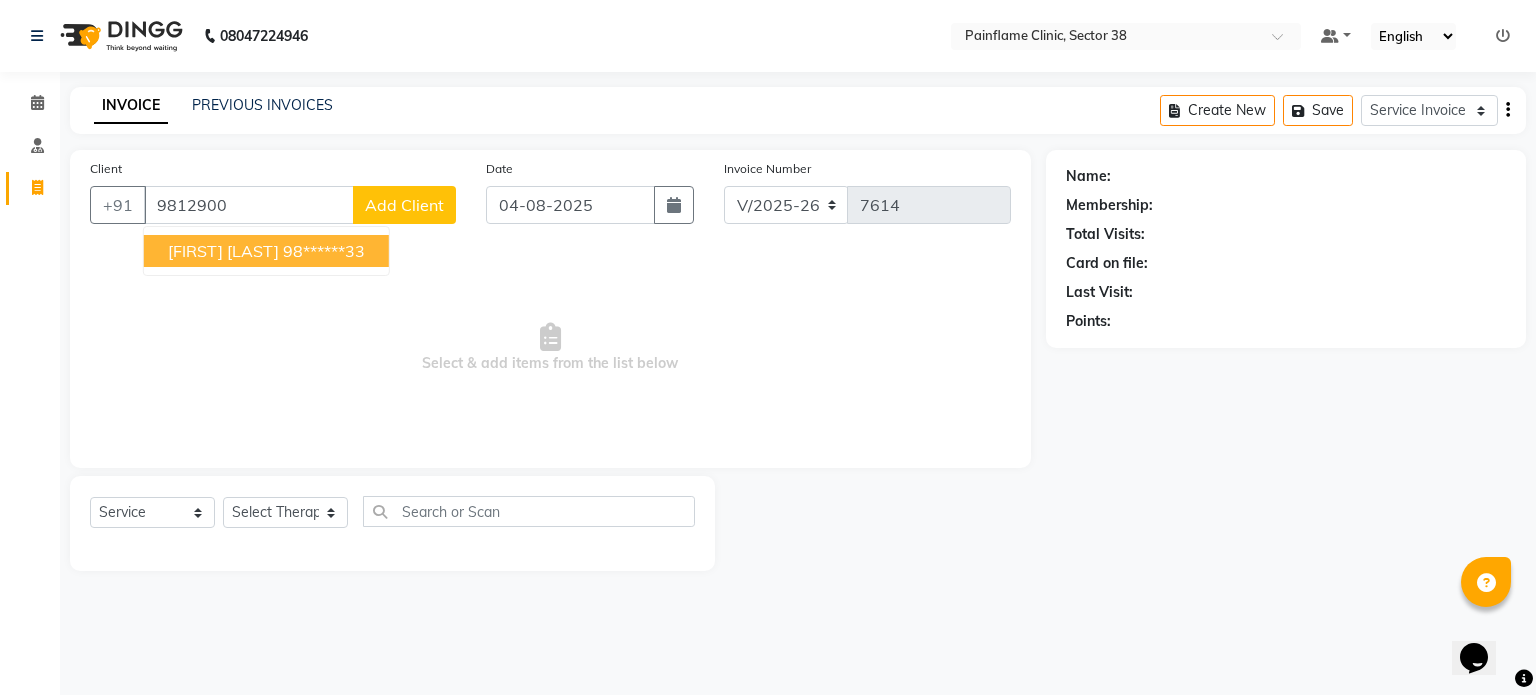 click on "98******33" at bounding box center [324, 251] 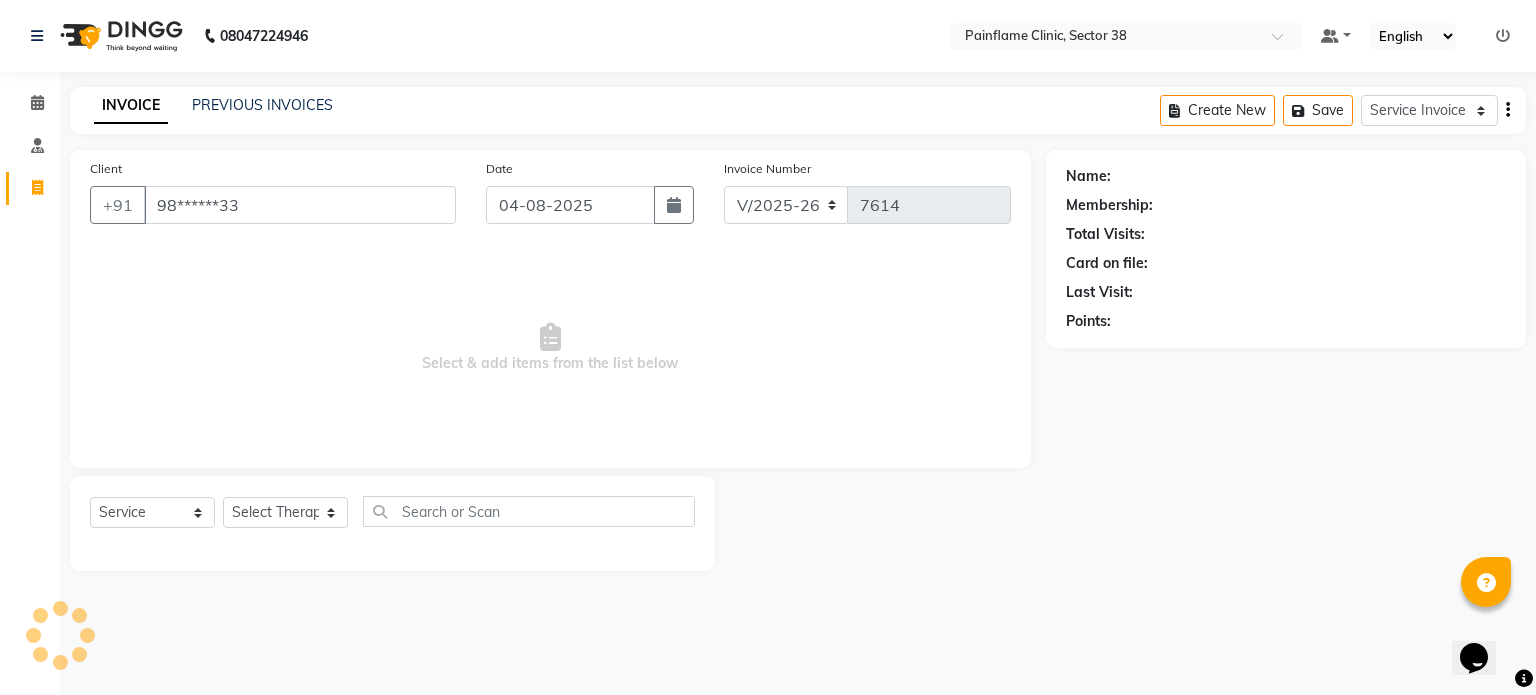 type on "98******33" 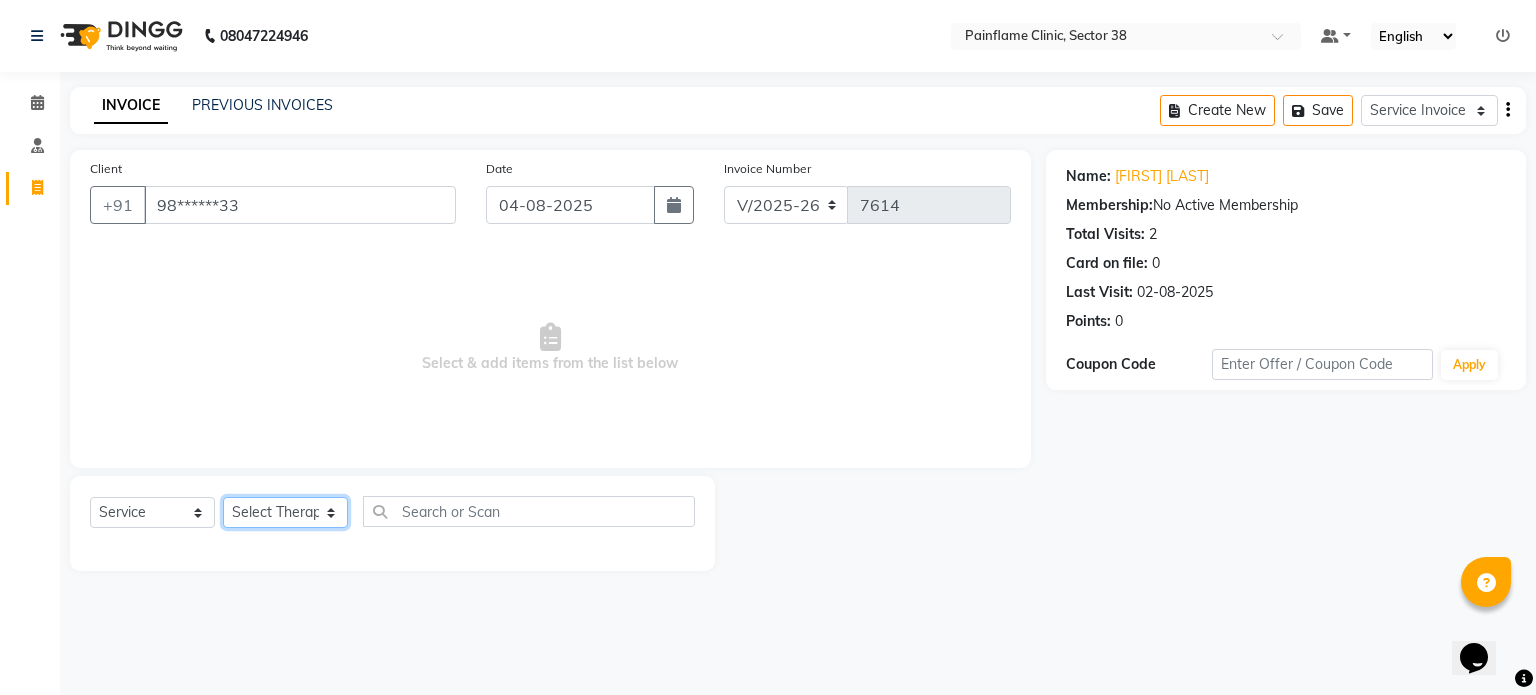 click on "Select Therapist Dr Durgesh Dr Harish Dr Ranjana Dr Saurabh Dr. Suraj Dr. Tejpal Mehlawat KUSHAL MOHIT SEMWAL Nancy Singhai Reception 1  Reception 2 Reception 3" 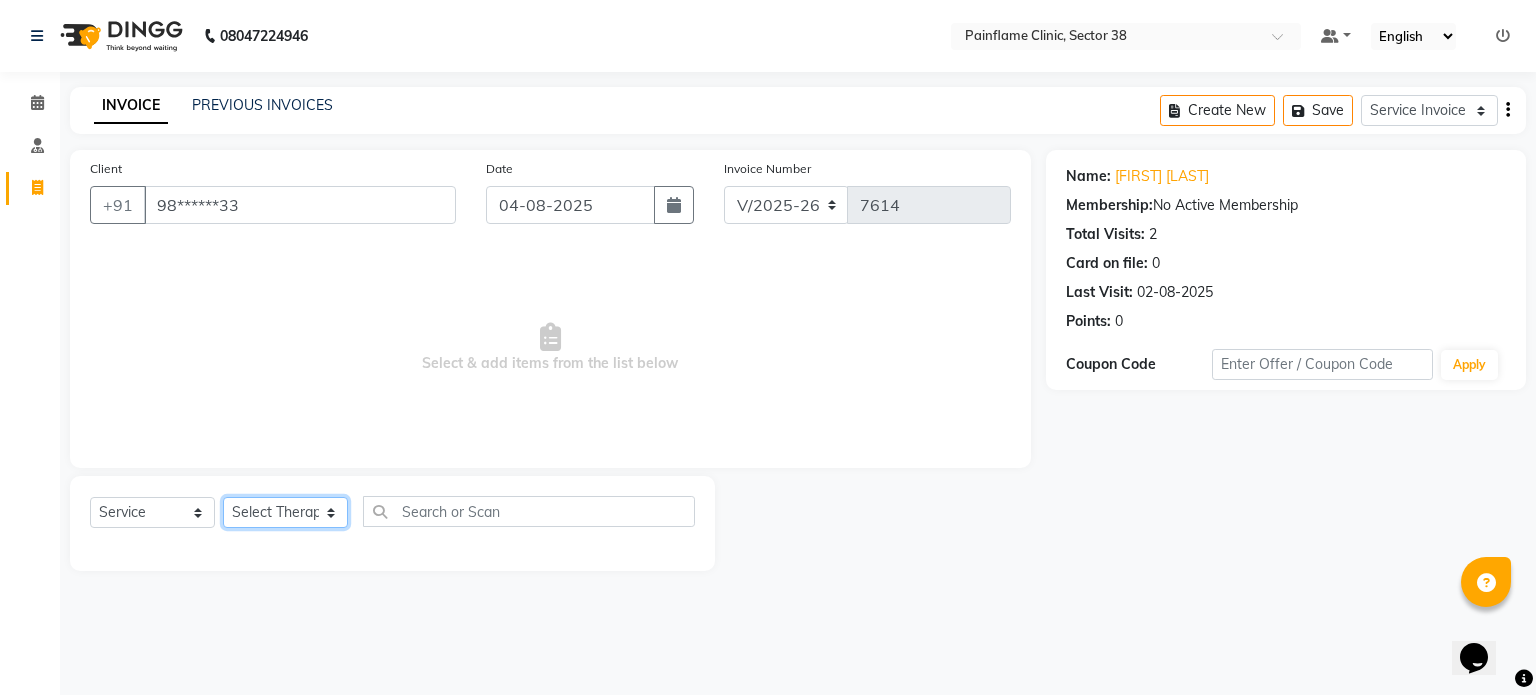 select on "20209" 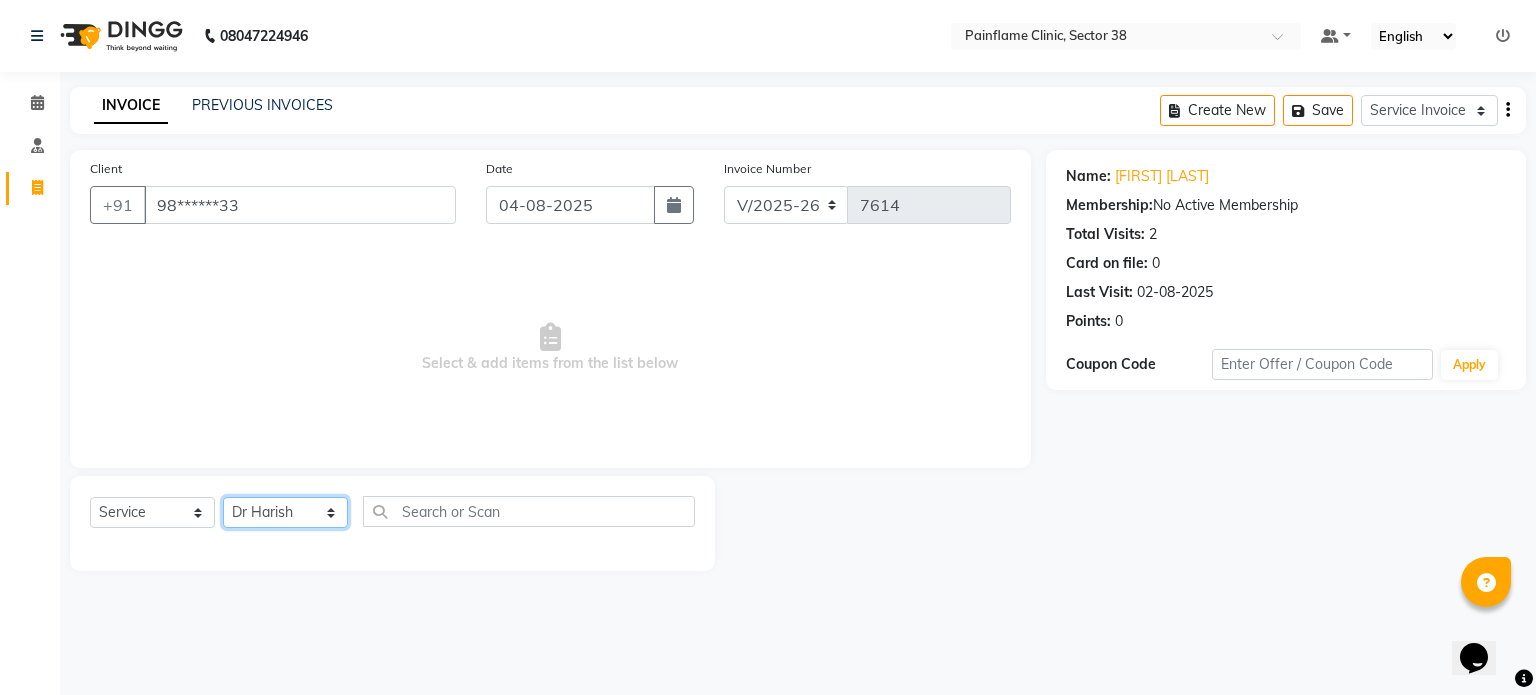click on "Select Therapist Dr Durgesh Dr Harish Dr Ranjana Dr Saurabh Dr. Suraj Dr. Tejpal Mehlawat KUSHAL MOHIT SEMWAL Nancy Singhai Reception 1  Reception 2 Reception 3" 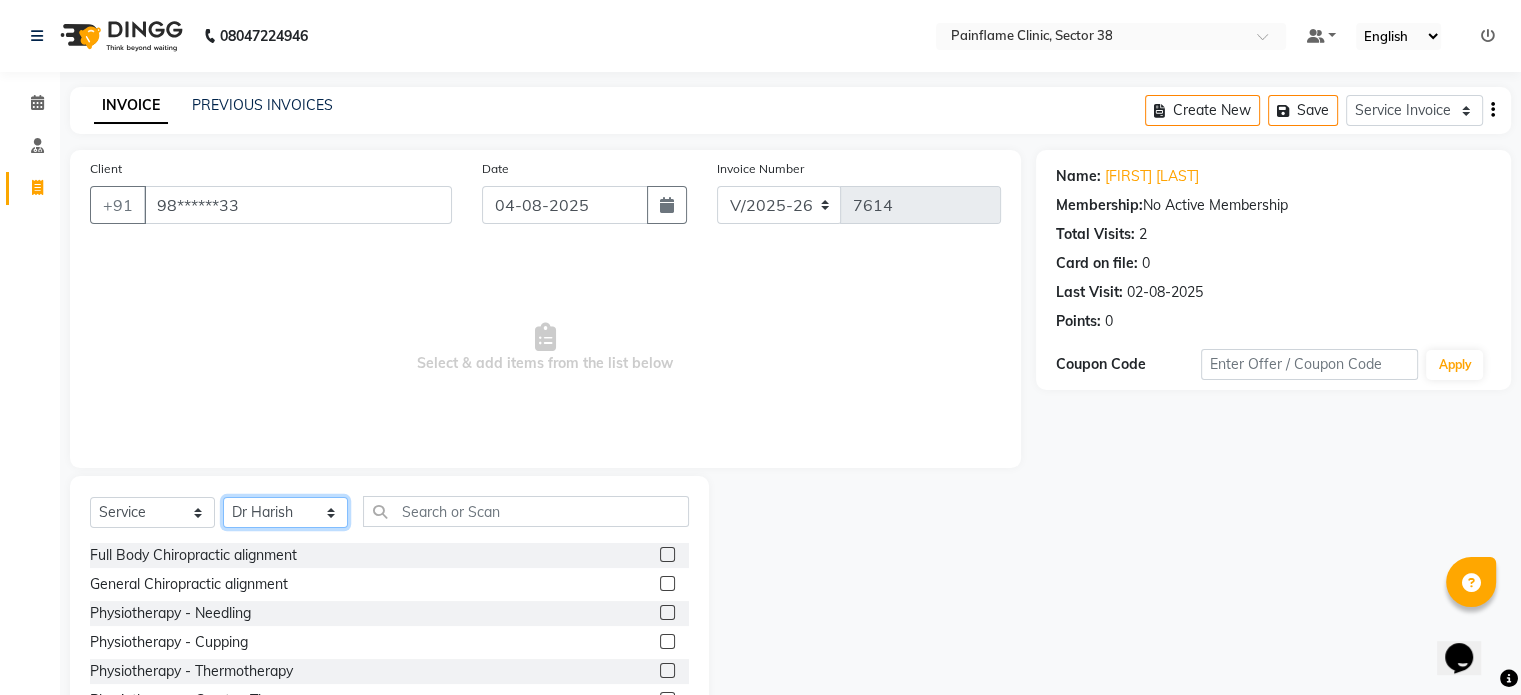 scroll, scrollTop: 119, scrollLeft: 0, axis: vertical 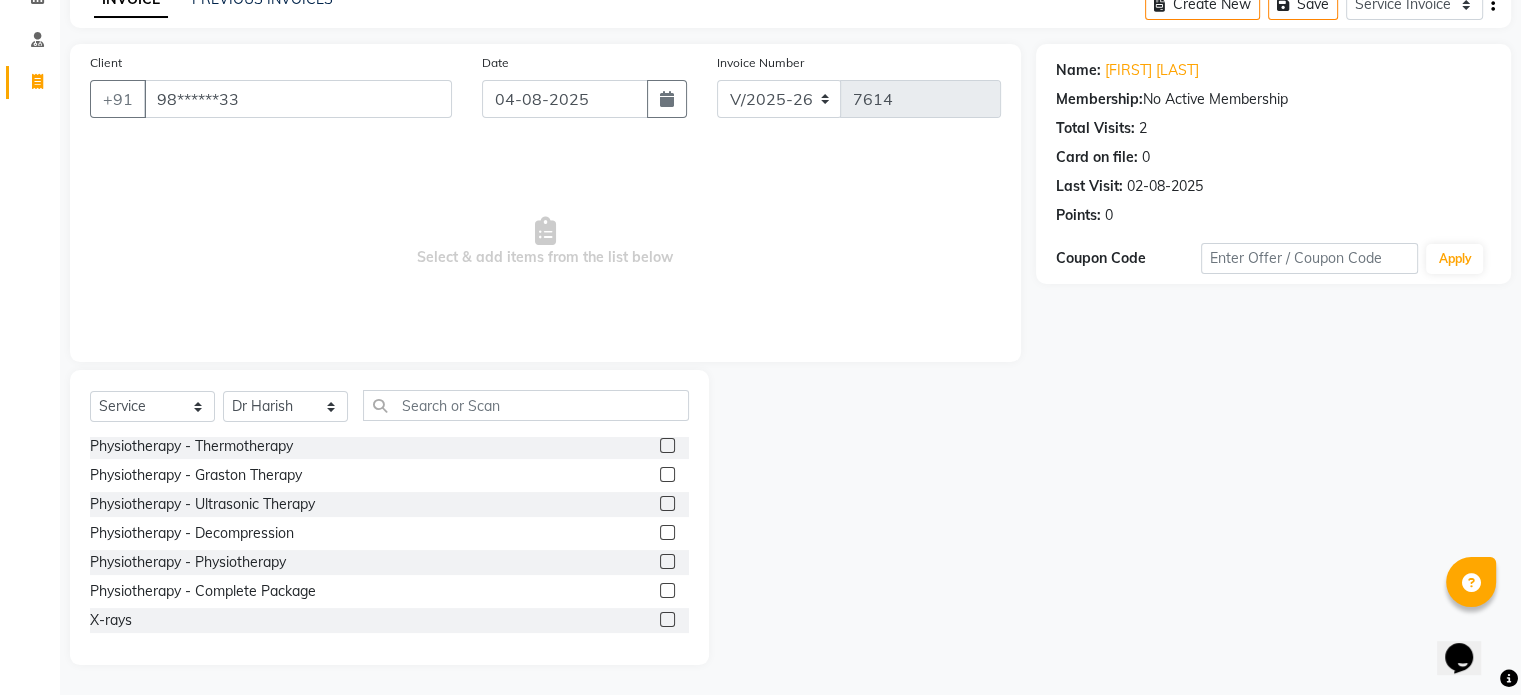click 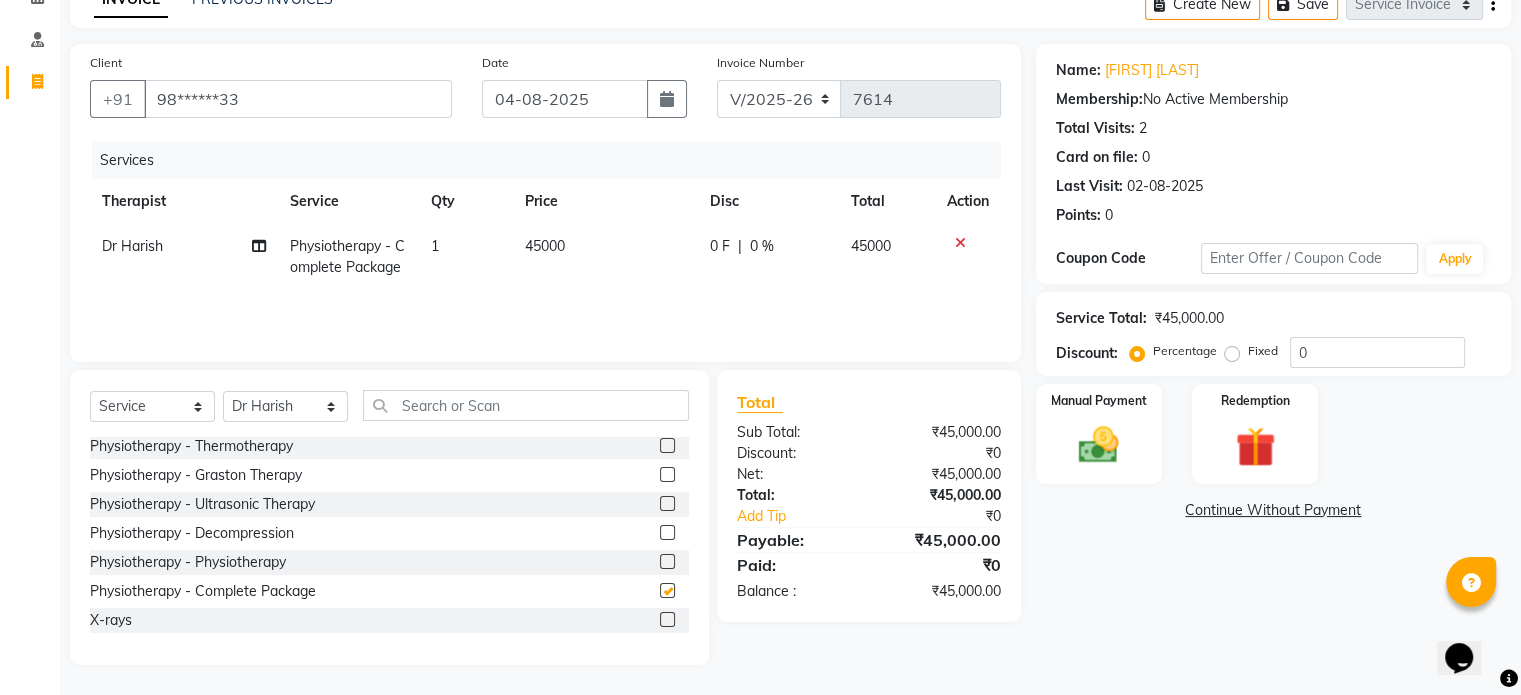 checkbox on "false" 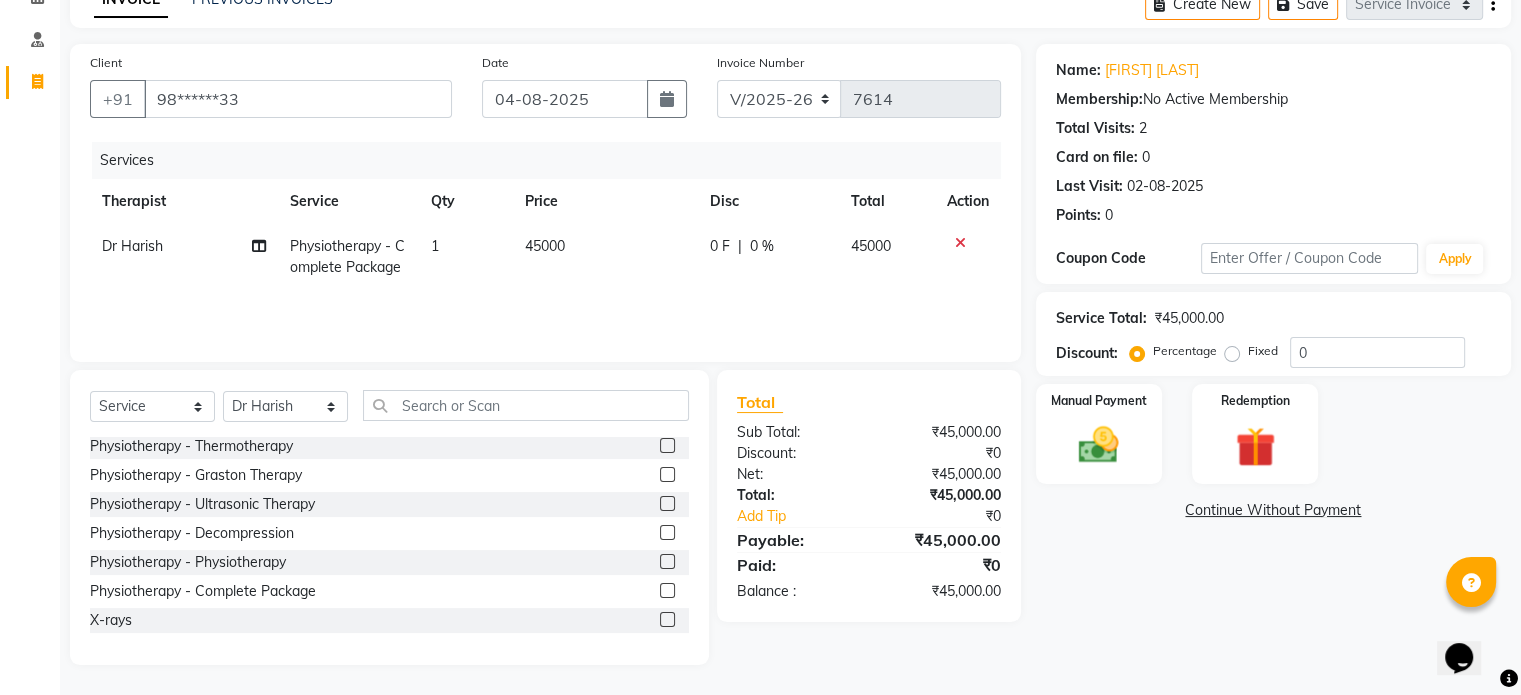 click on "45000" 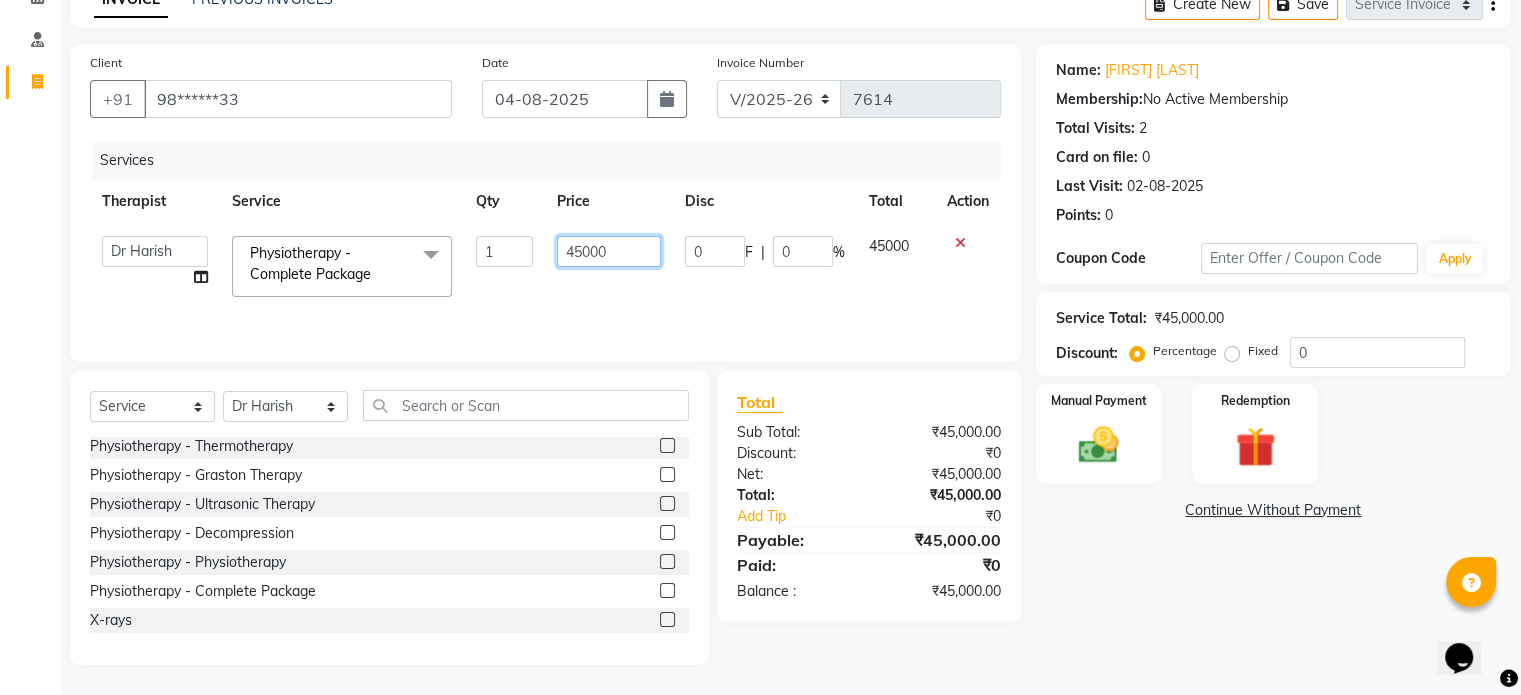 click on "45000" 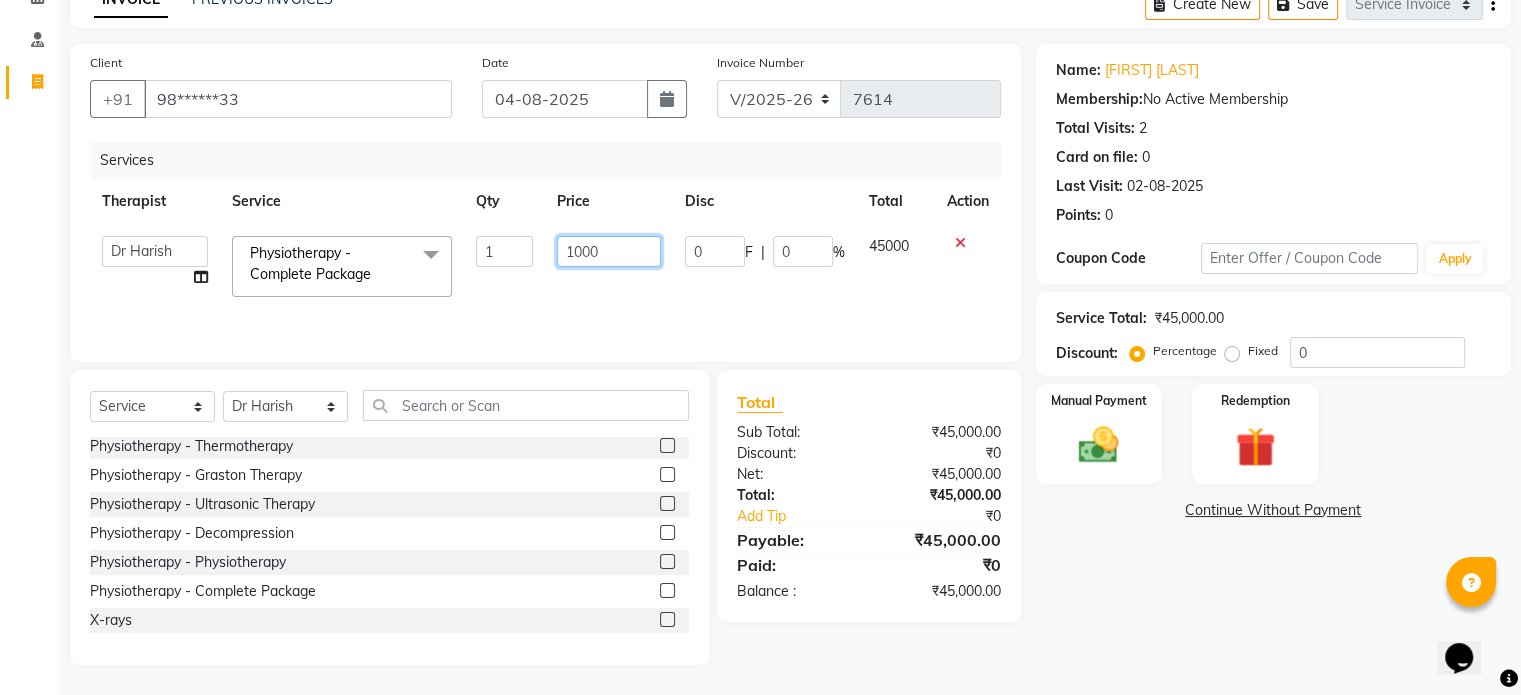 type on "10000" 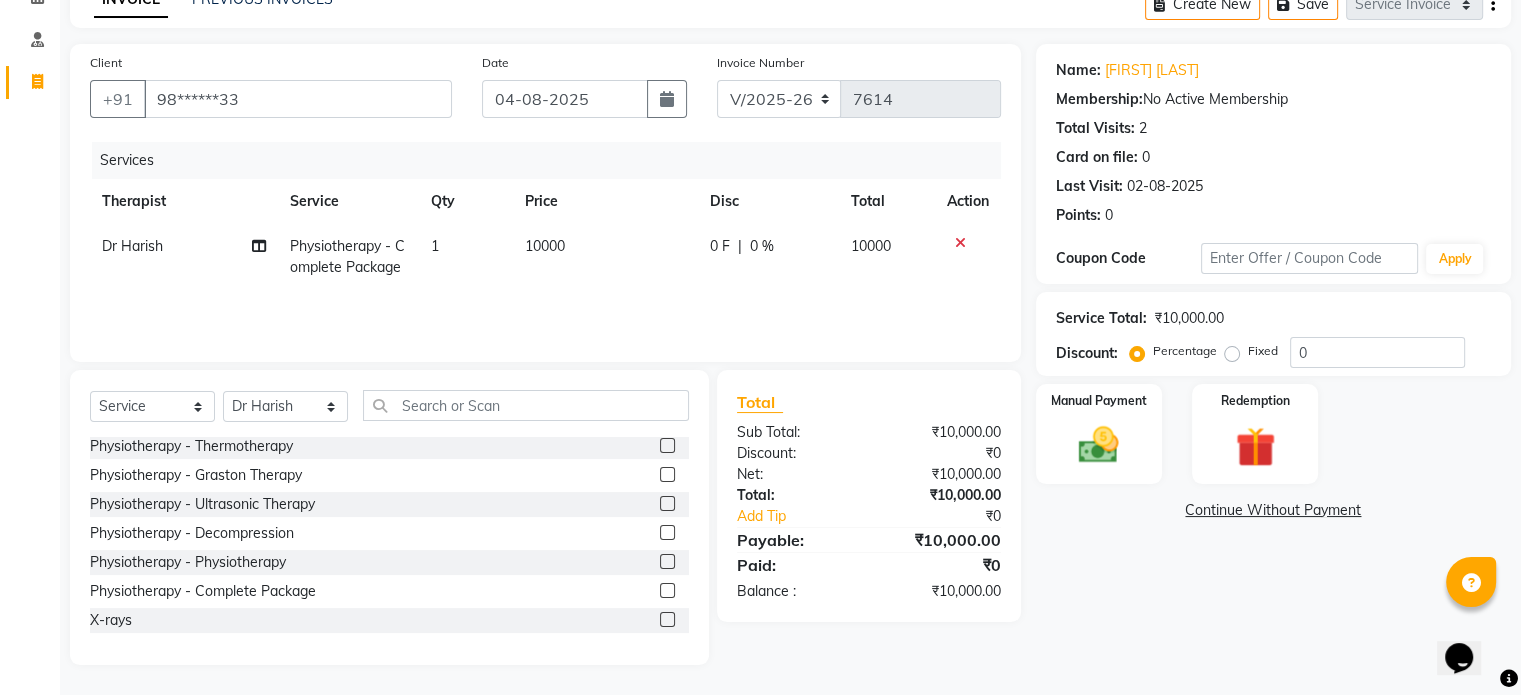 click on "Fixed" 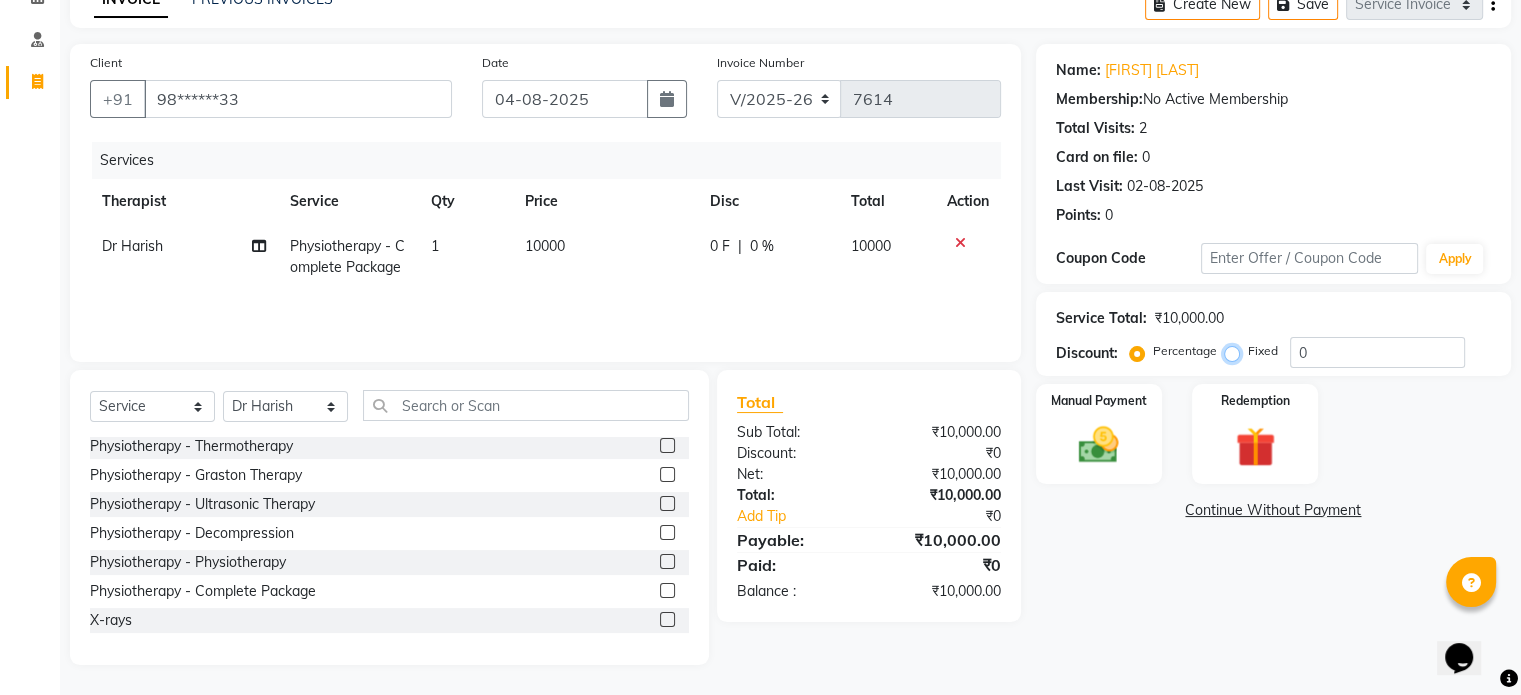 click on "Fixed" at bounding box center (1236, 351) 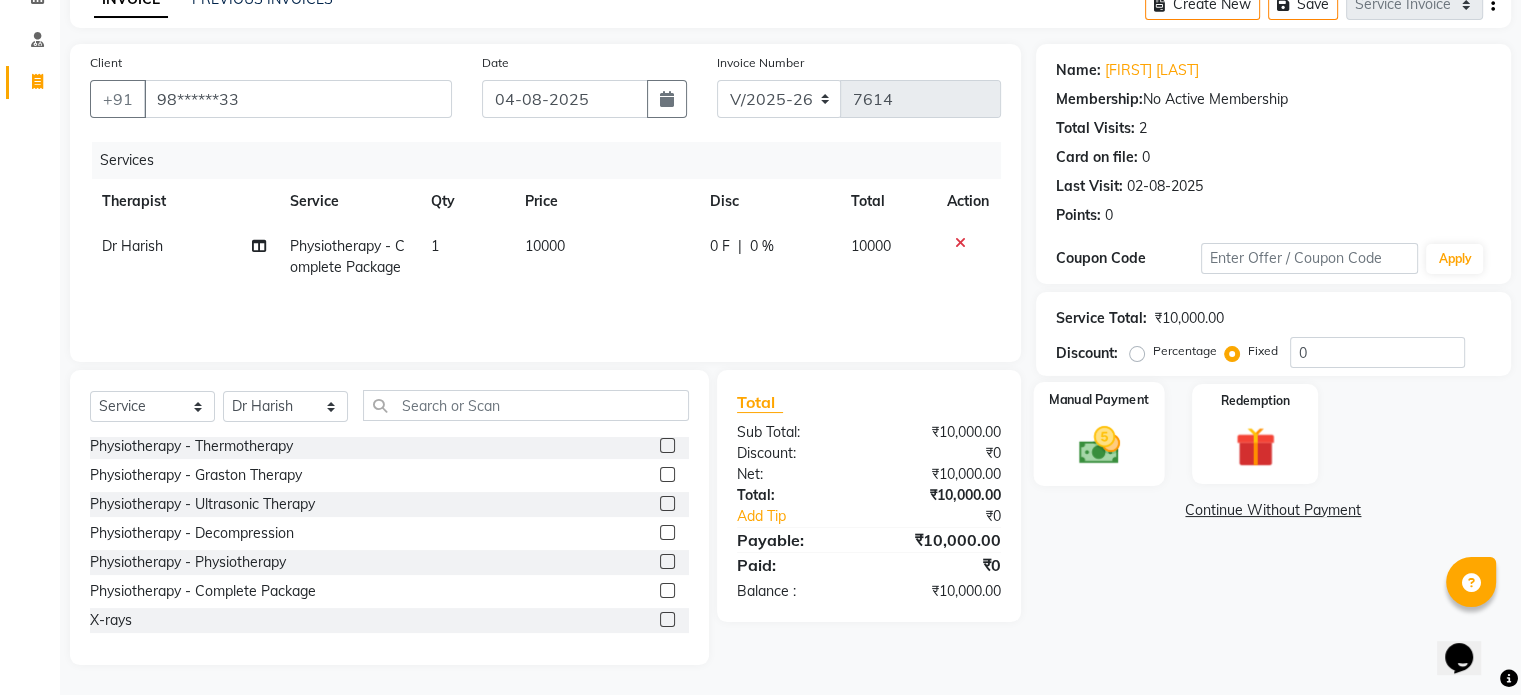 click 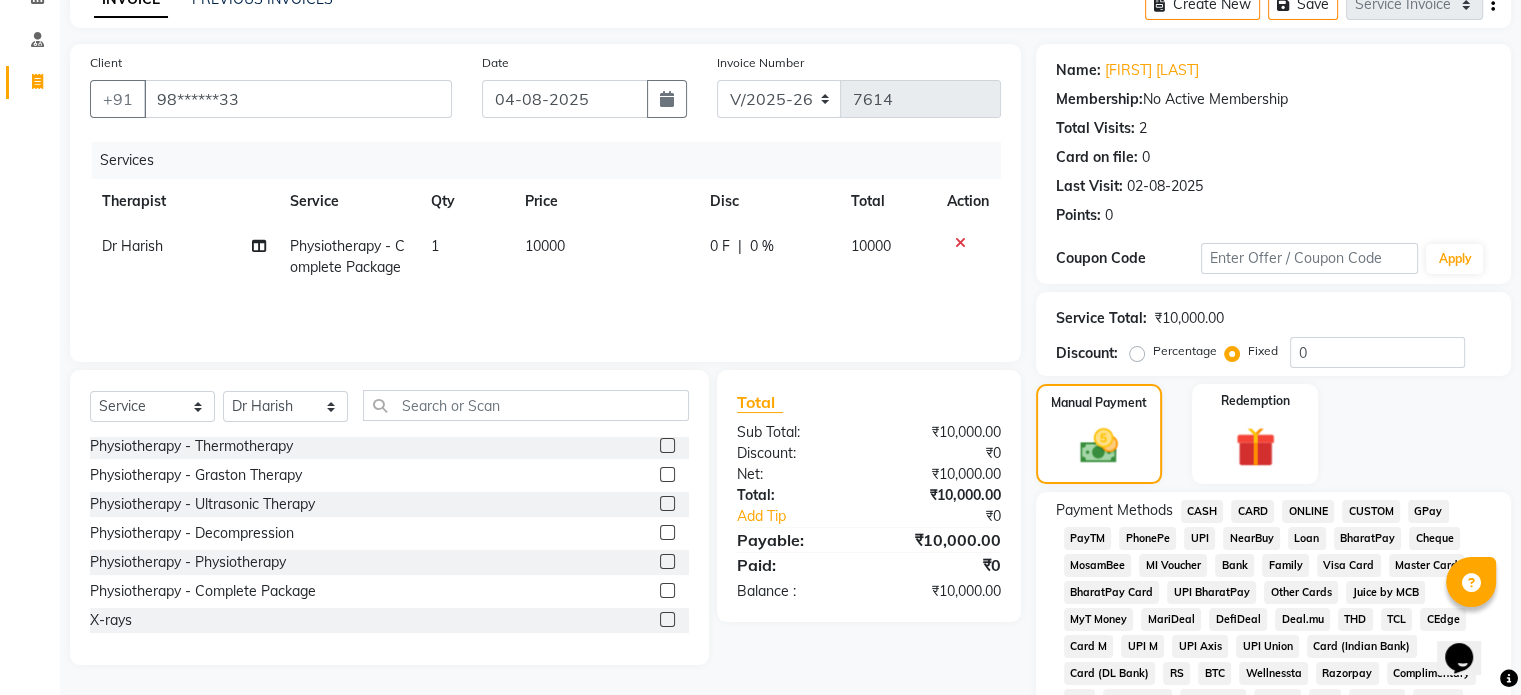 click on "UPI" 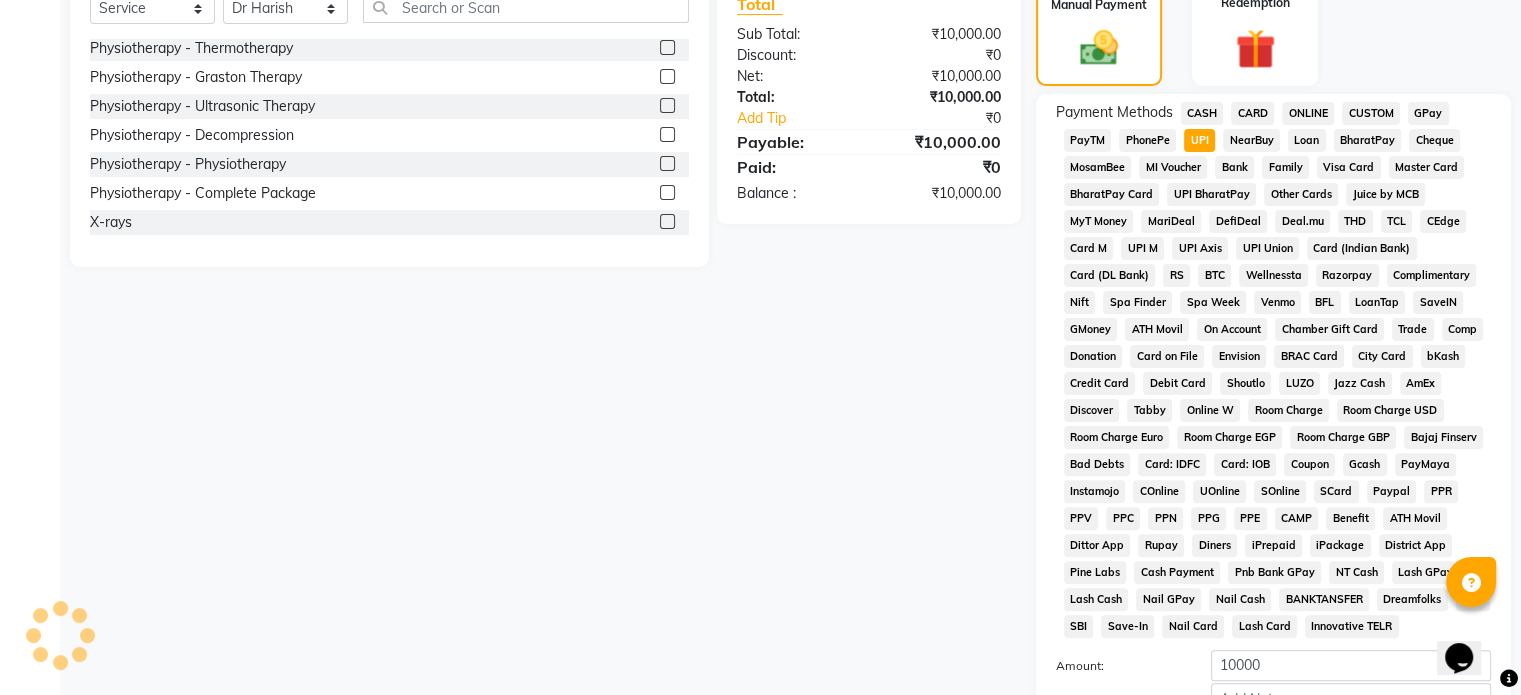 scroll, scrollTop: 652, scrollLeft: 0, axis: vertical 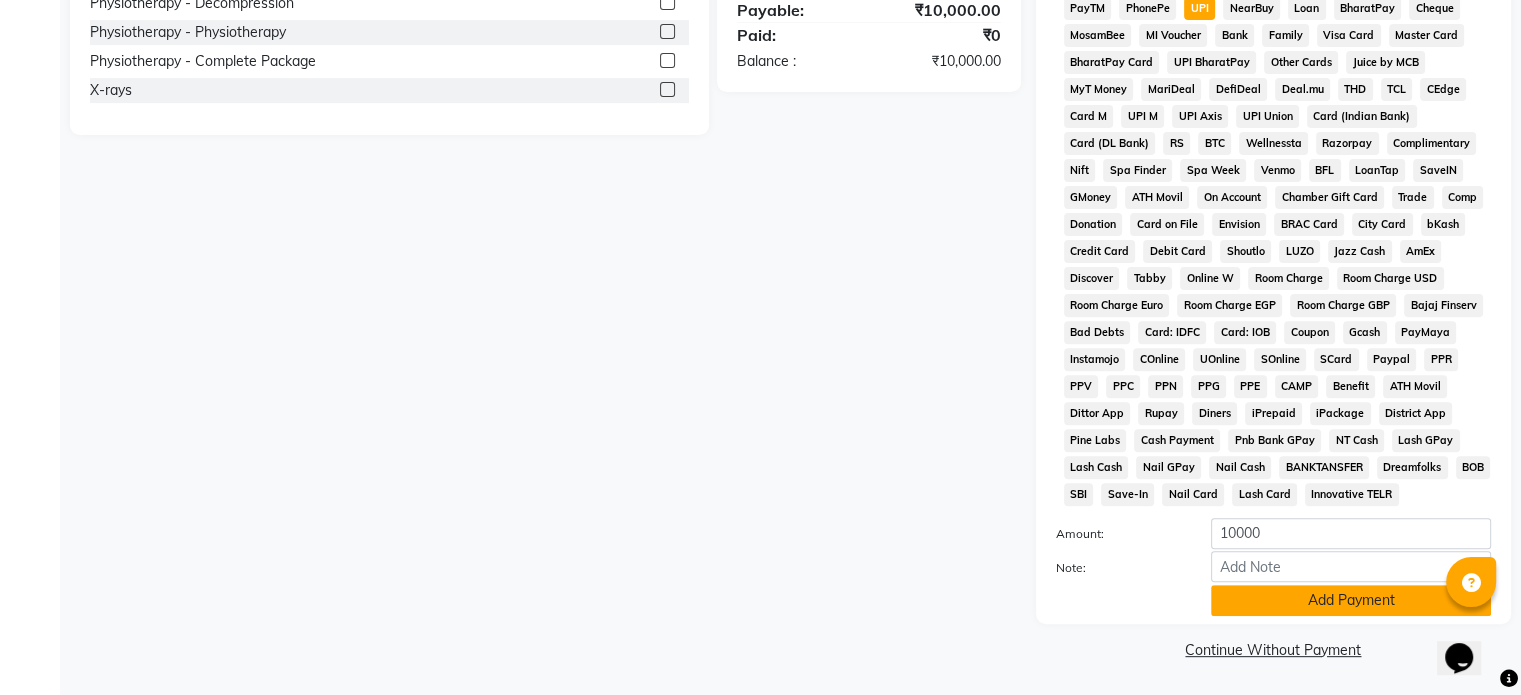 click on "Add Payment" 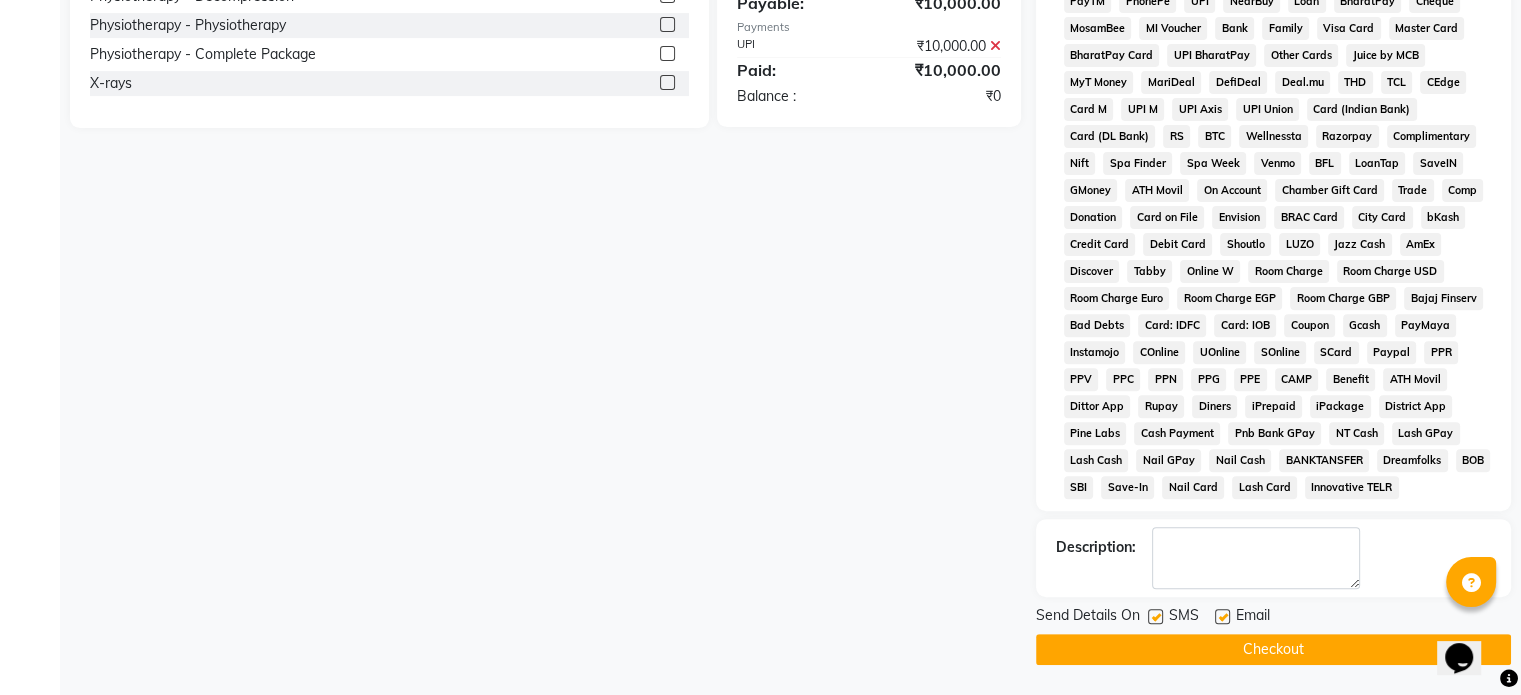 click 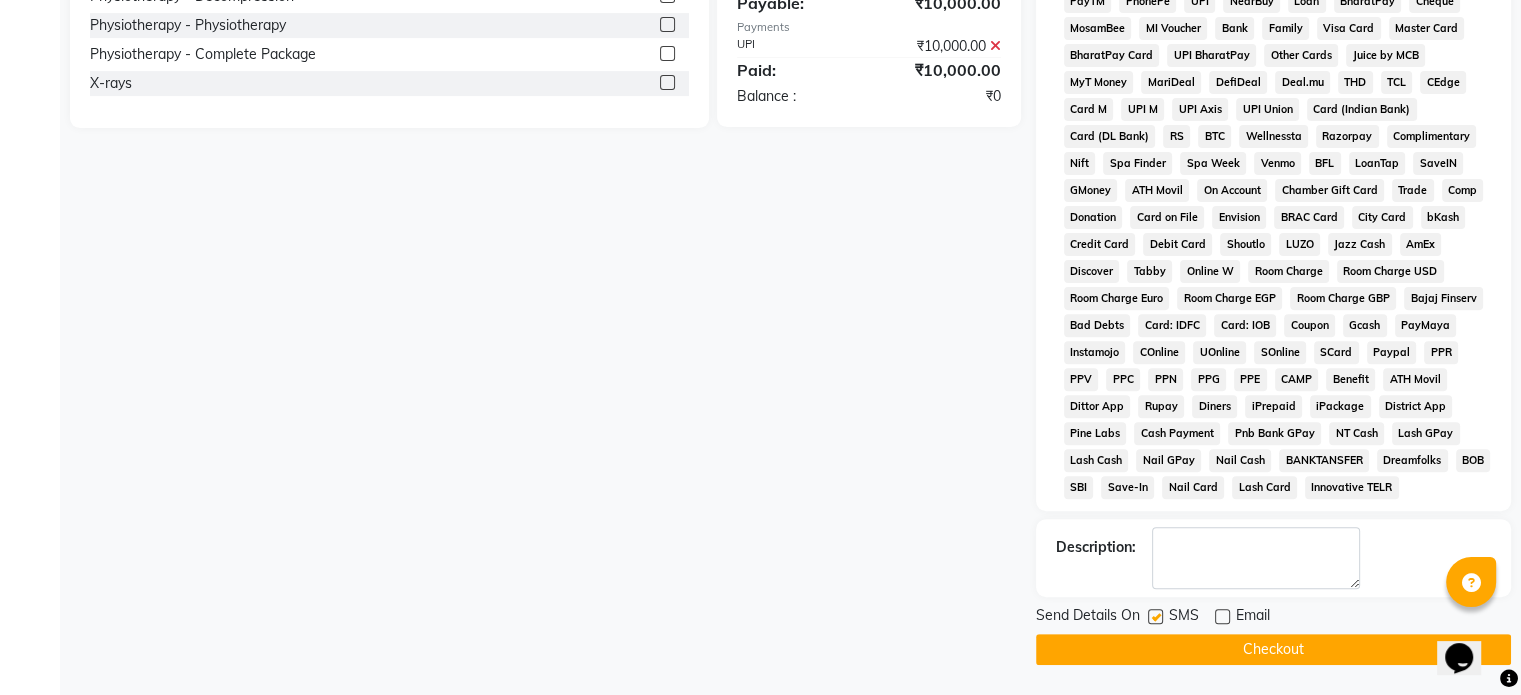 click 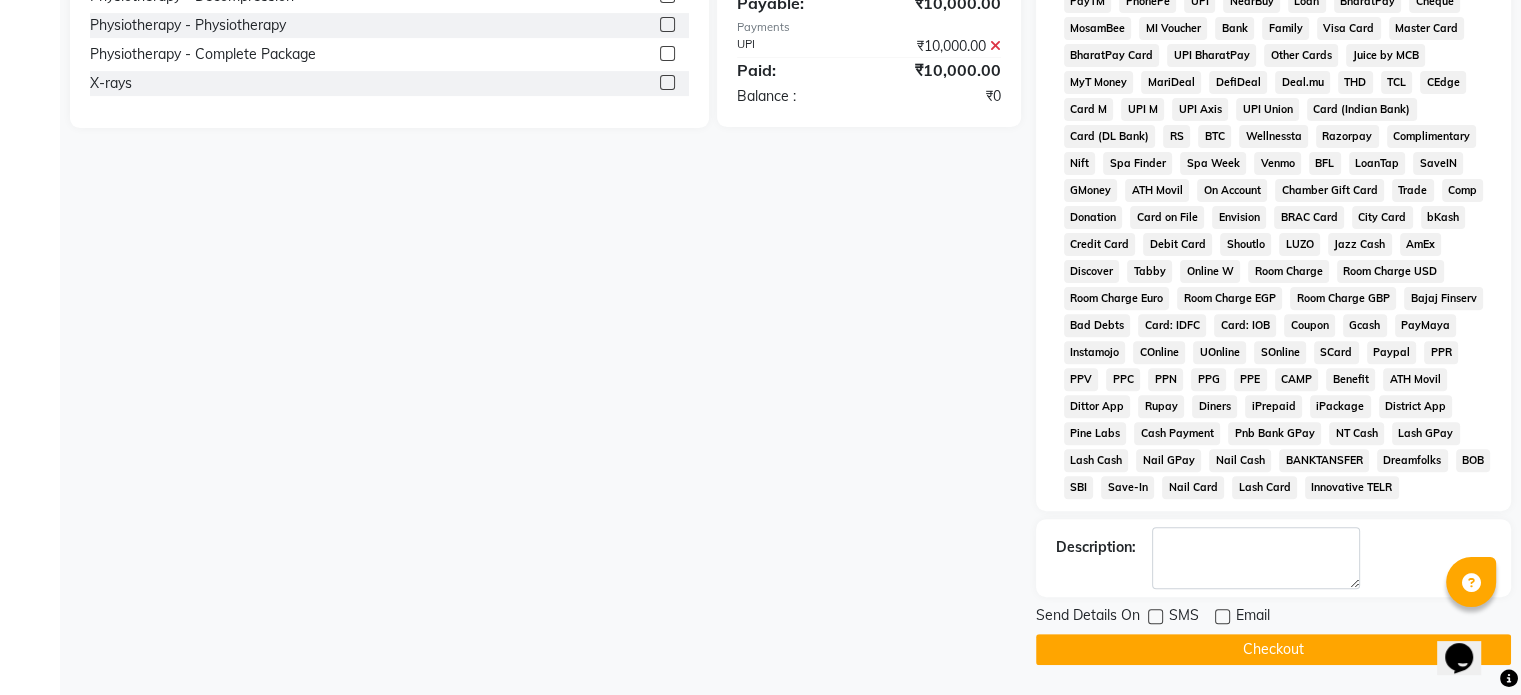 click on "Checkout" 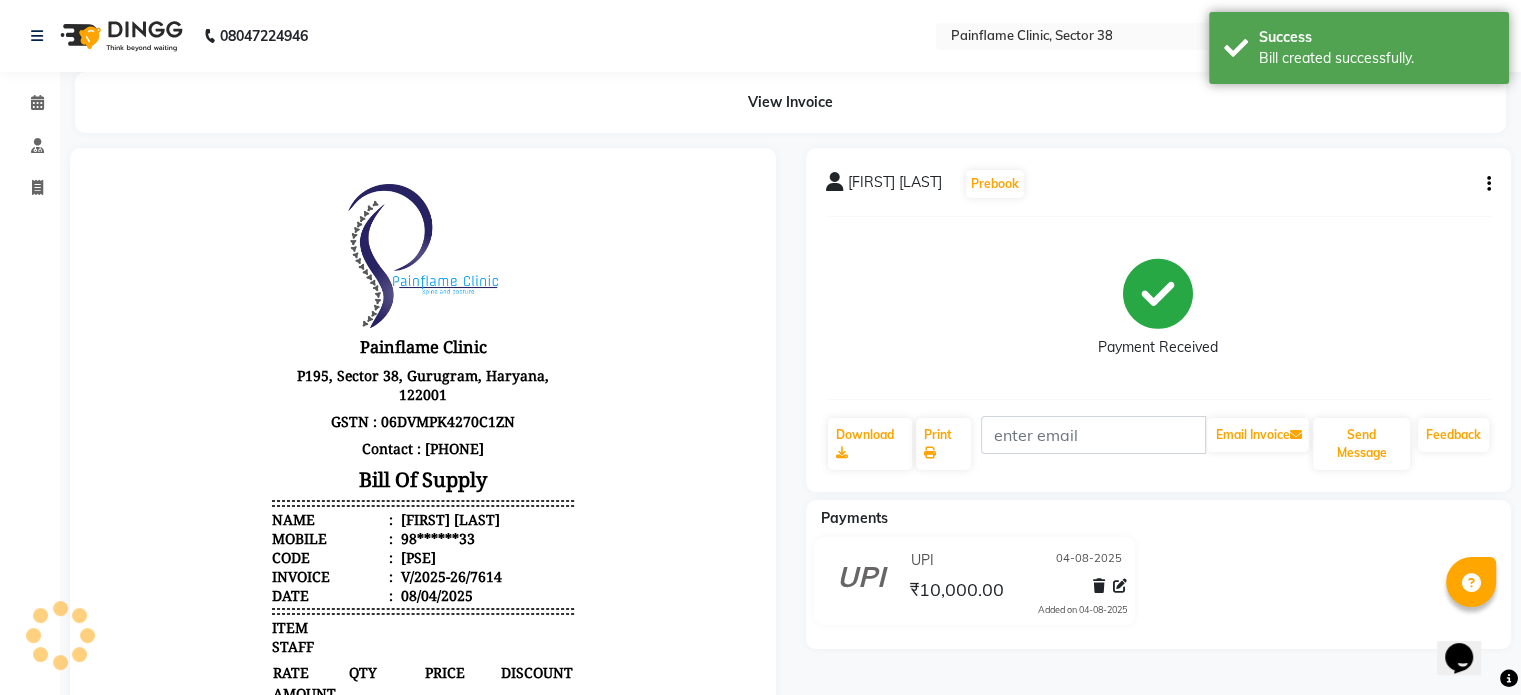 scroll, scrollTop: 0, scrollLeft: 0, axis: both 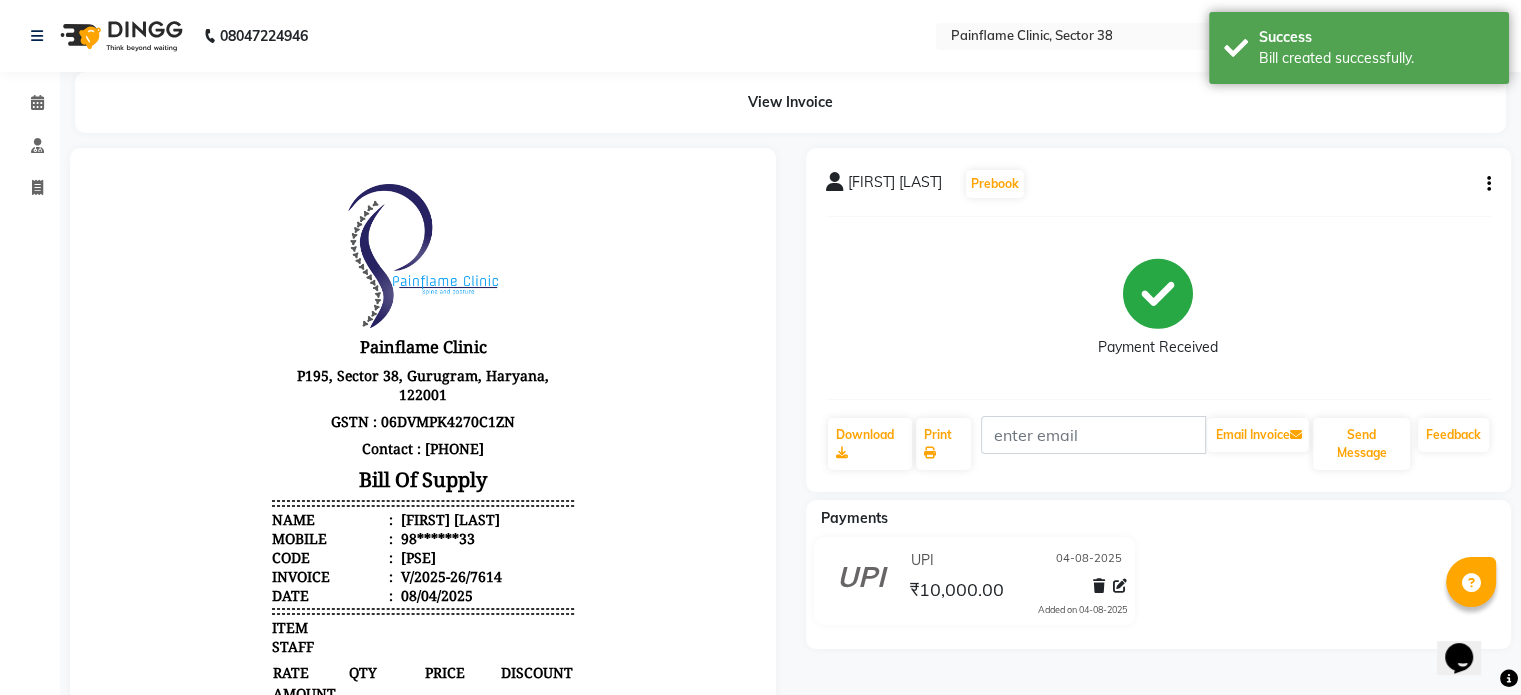 select on "3964" 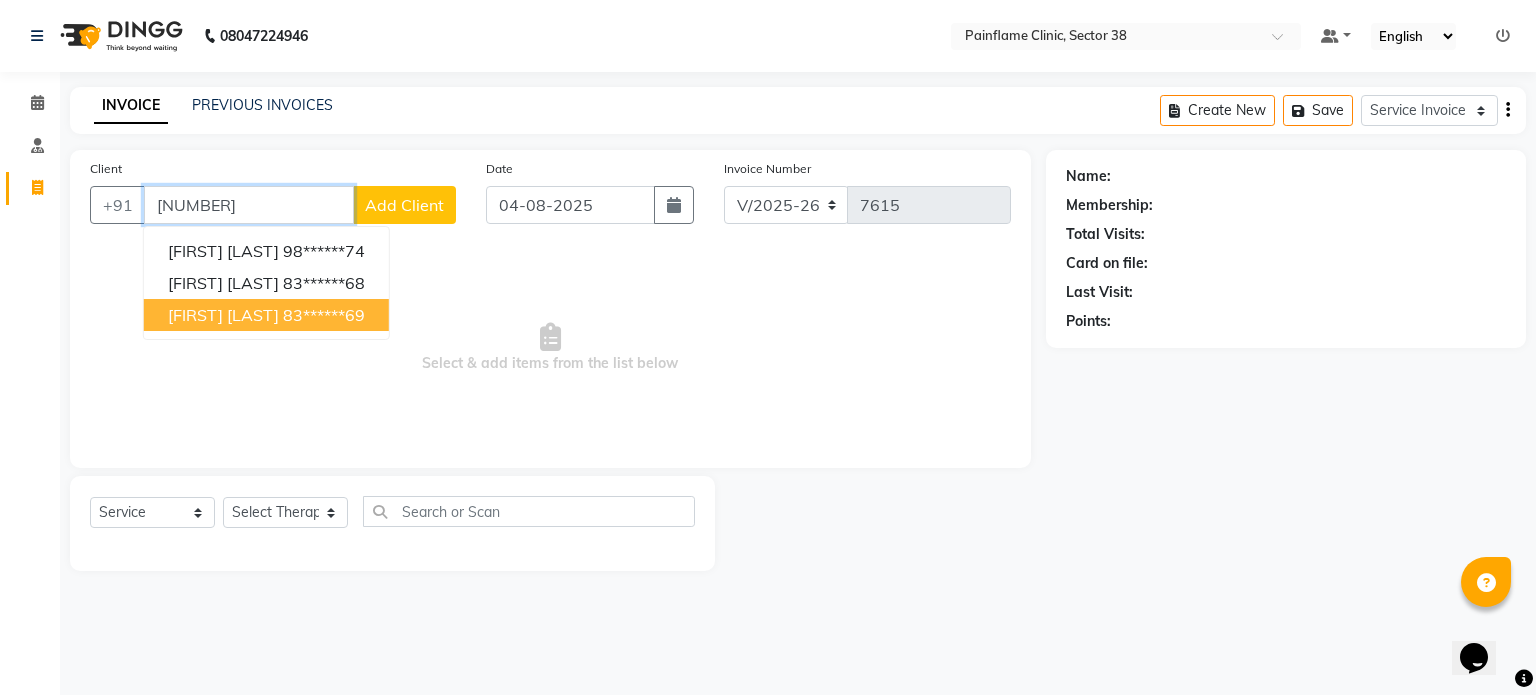click on "[FIRST] [LAST] [PHONE]" at bounding box center (266, 315) 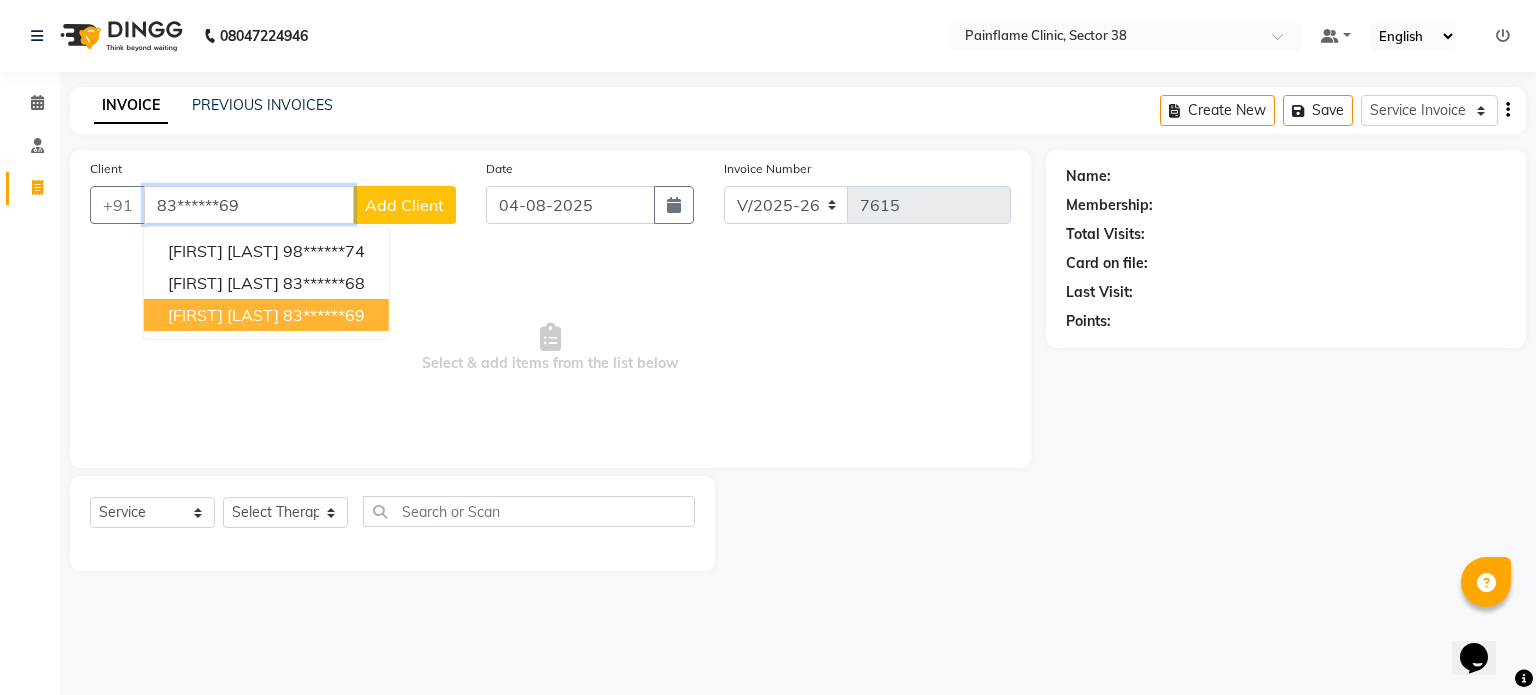 type on "83******69" 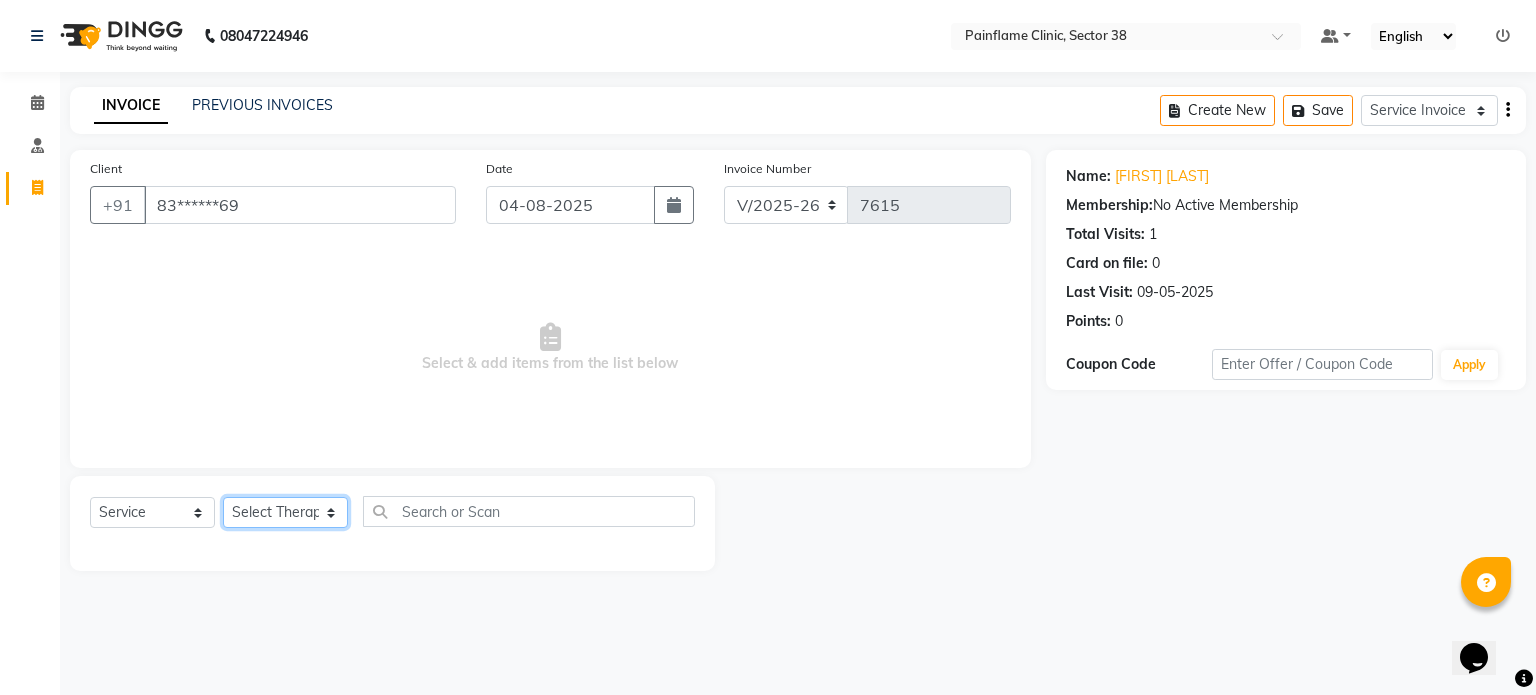 click on "Select Therapist Dr Durgesh Dr Harish Dr Ranjana Dr Saurabh Dr. Suraj Dr. Tejpal Mehlawat KUSHAL MOHIT SEMWAL Nancy Singhai Reception 1  Reception 2 Reception 3" 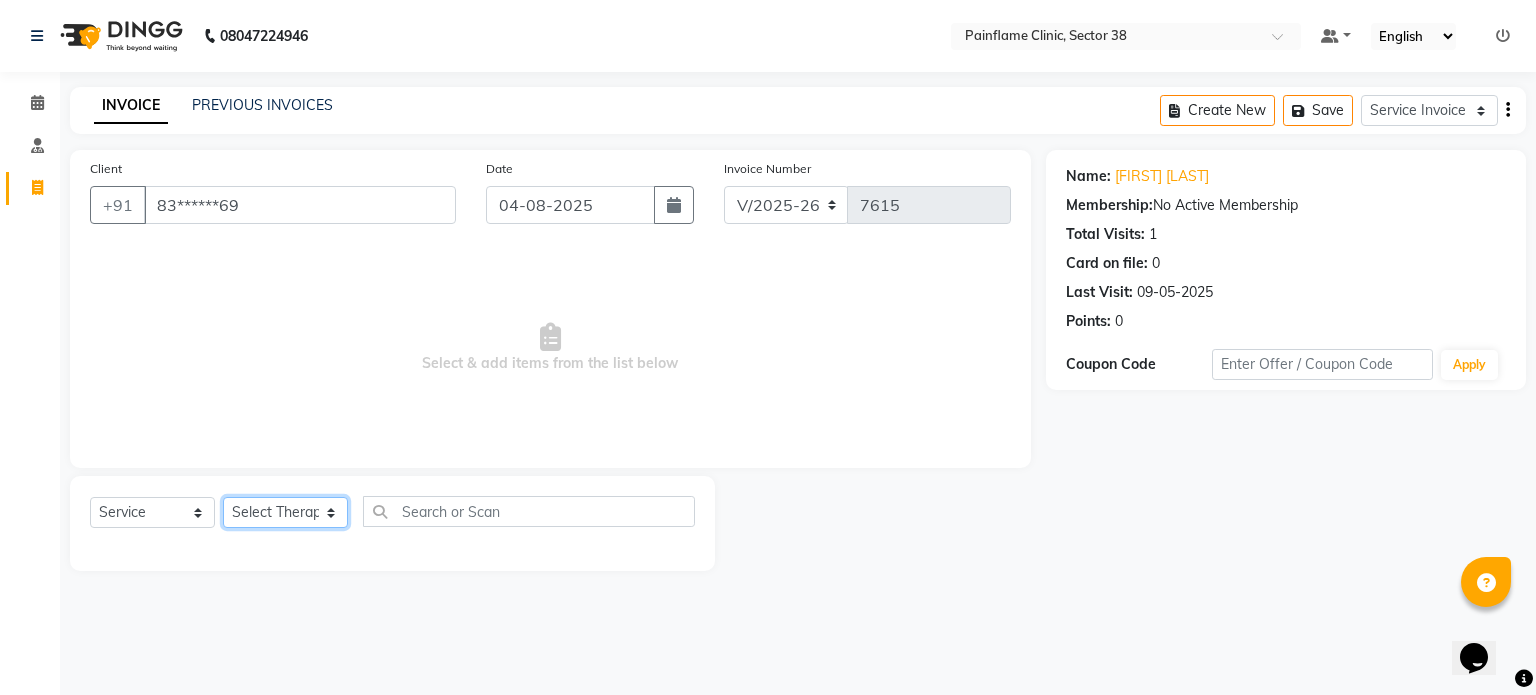 select on "20209" 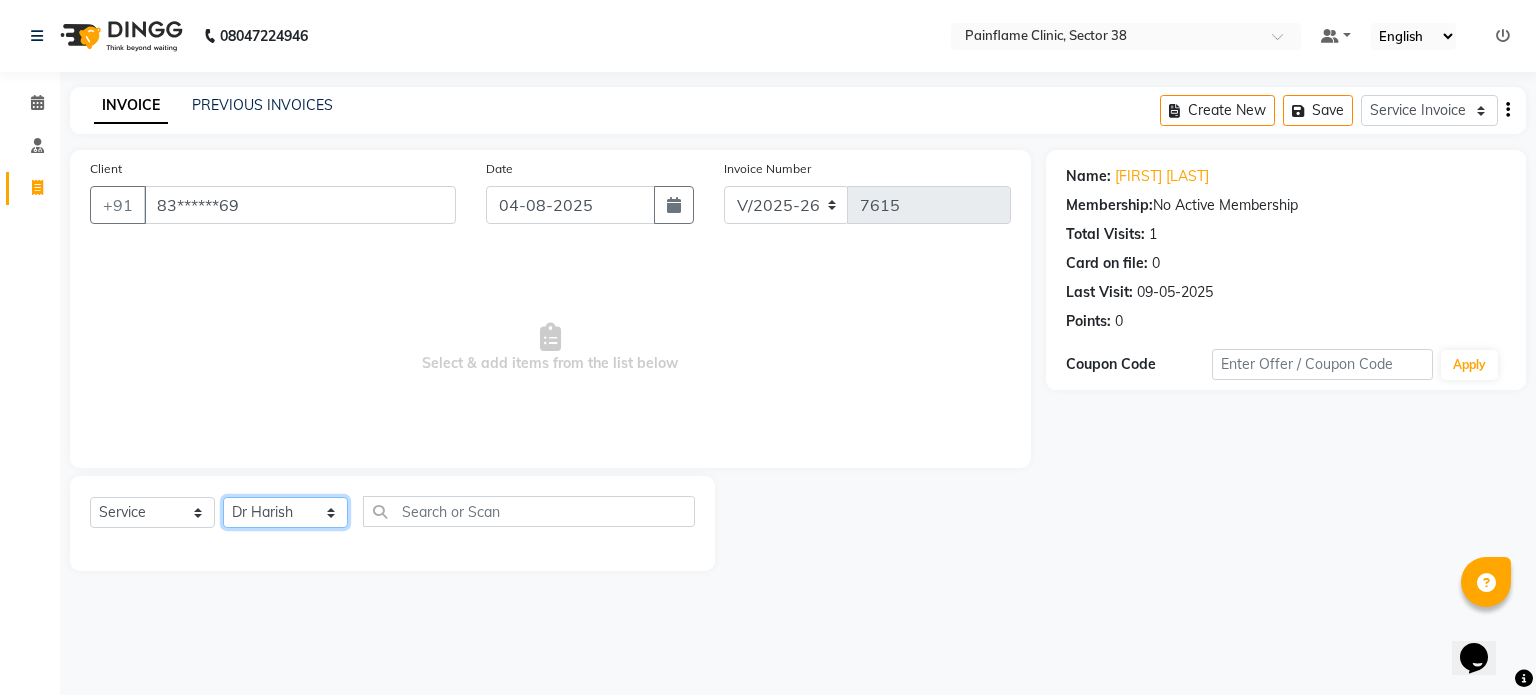 click on "Select Therapist Dr Durgesh Dr Harish Dr Ranjana Dr Saurabh Dr. Suraj Dr. Tejpal Mehlawat KUSHAL MOHIT SEMWAL Nancy Singhai Reception 1  Reception 2 Reception 3" 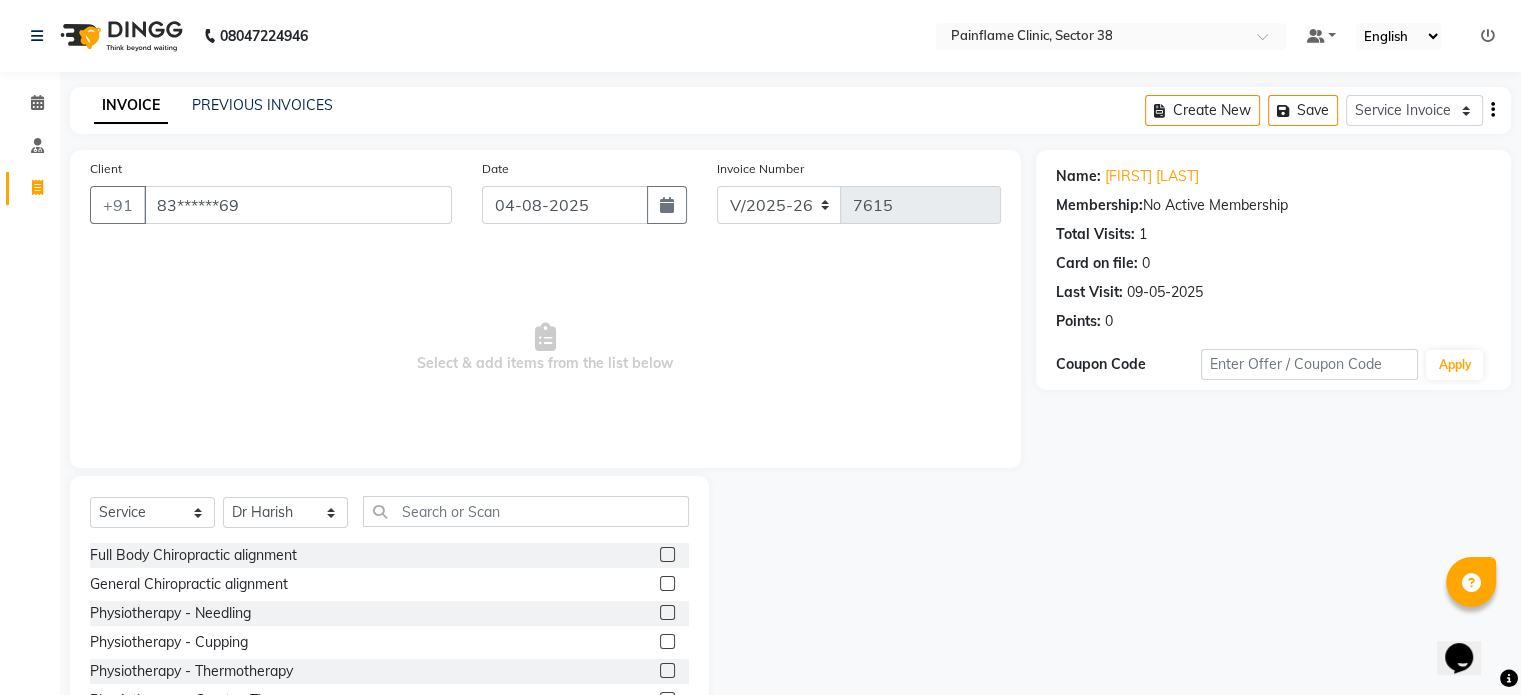 click 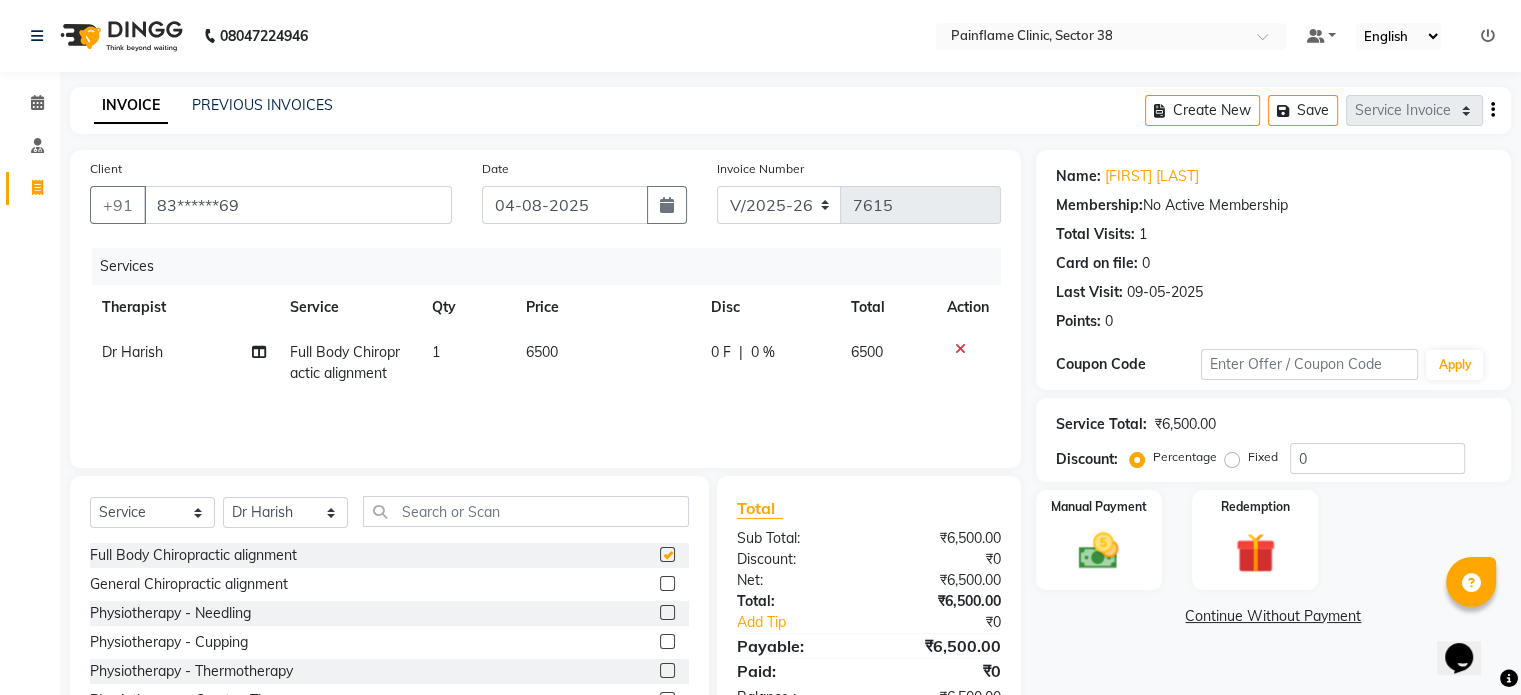 checkbox on "false" 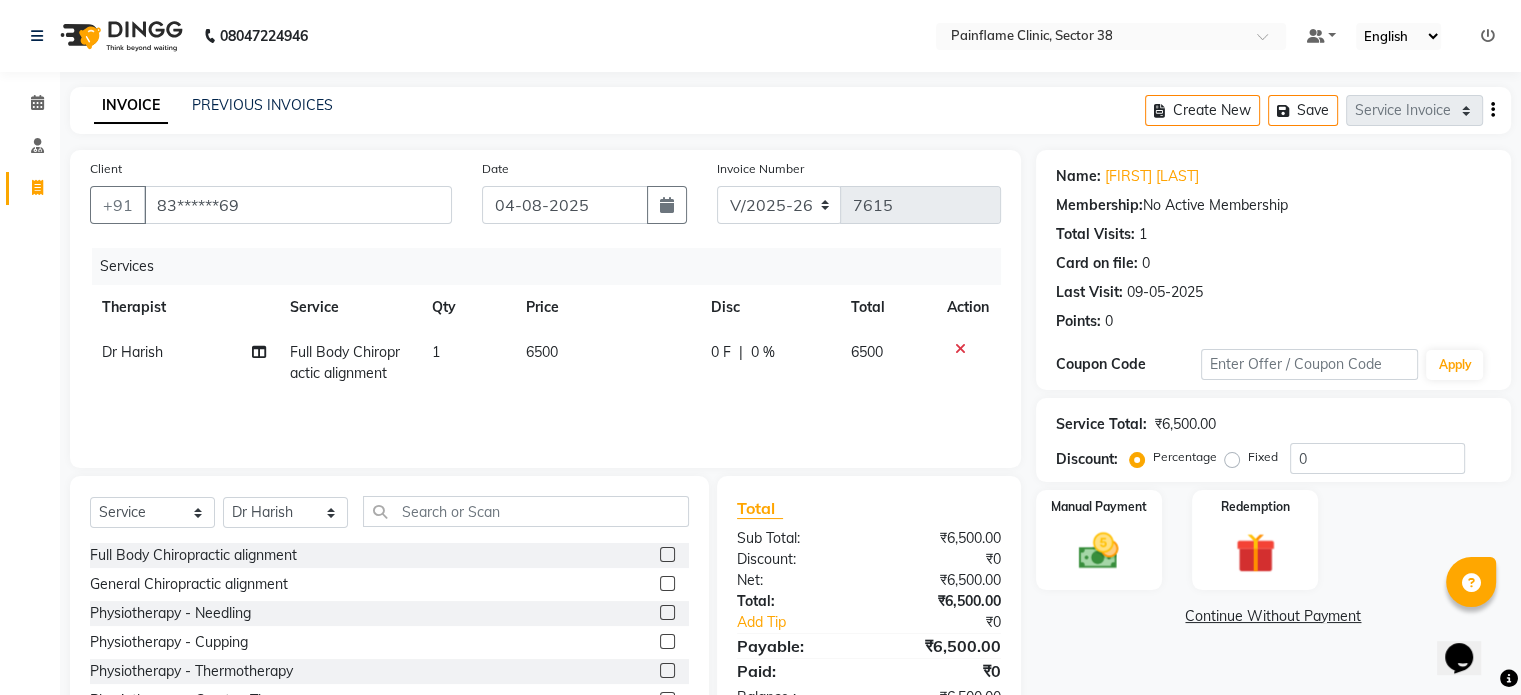 scroll, scrollTop: 119, scrollLeft: 0, axis: vertical 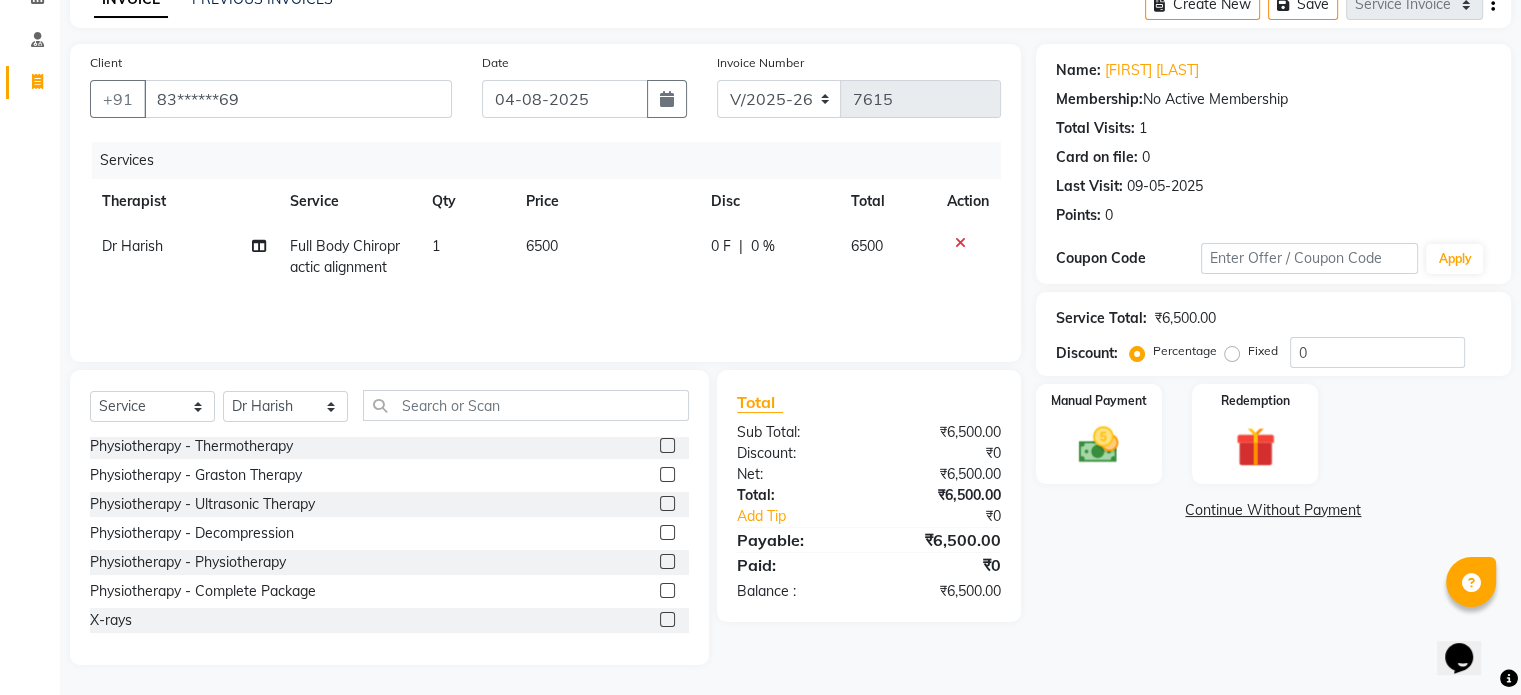 click 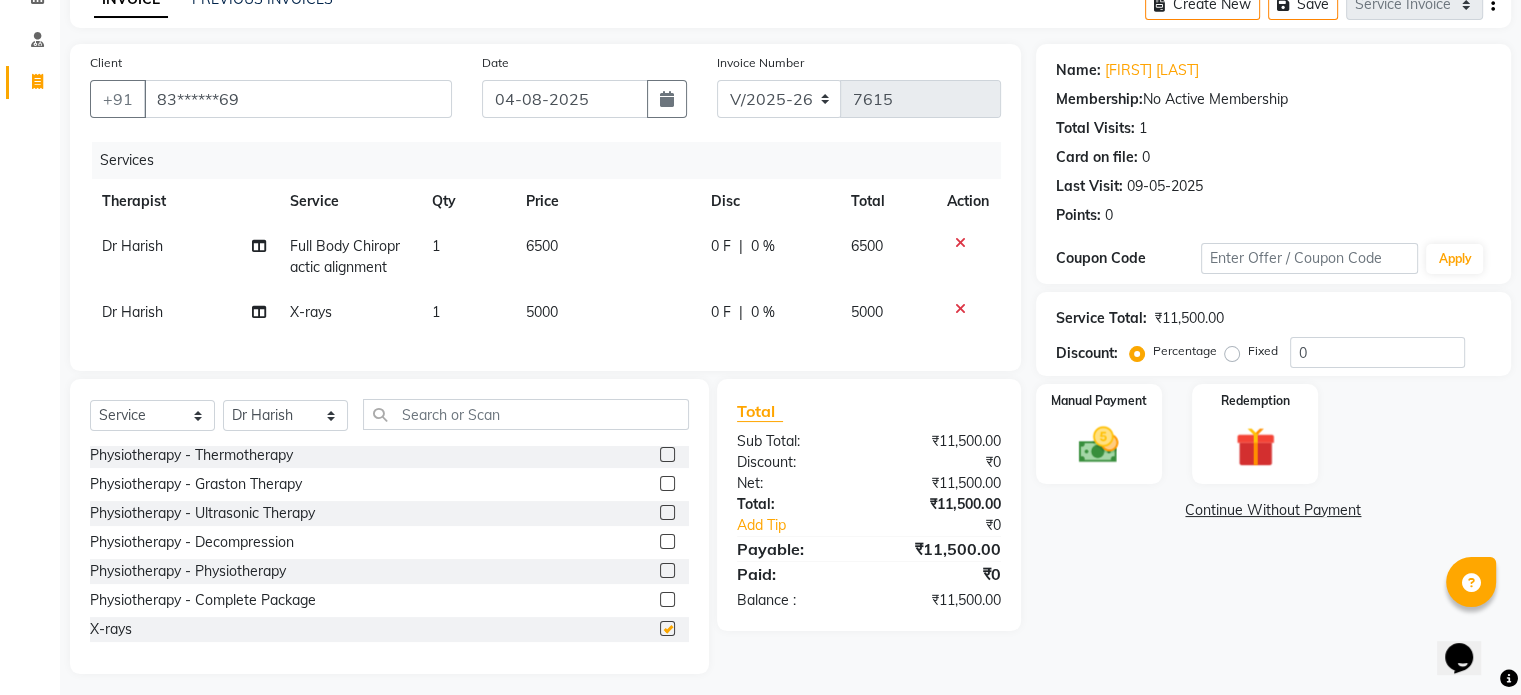 checkbox on "false" 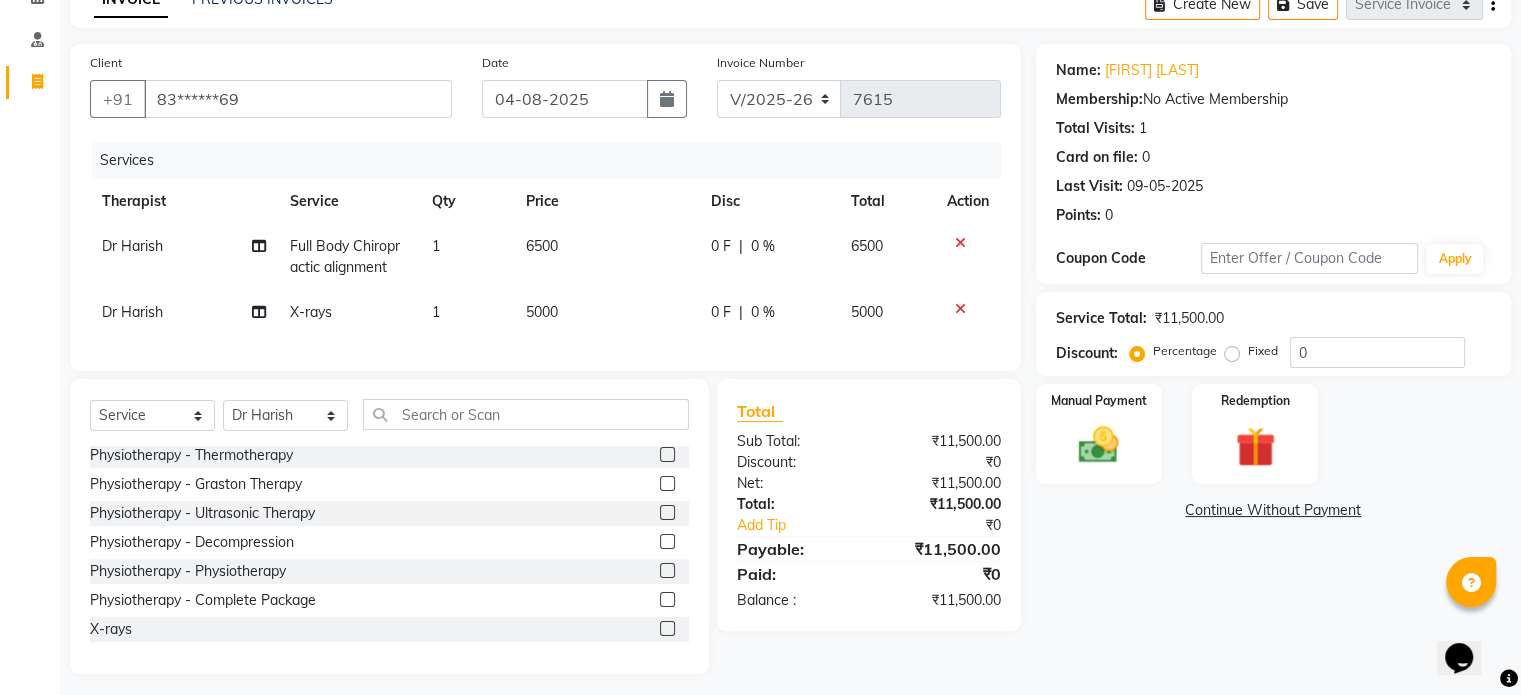 click on "5000" 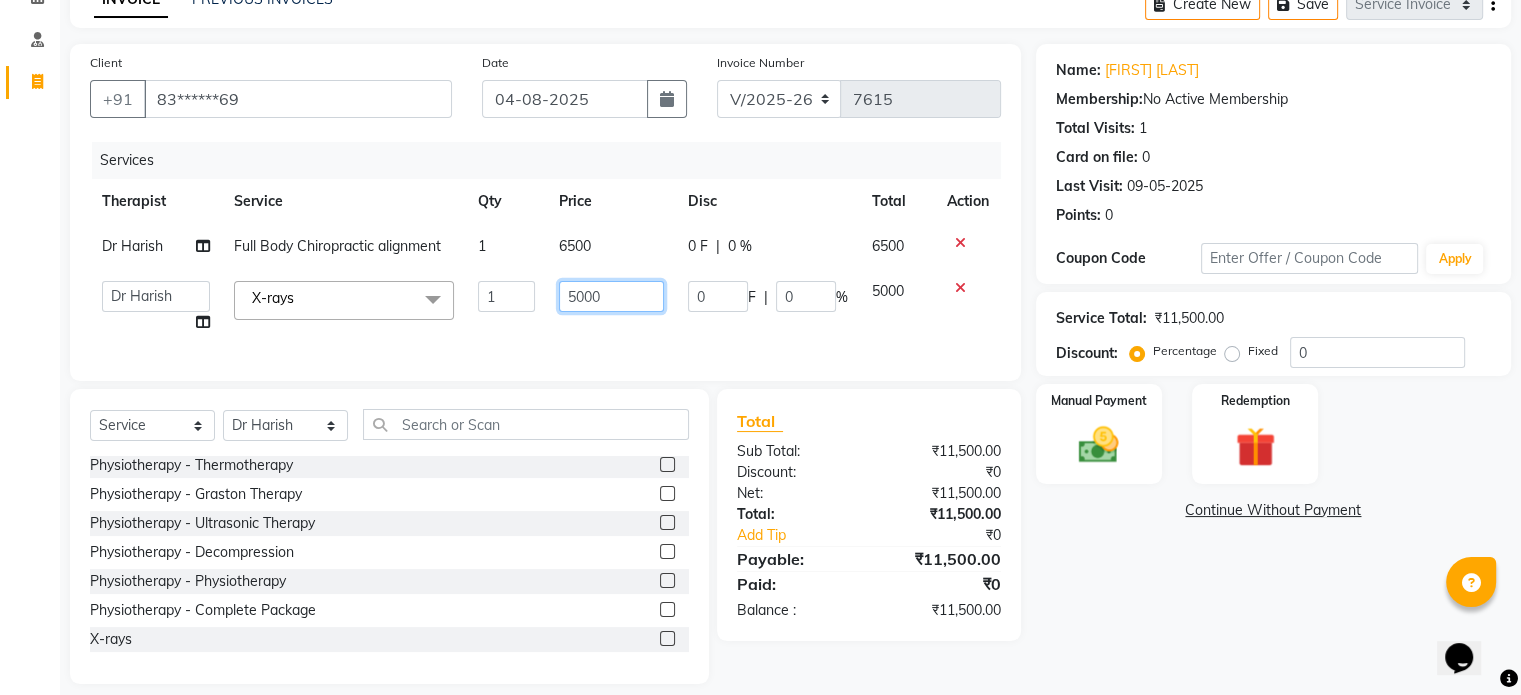 click on "5000" 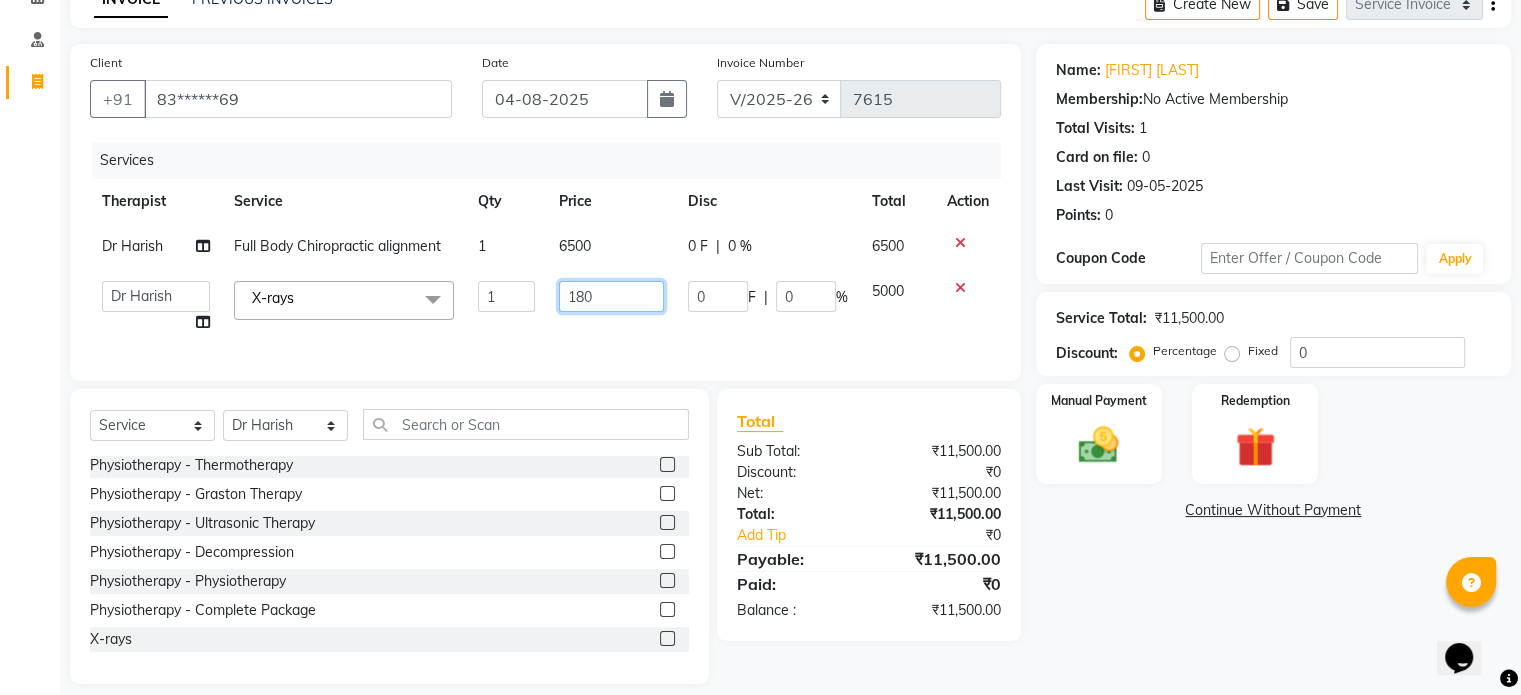 type on "1800" 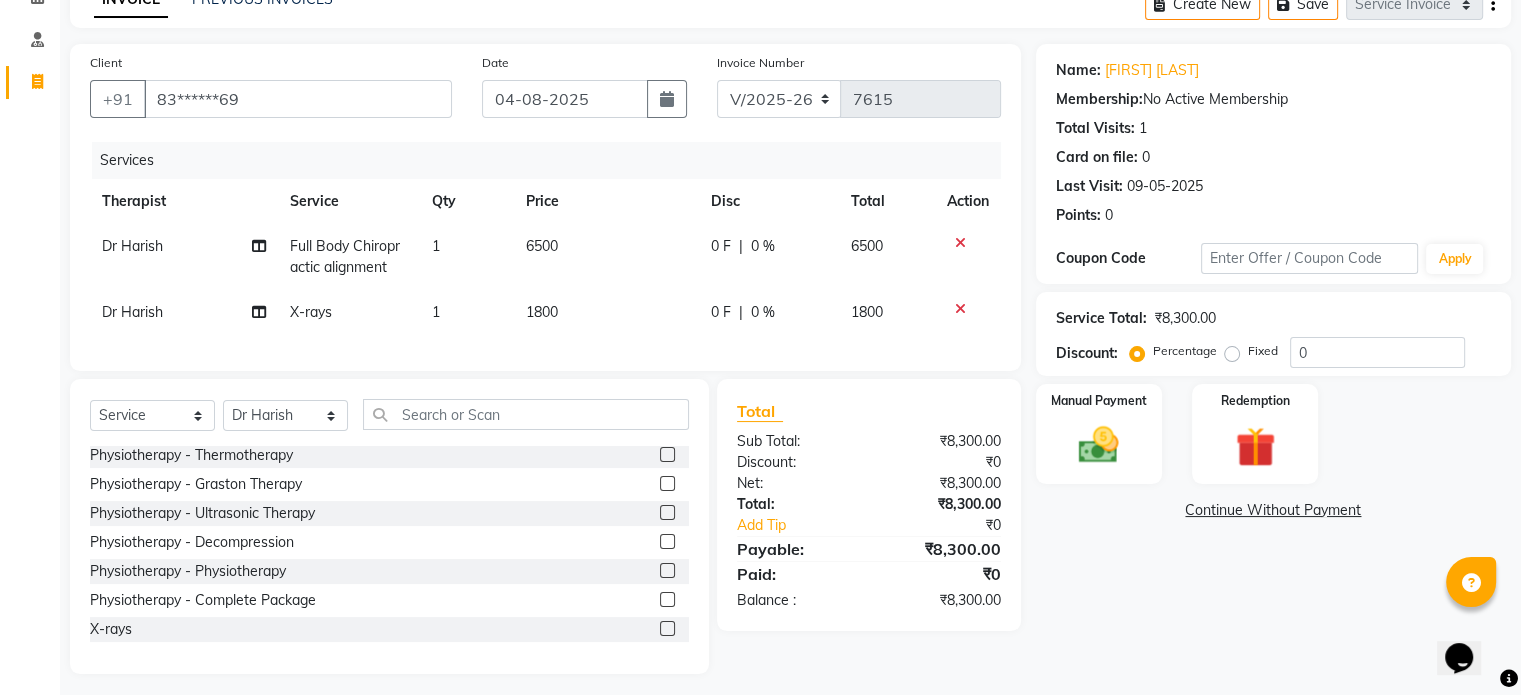 click on "Fixed" 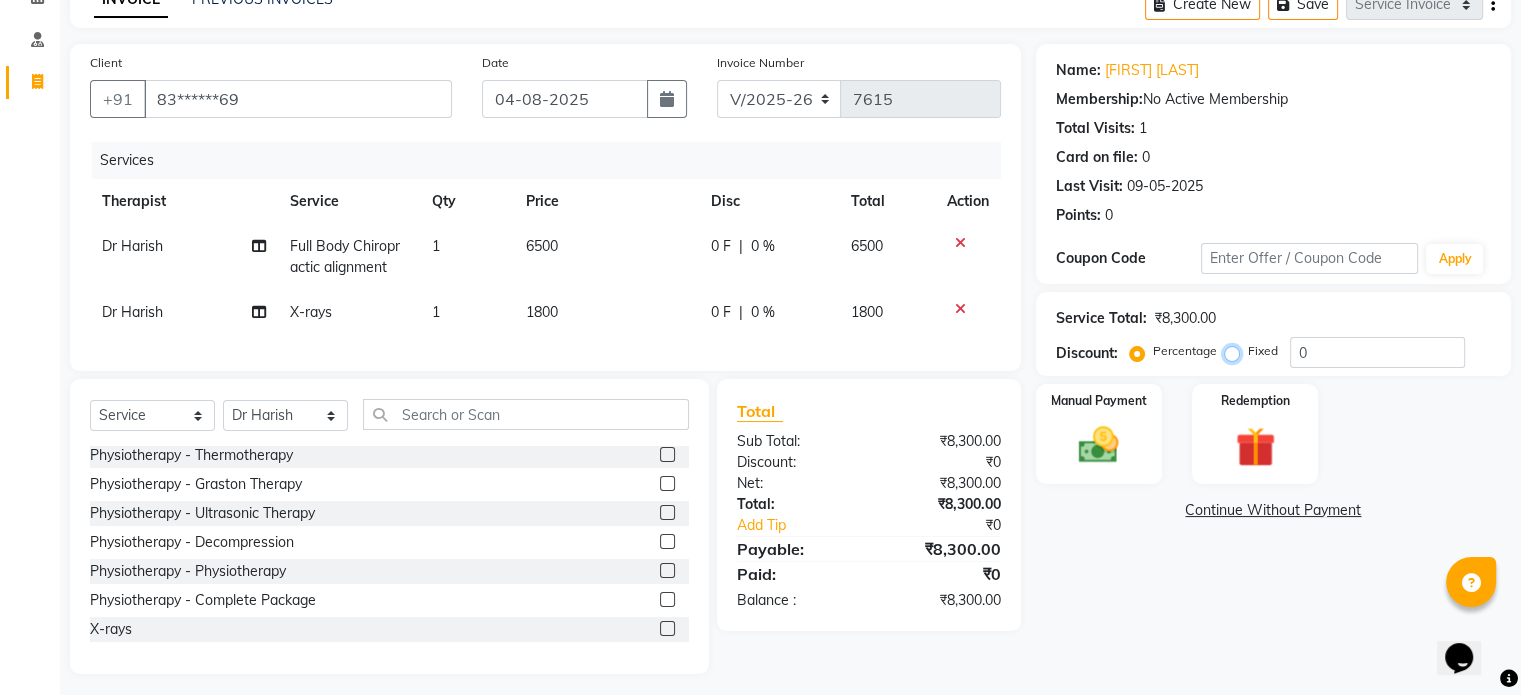 click on "Fixed" at bounding box center (1236, 351) 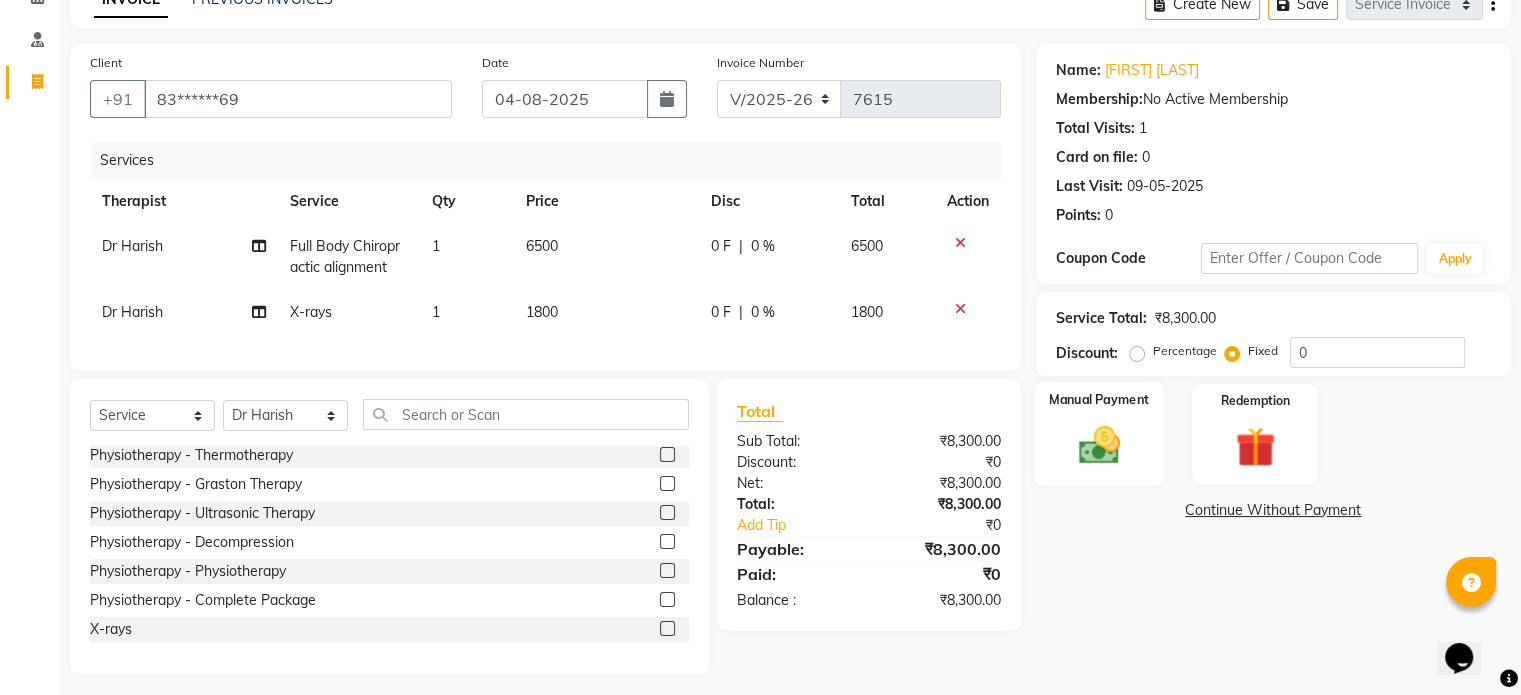 click on "Manual Payment" 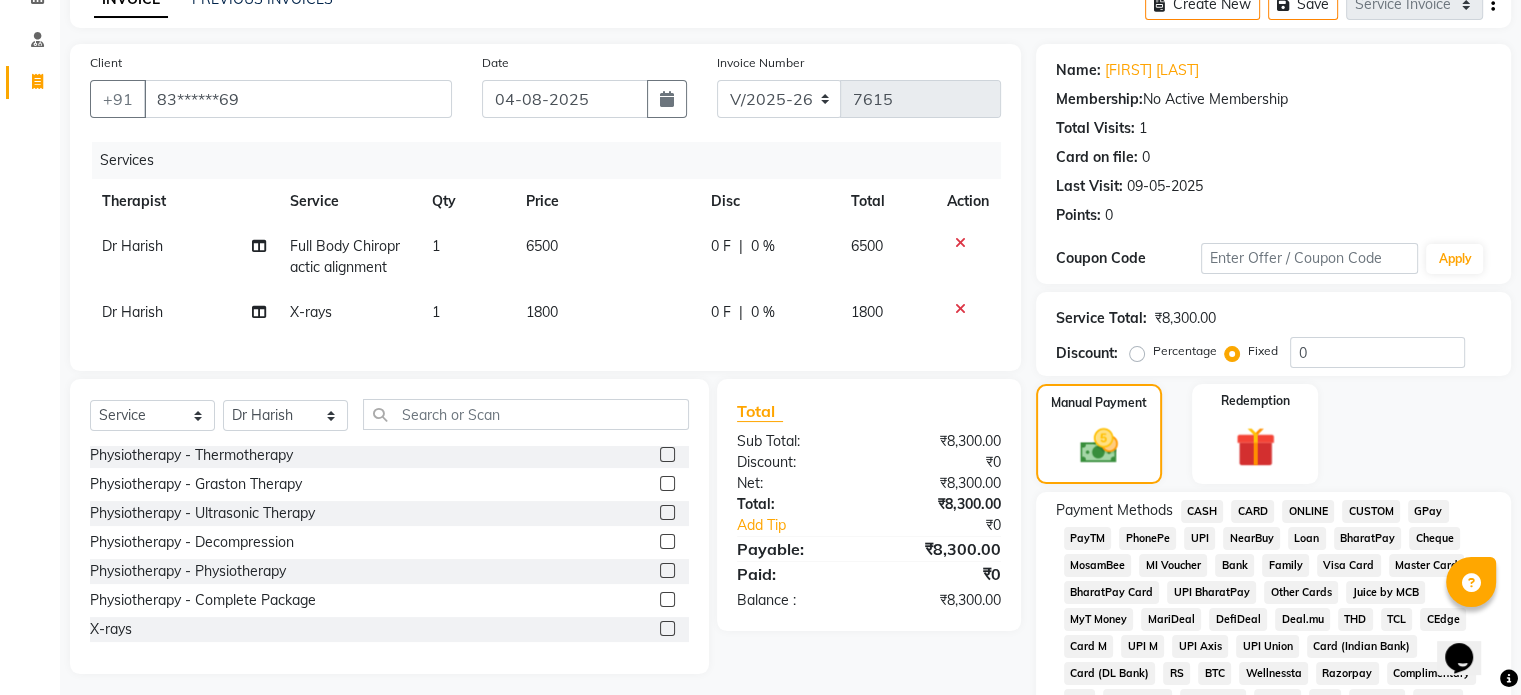 click on "UPI" 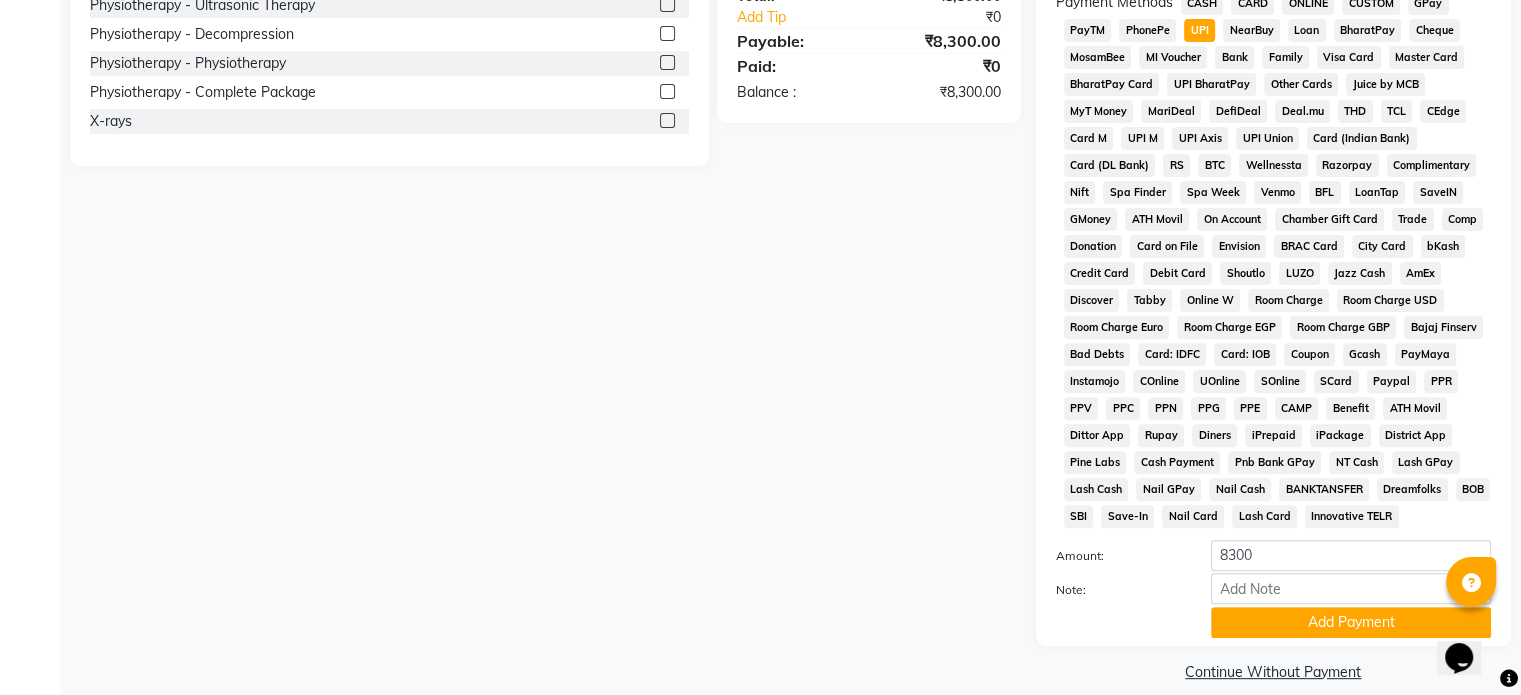 scroll, scrollTop: 652, scrollLeft: 0, axis: vertical 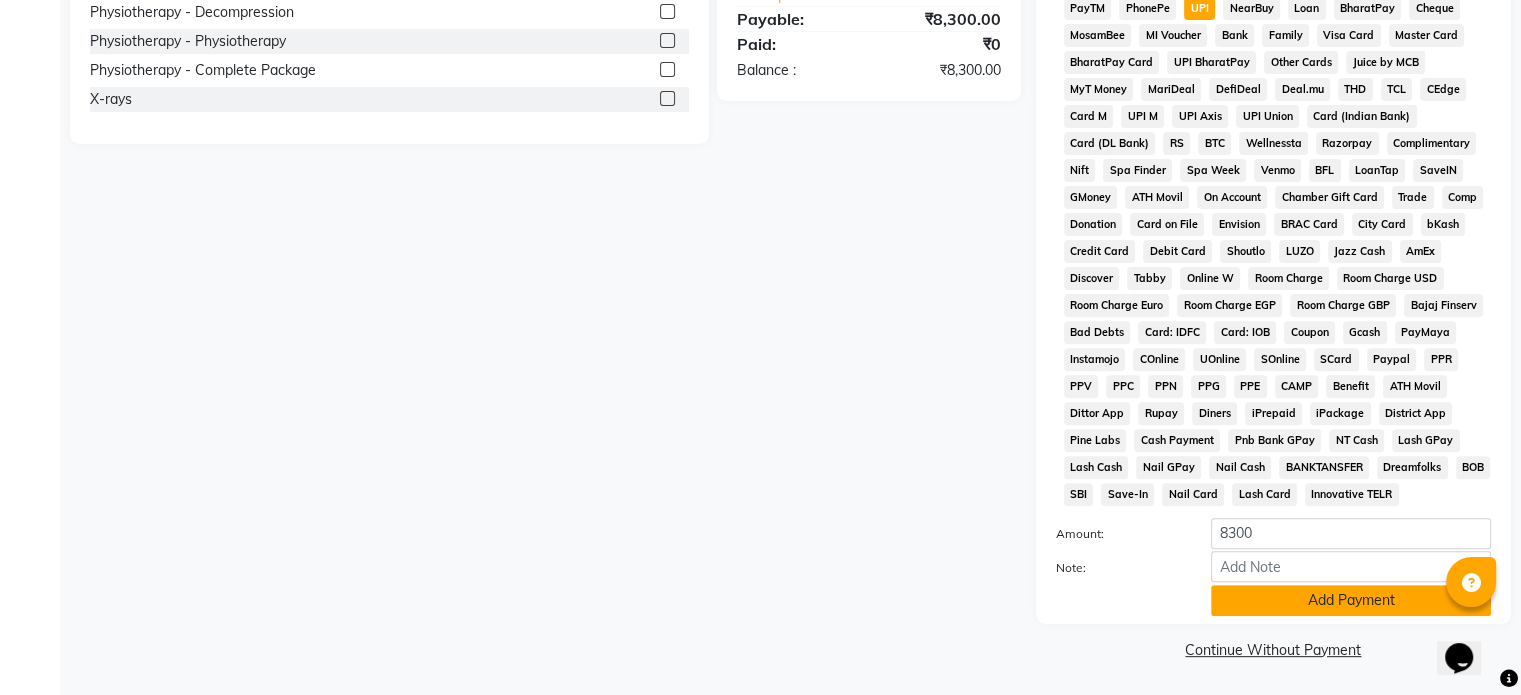 click on "Add Payment" 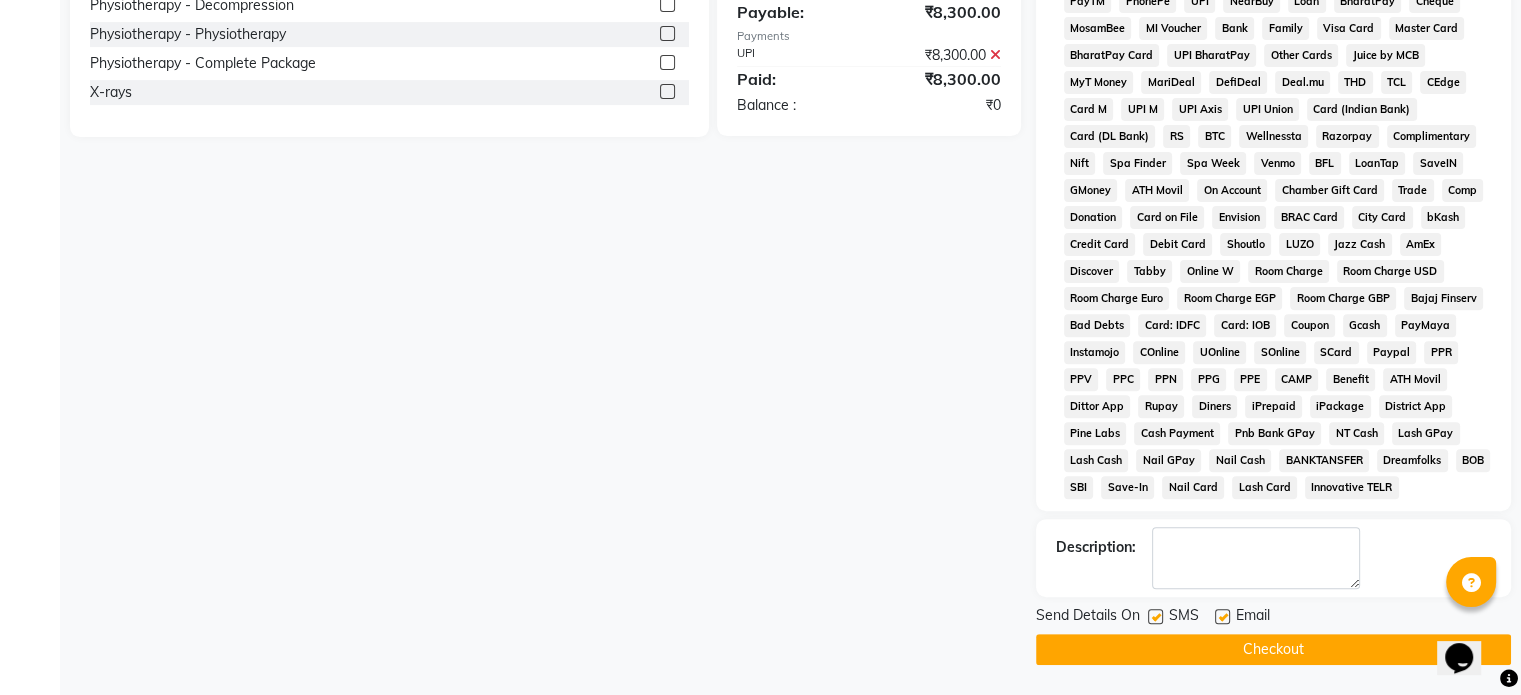click 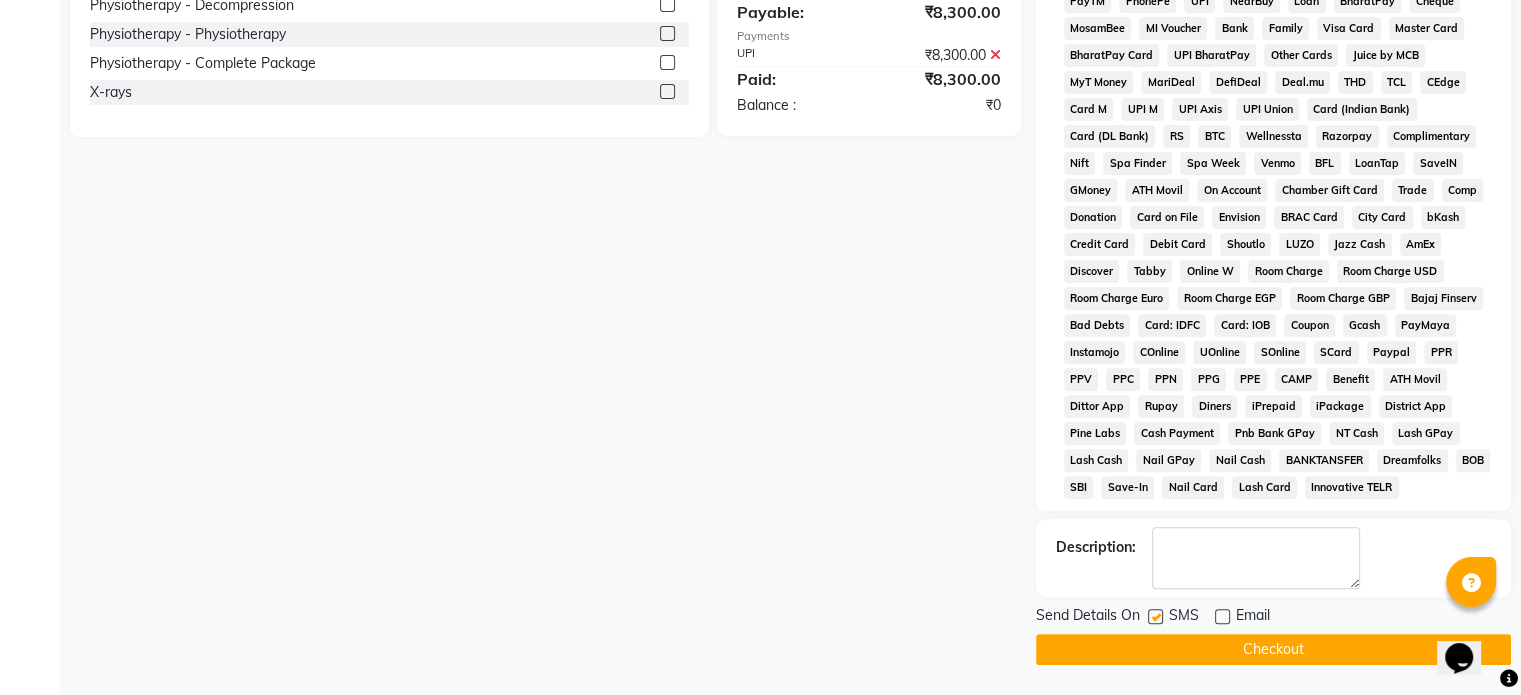 click 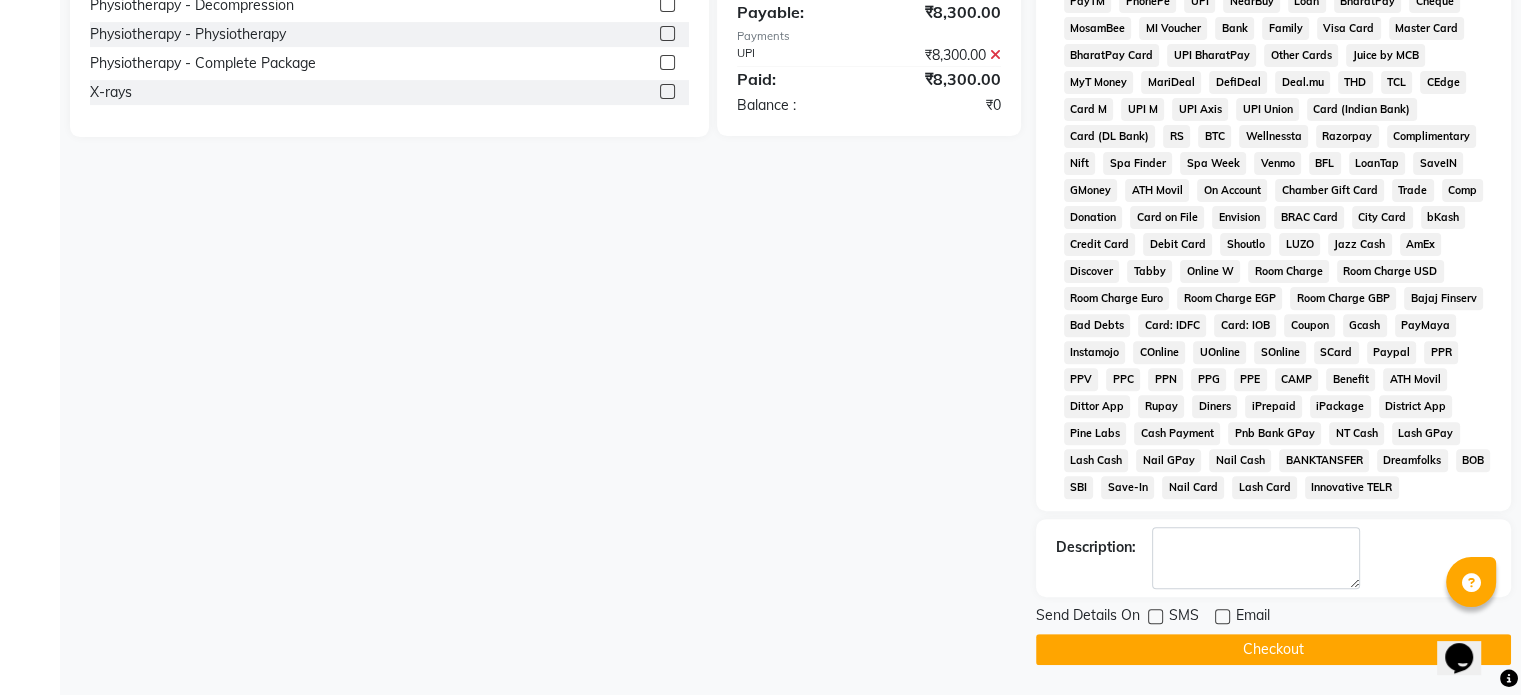 click on "Checkout" 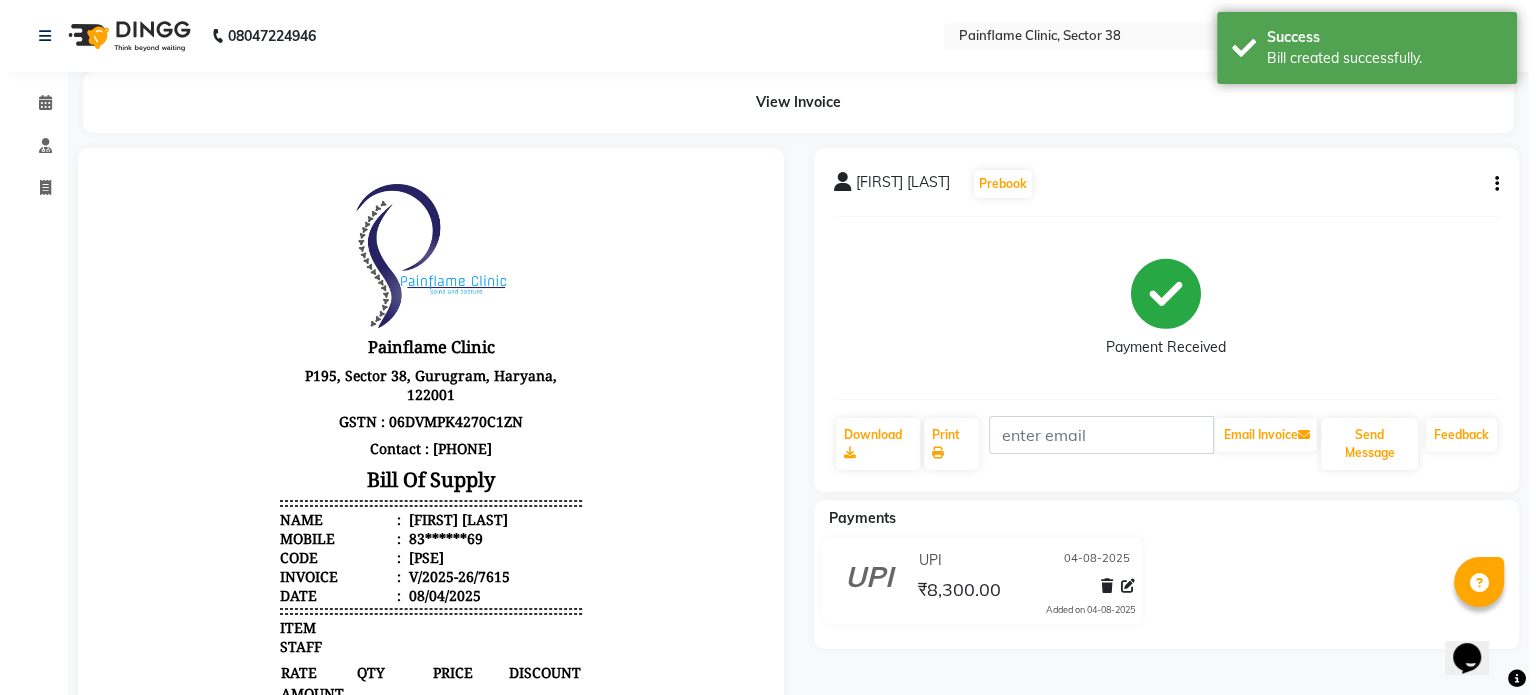 scroll, scrollTop: 0, scrollLeft: 0, axis: both 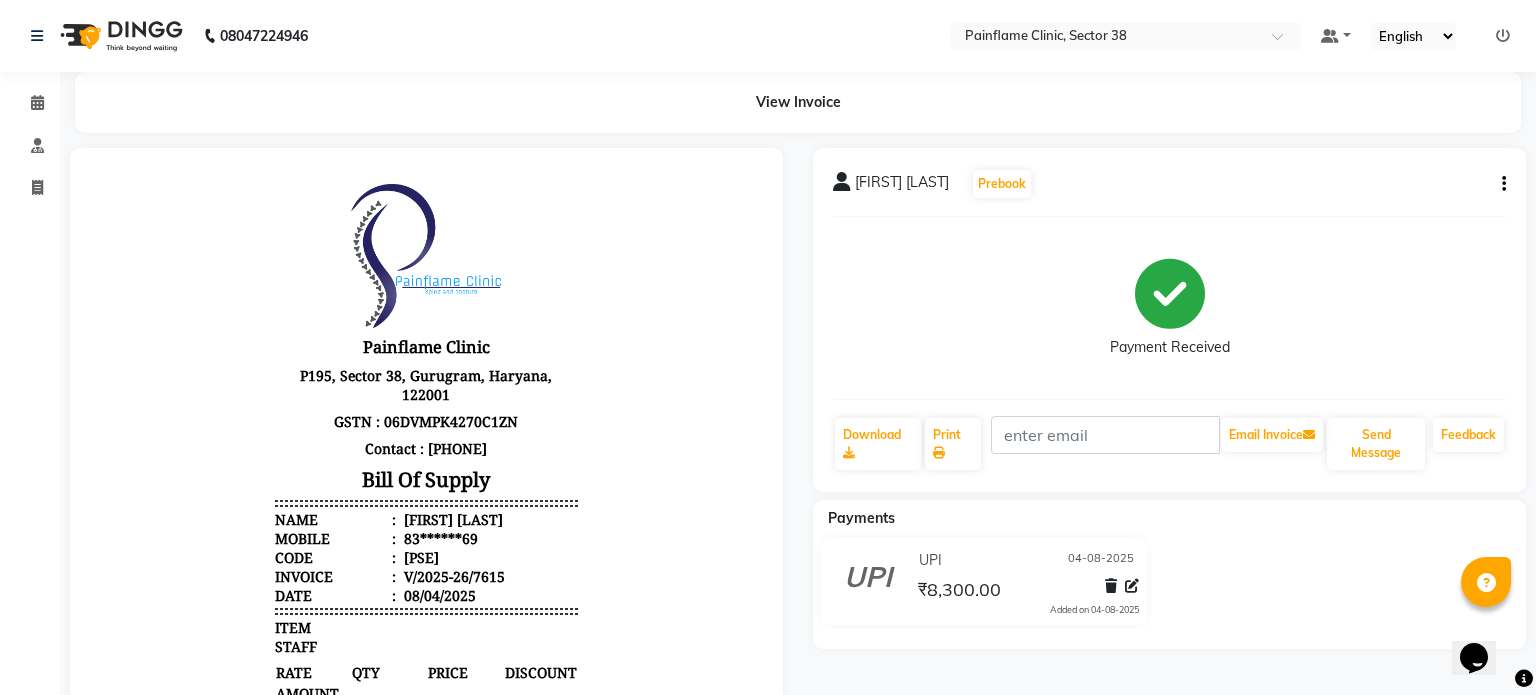 select on "3964" 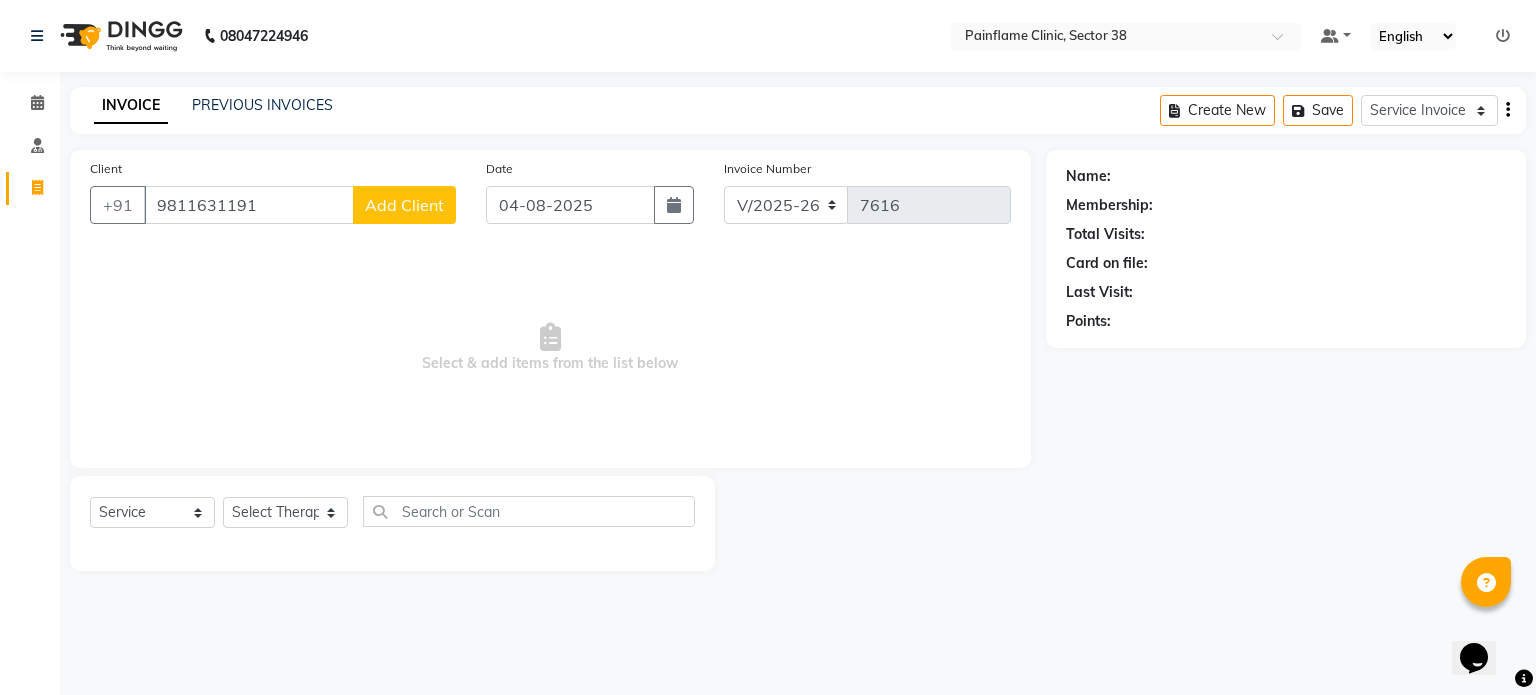type on "9811631191" 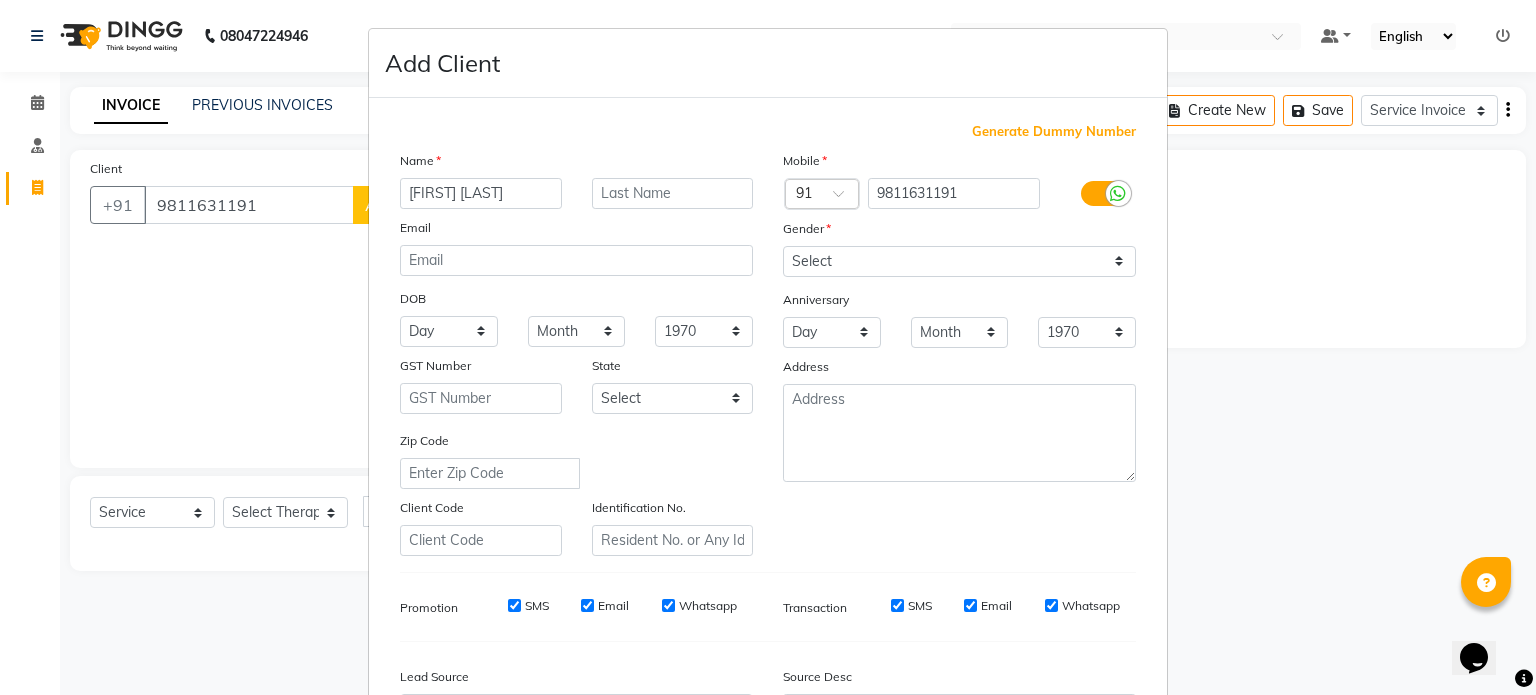 type on "[FIRST] [LAST]" 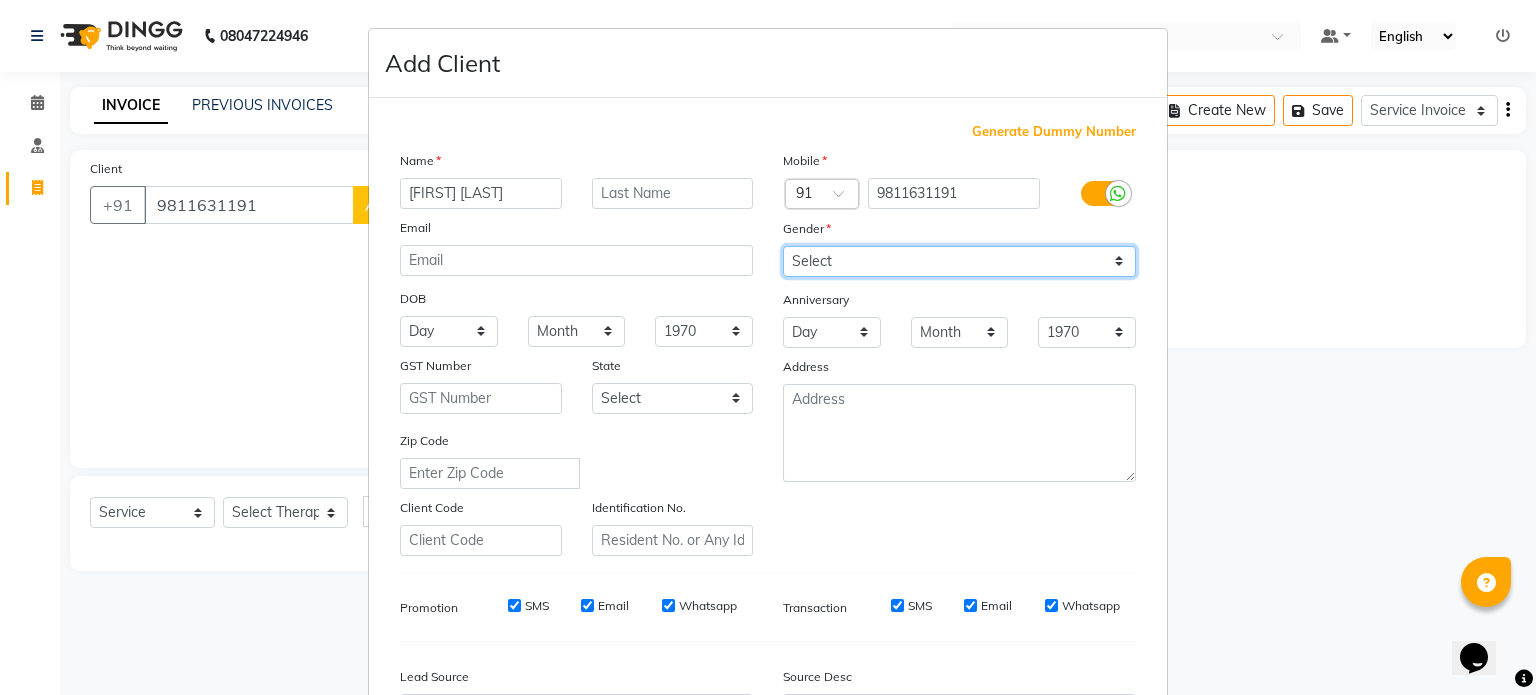 click on "Select Male Female Other Prefer Not To Say" at bounding box center (959, 261) 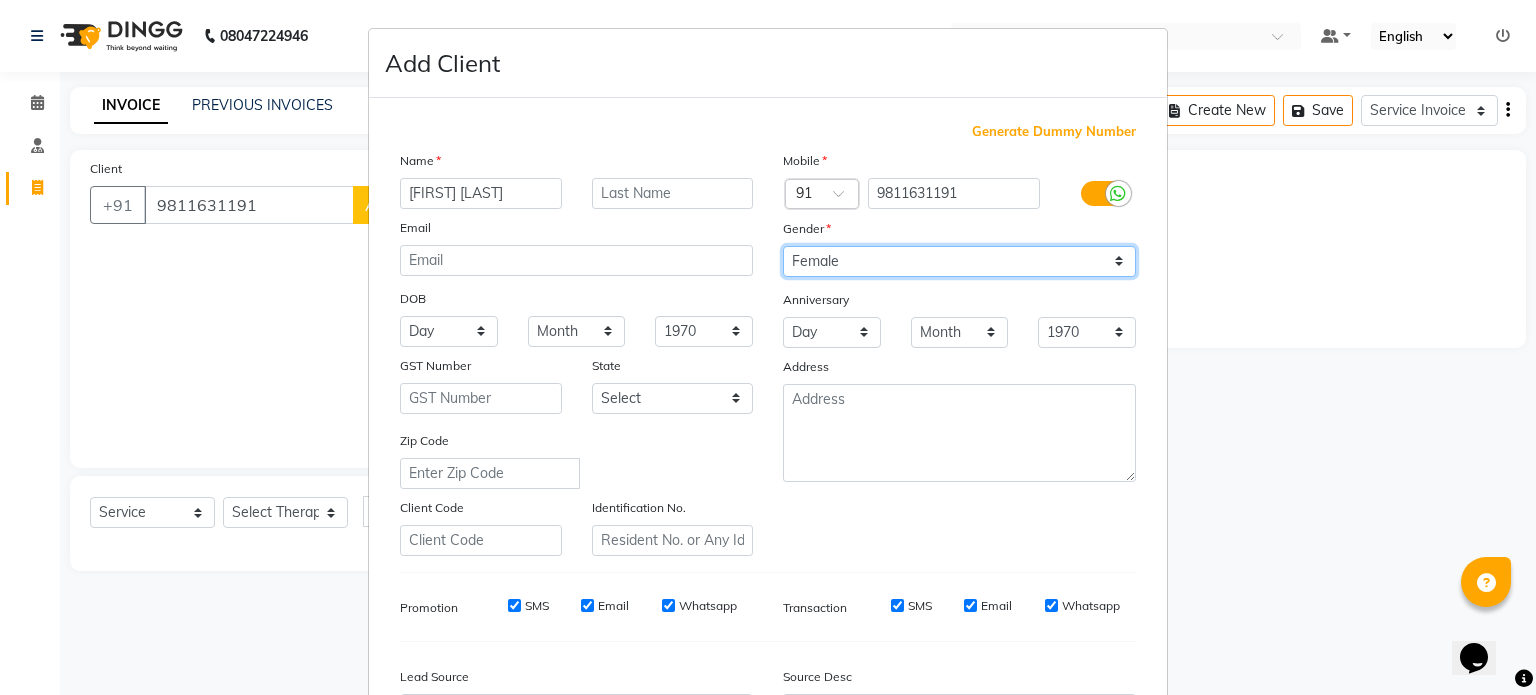 click on "Select Male Female Other Prefer Not To Say" at bounding box center [959, 261] 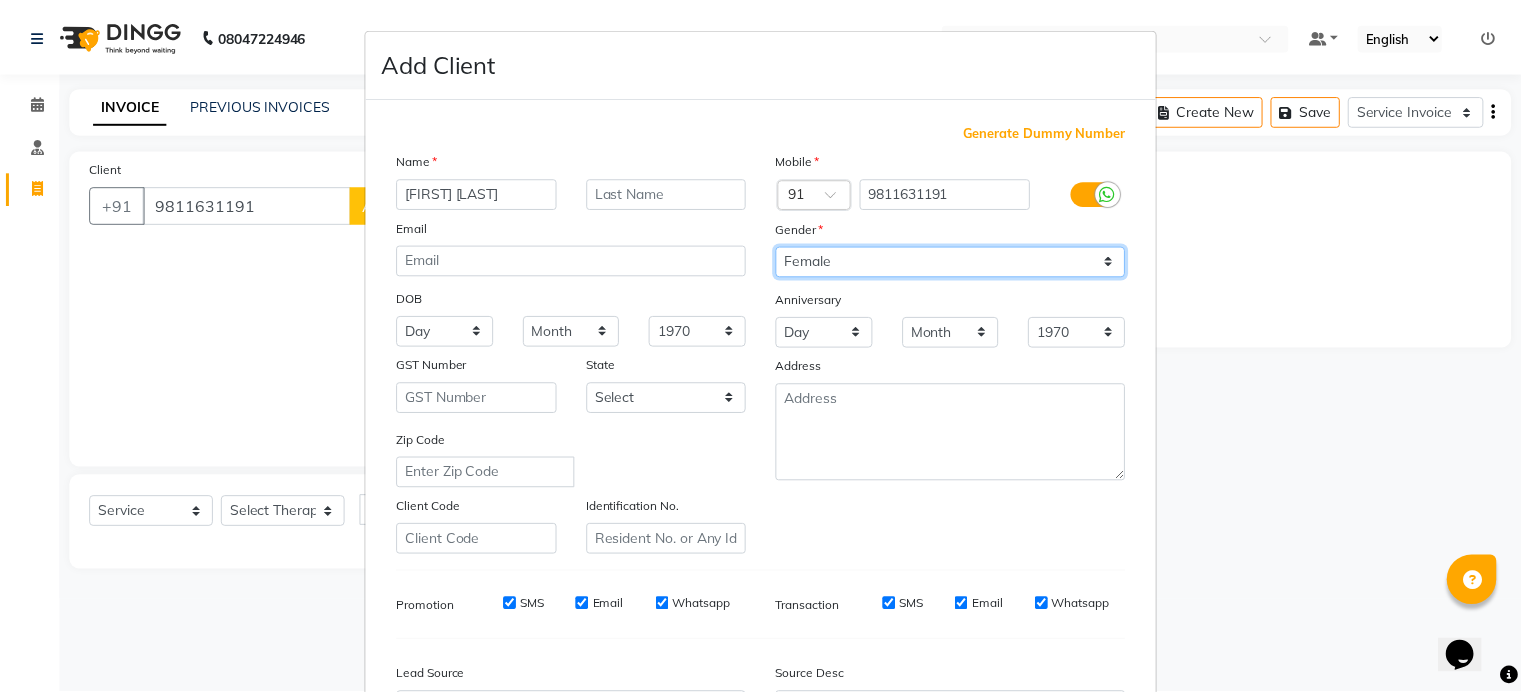 scroll, scrollTop: 237, scrollLeft: 0, axis: vertical 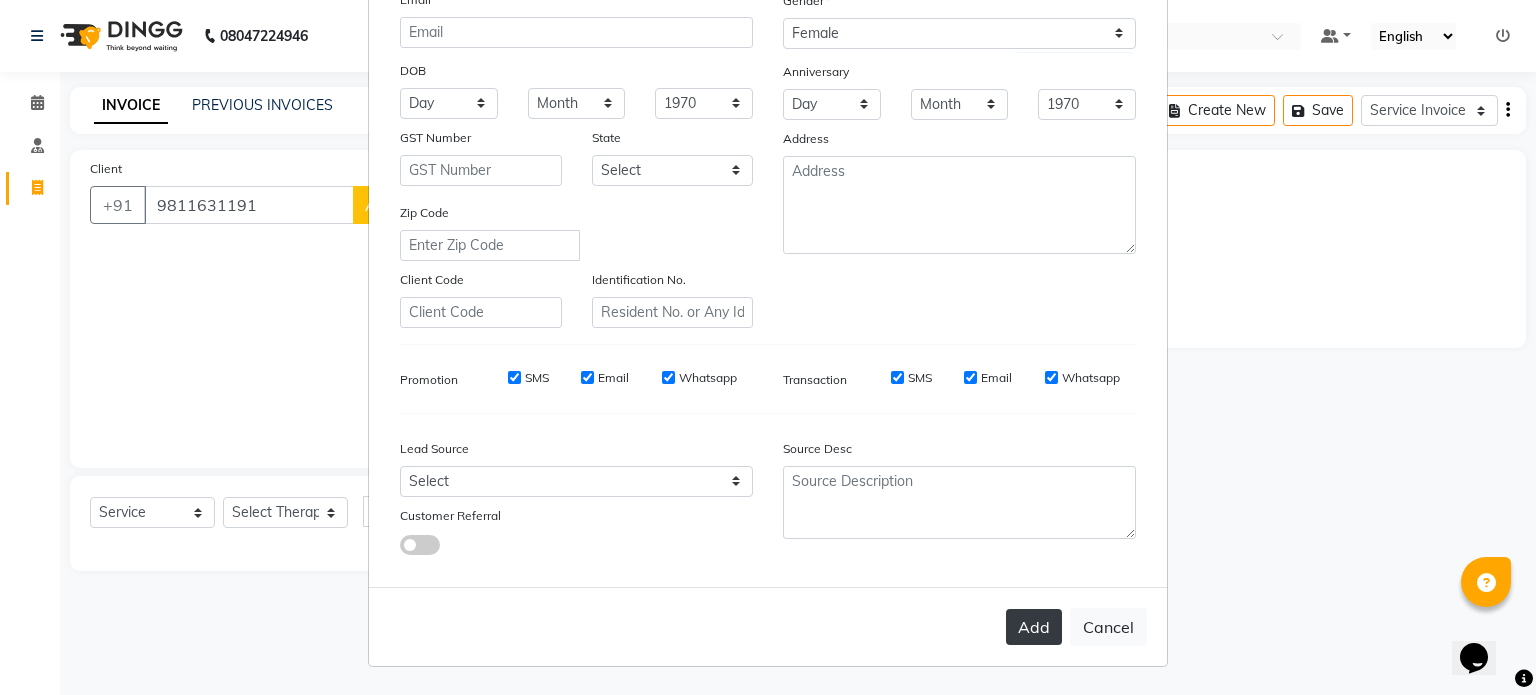 click on "Add" at bounding box center (1034, 627) 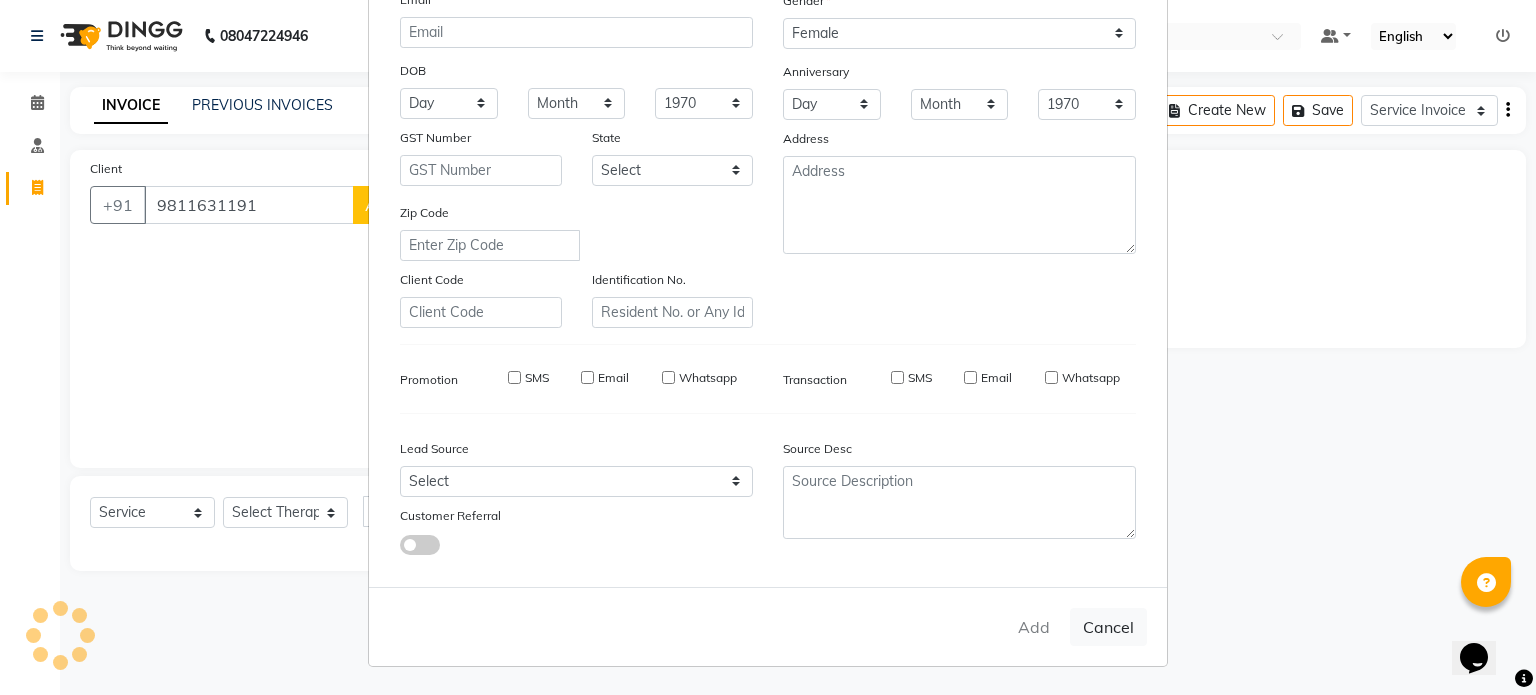 type on "98******91" 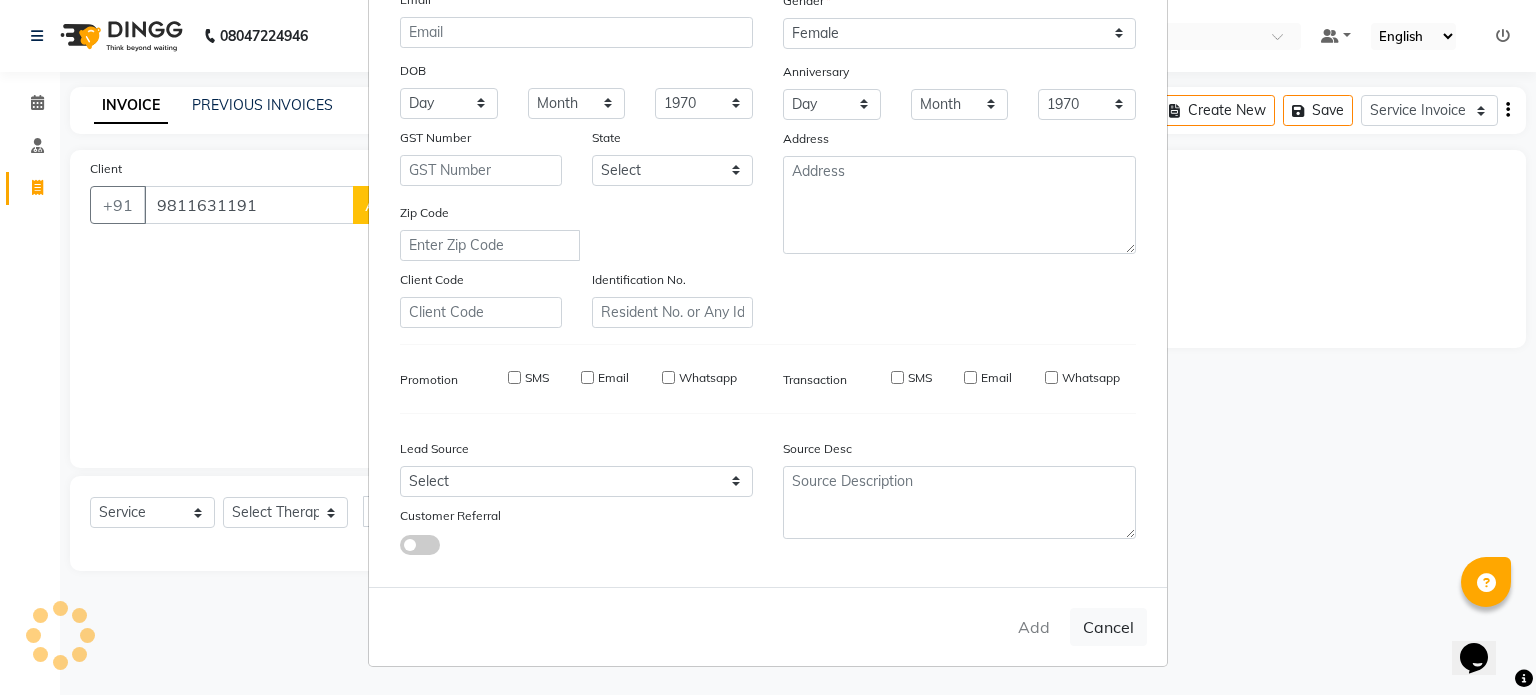 type 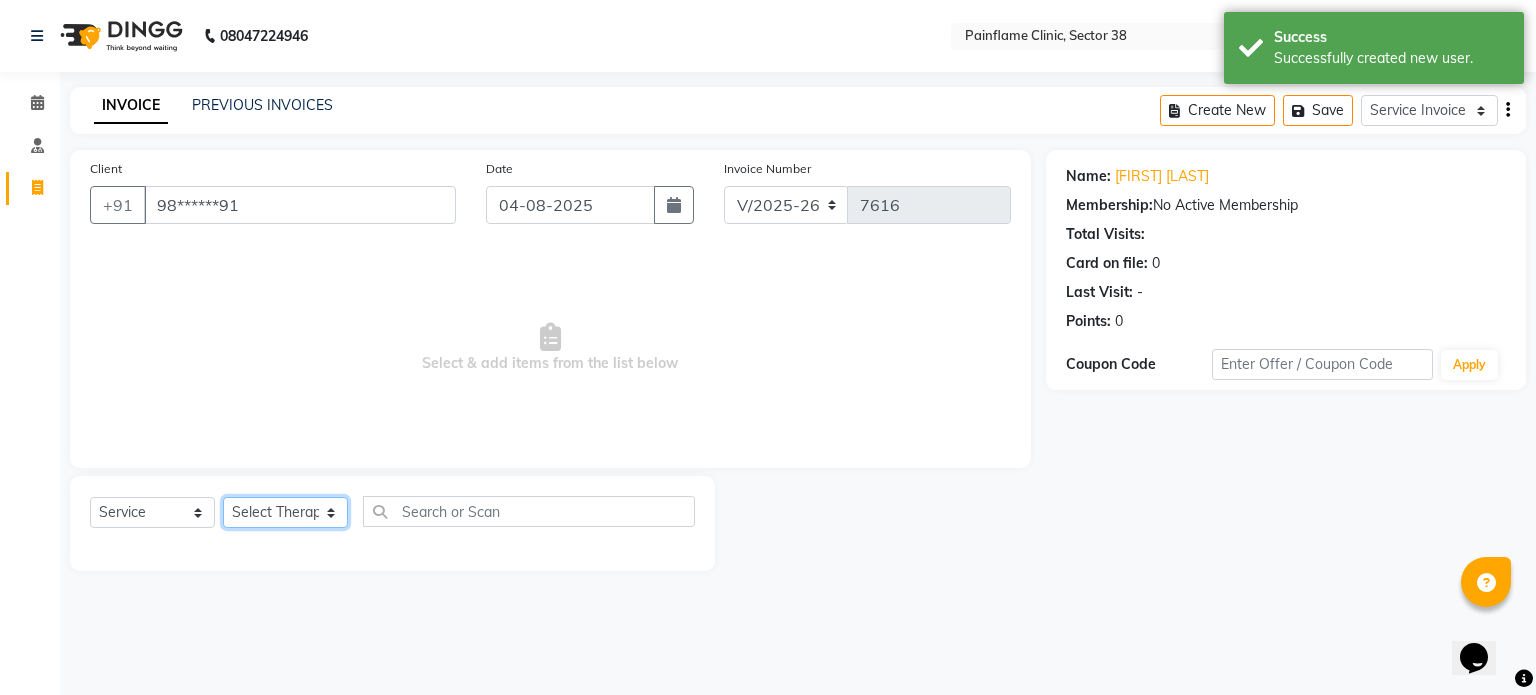 click on "Select Therapist Dr Durgesh Dr Harish Dr Ranjana Dr Saurabh Dr. Suraj Dr. Tejpal Mehlawat KUSHAL MOHIT SEMWAL Nancy Singhai Reception 1  Reception 2 Reception 3" 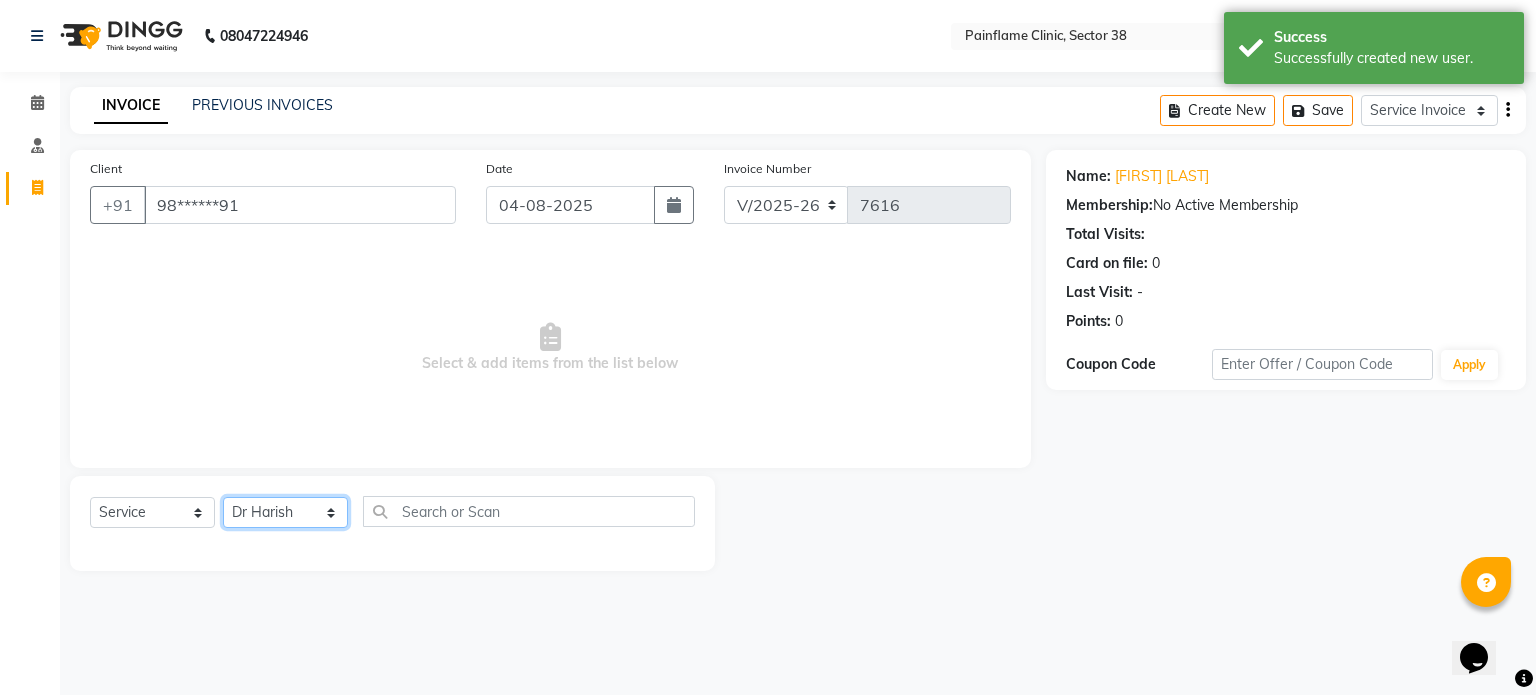 click on "Select Therapist Dr Durgesh Dr Harish Dr Ranjana Dr Saurabh Dr. Suraj Dr. Tejpal Mehlawat KUSHAL MOHIT SEMWAL Nancy Singhai Reception 1  Reception 2 Reception 3" 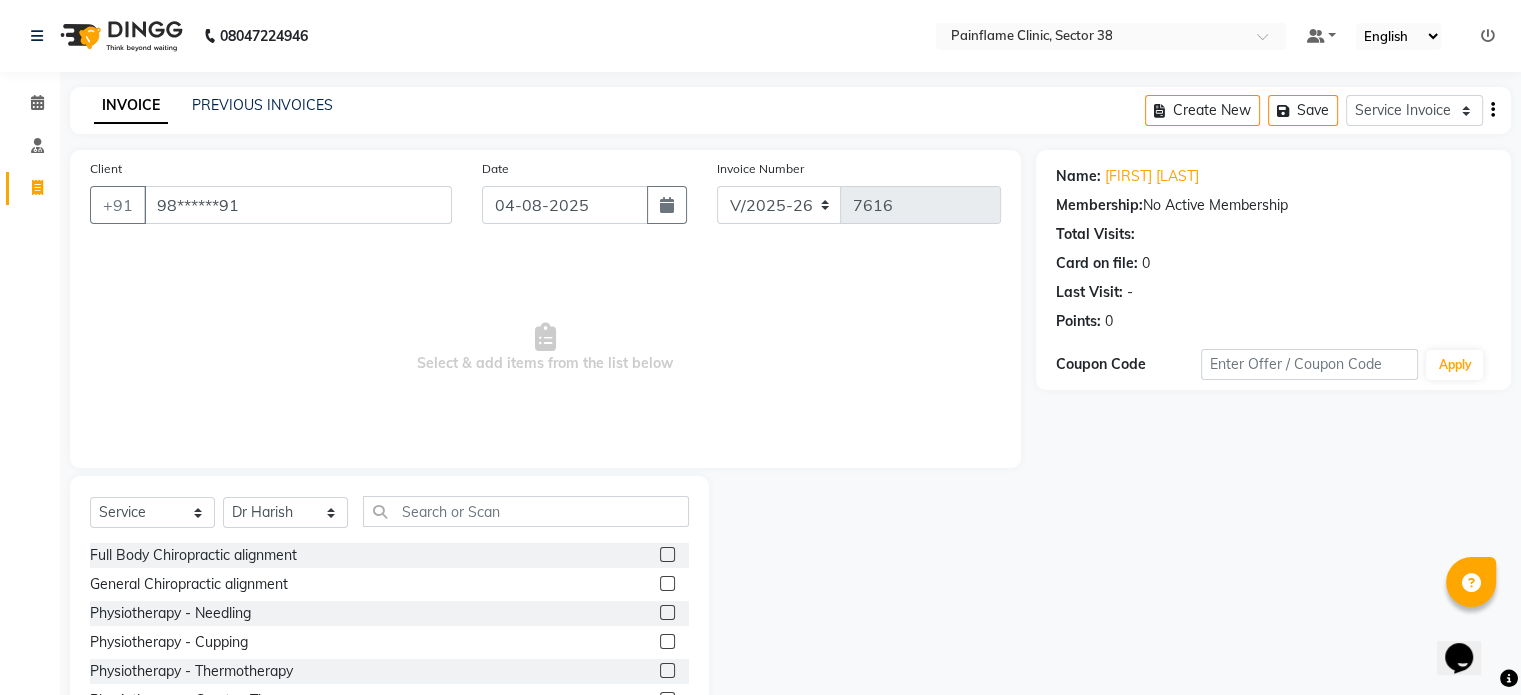 click 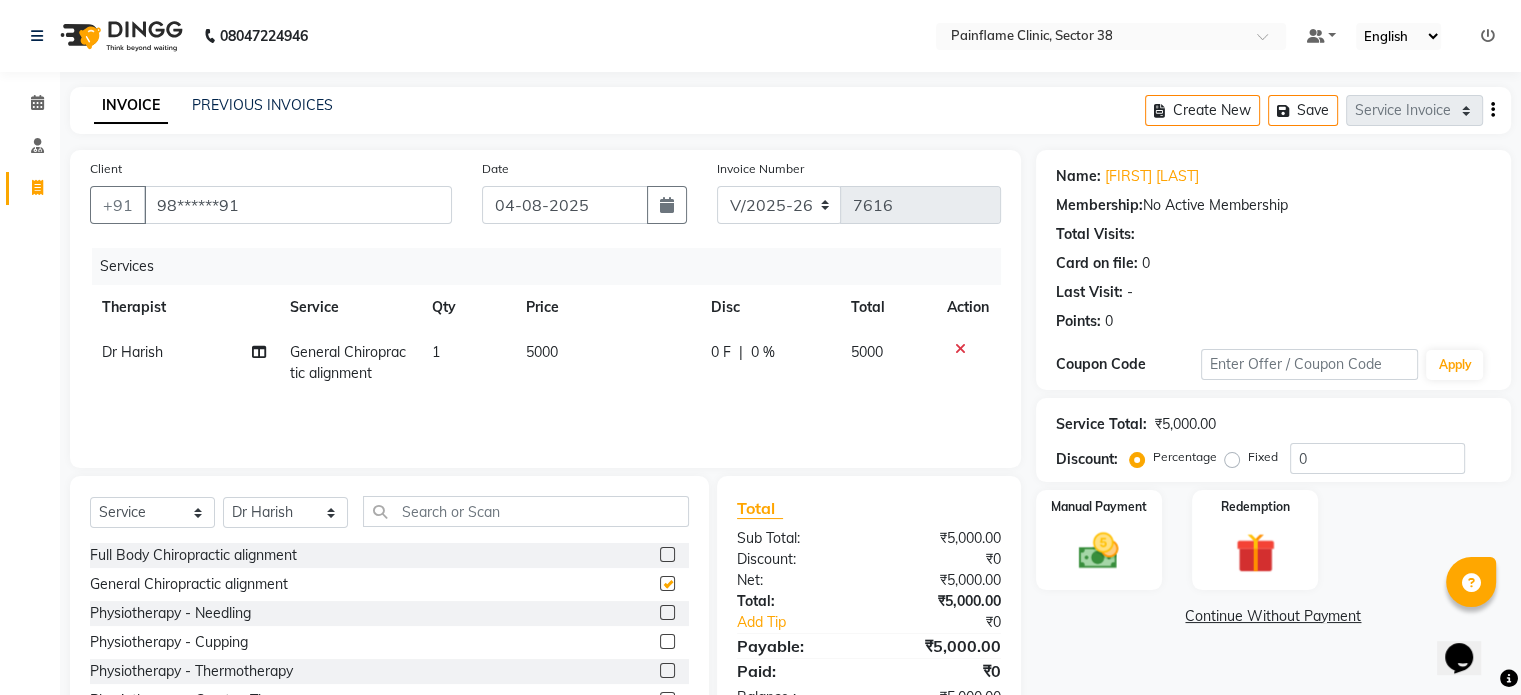 checkbox on "false" 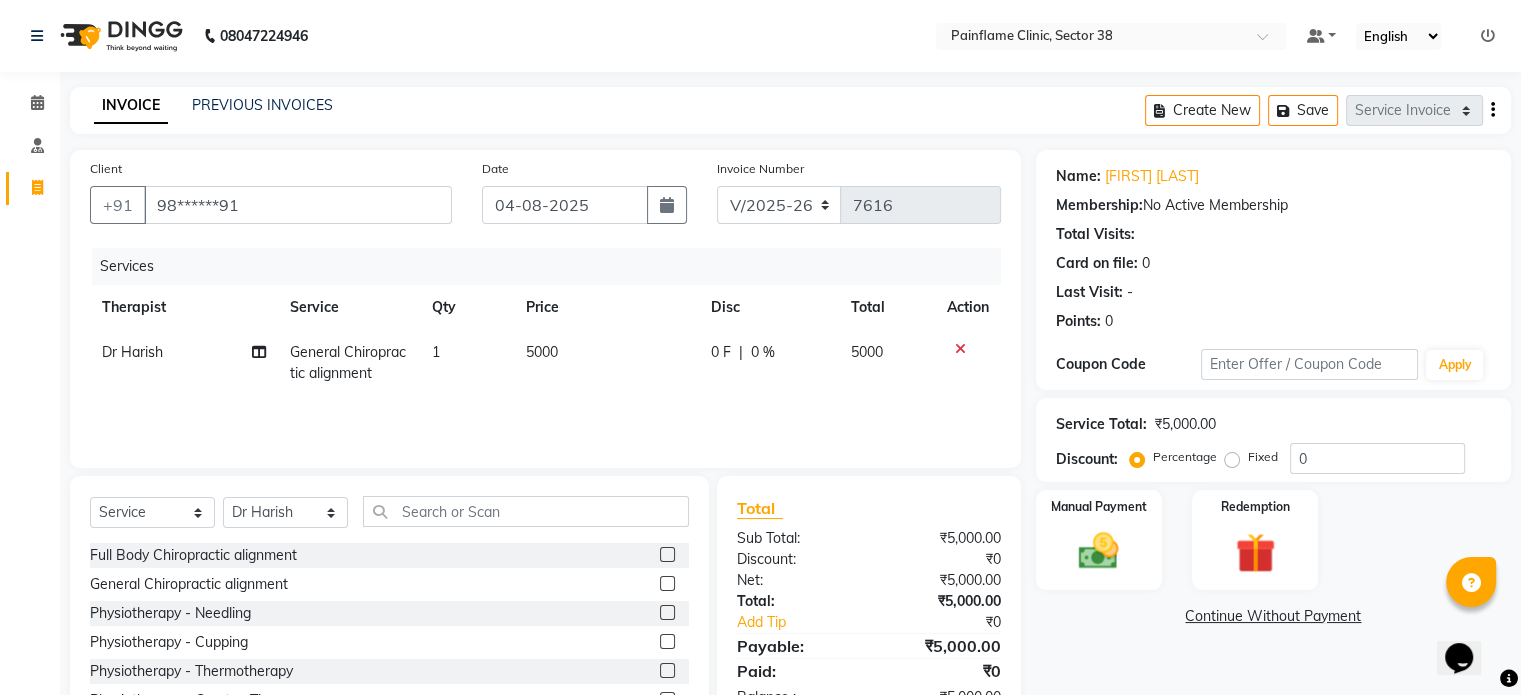 scroll, scrollTop: 119, scrollLeft: 0, axis: vertical 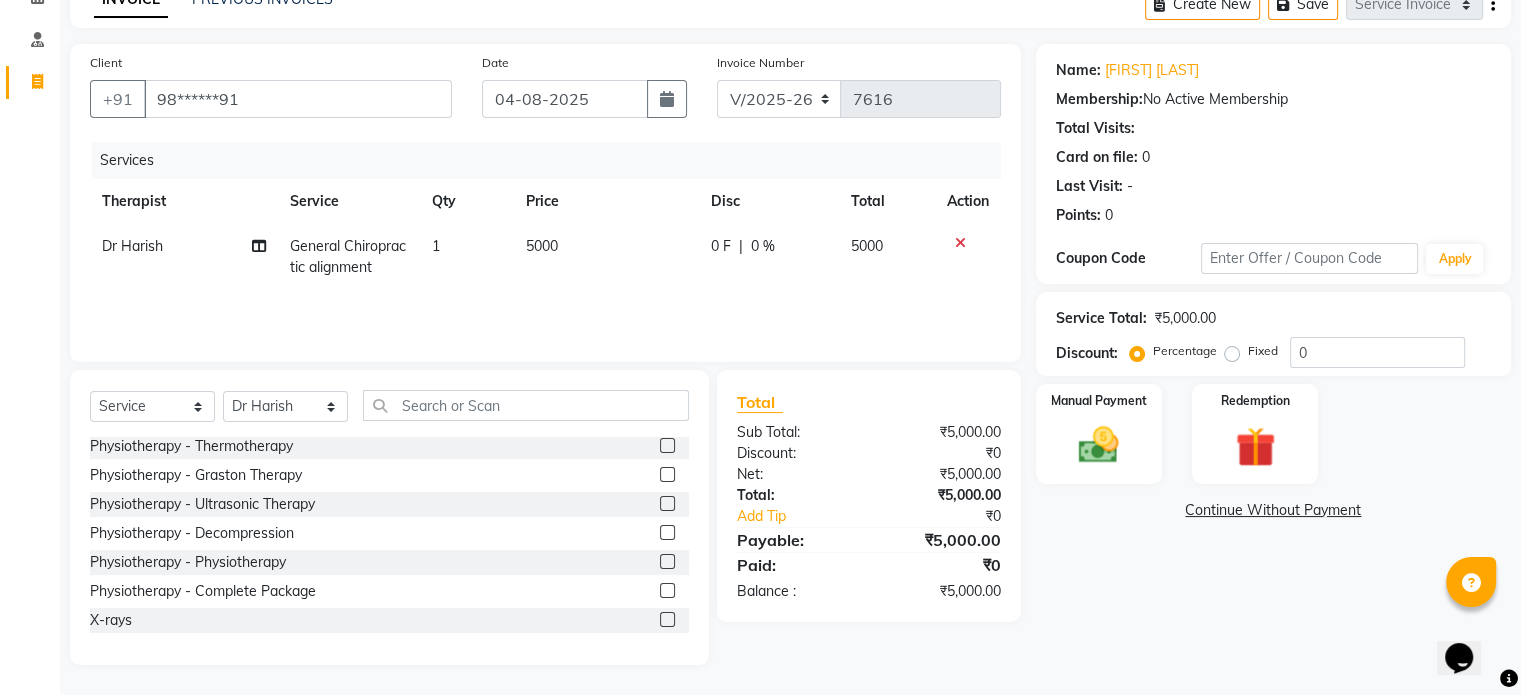 click 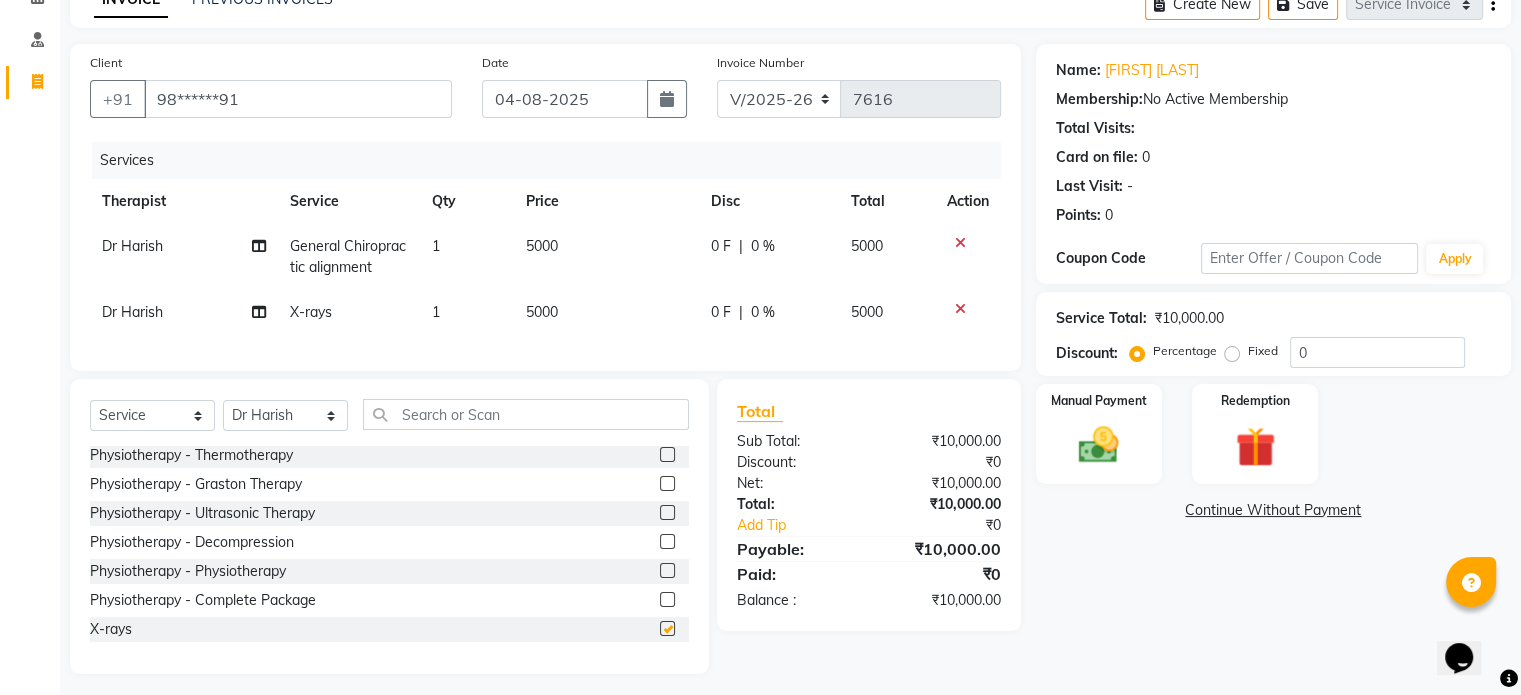 checkbox on "false" 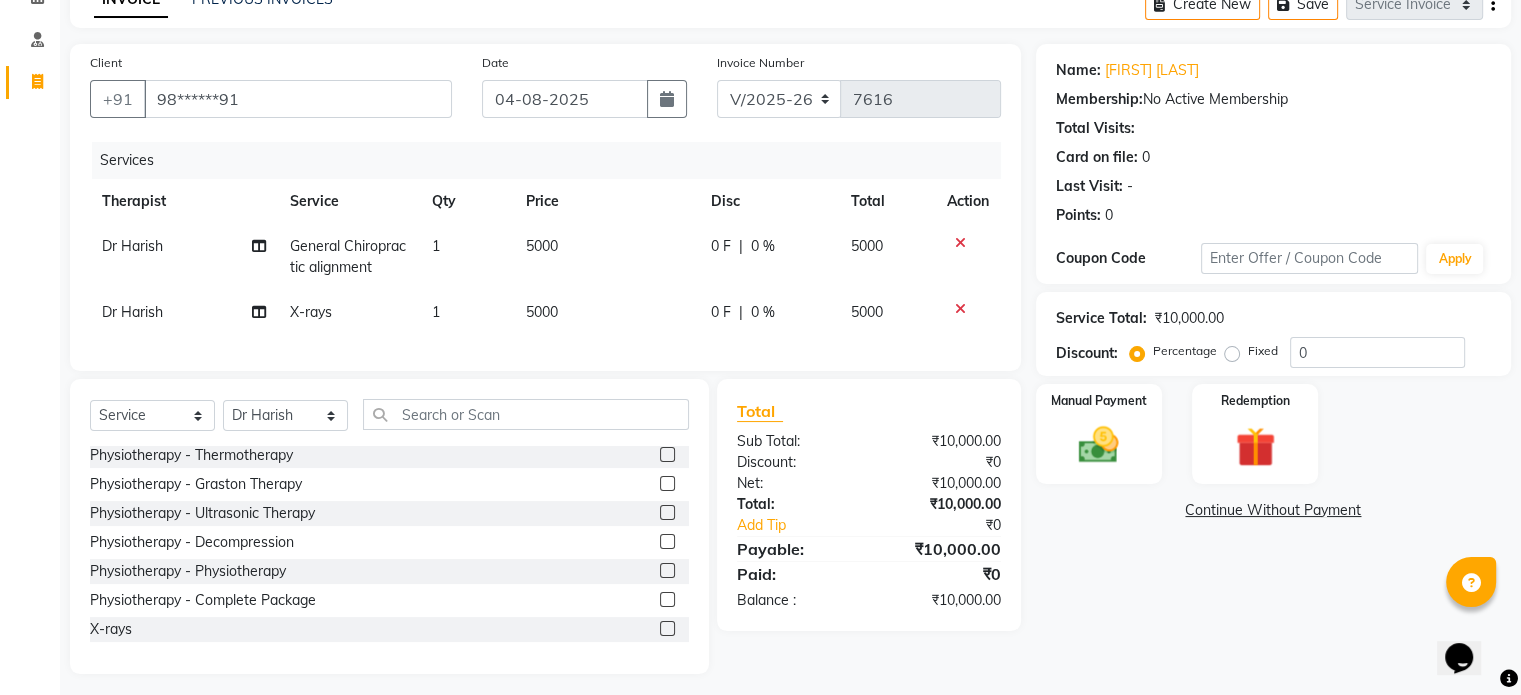 click on "5000" 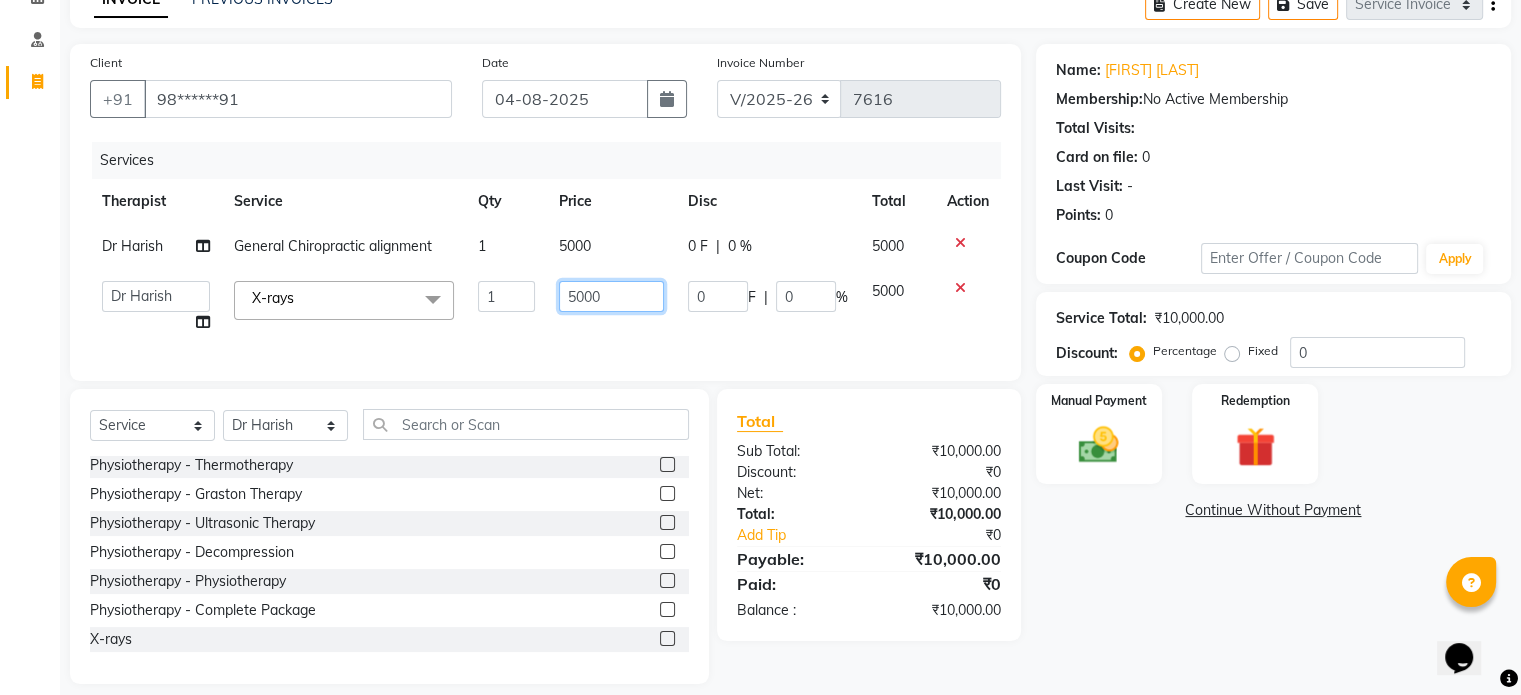 click on "5000" 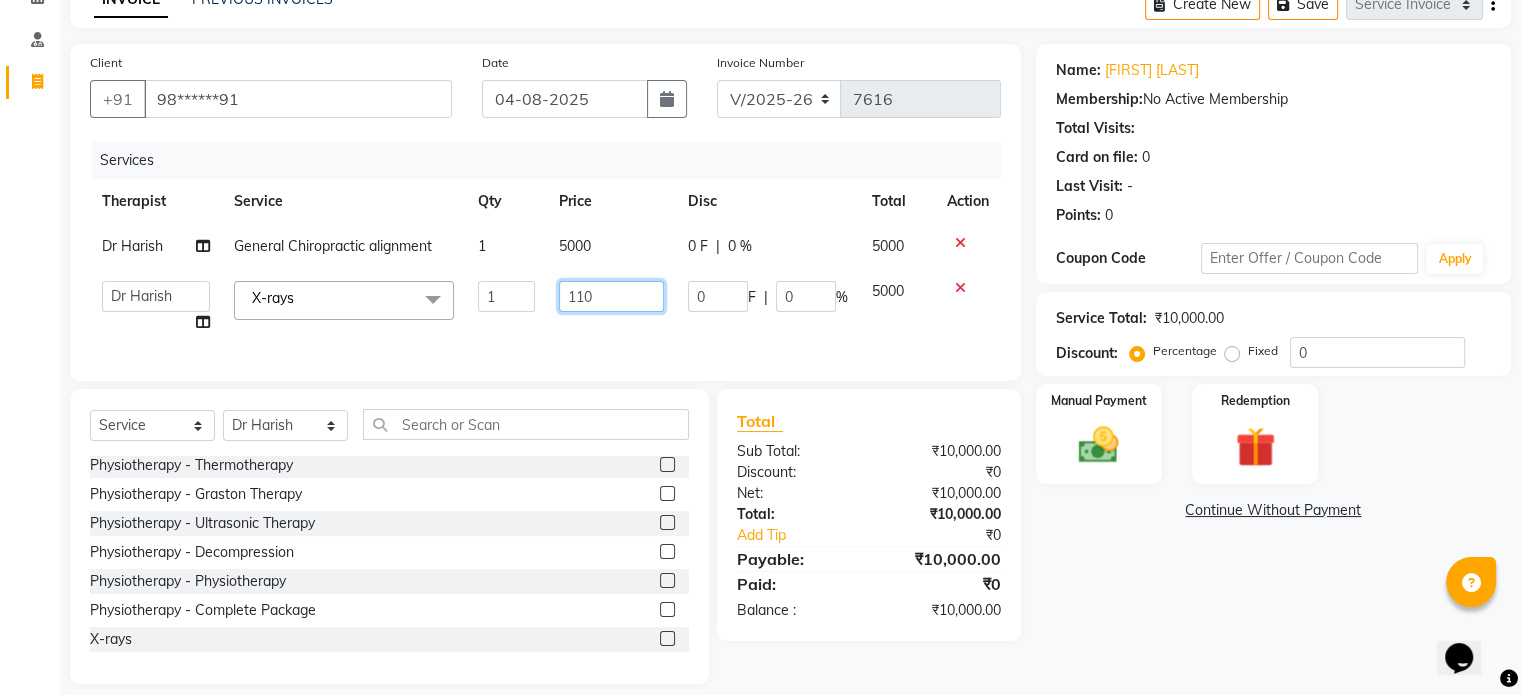 type on "1100" 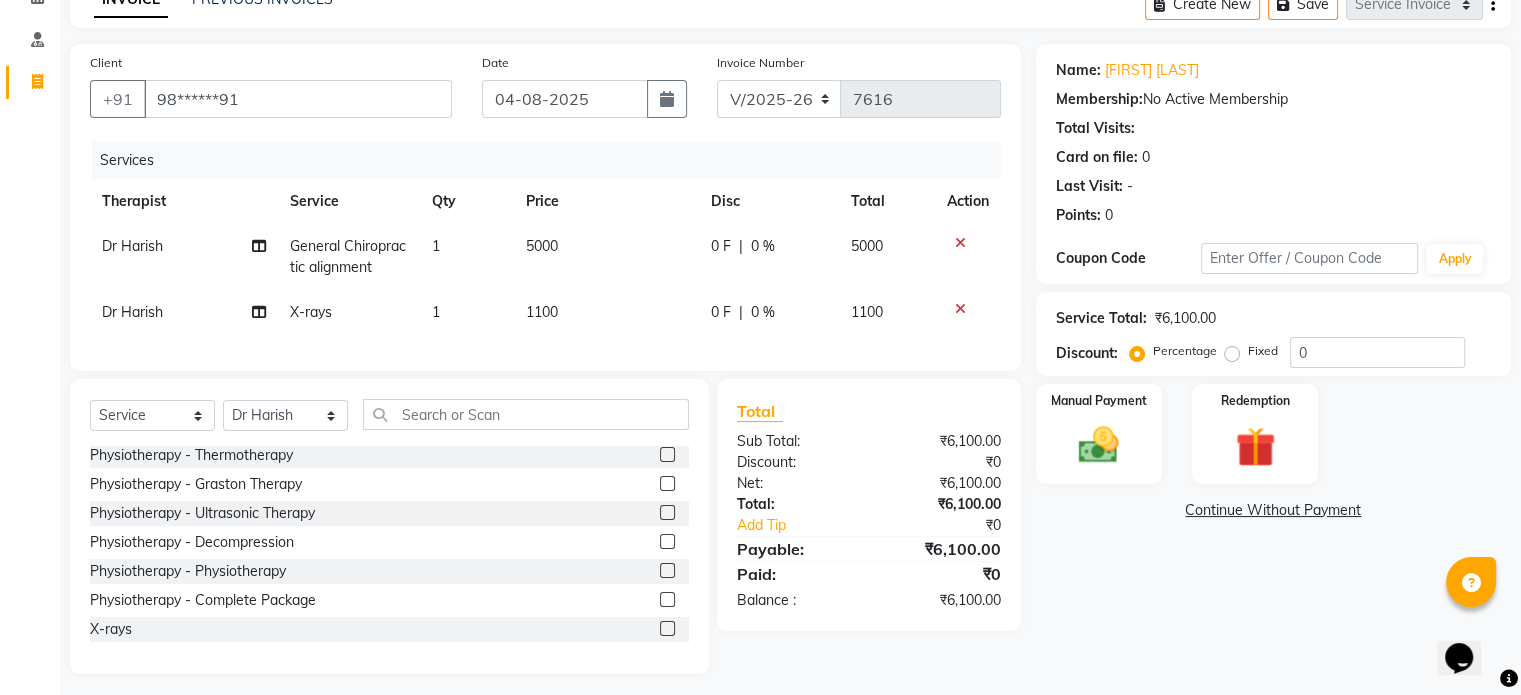 click on "Fixed" 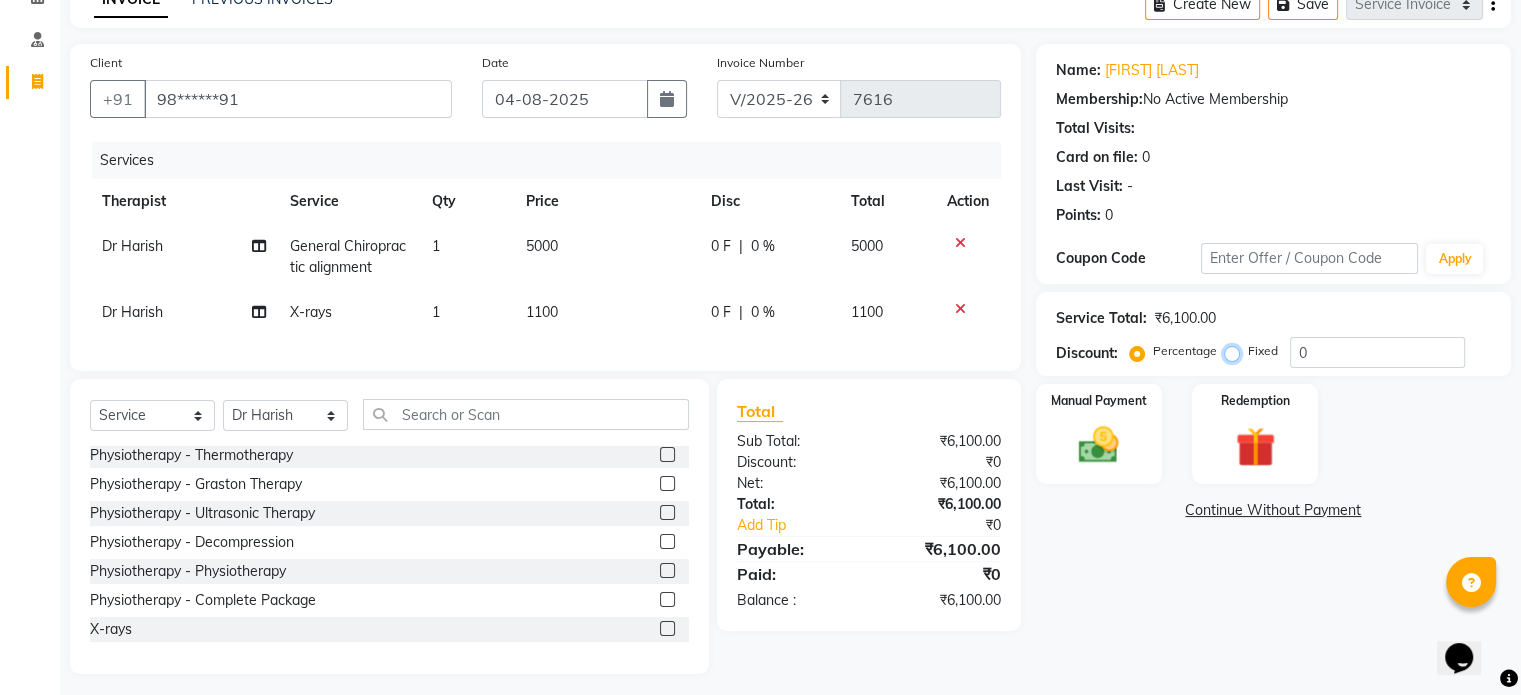 click on "Fixed" at bounding box center [1236, 351] 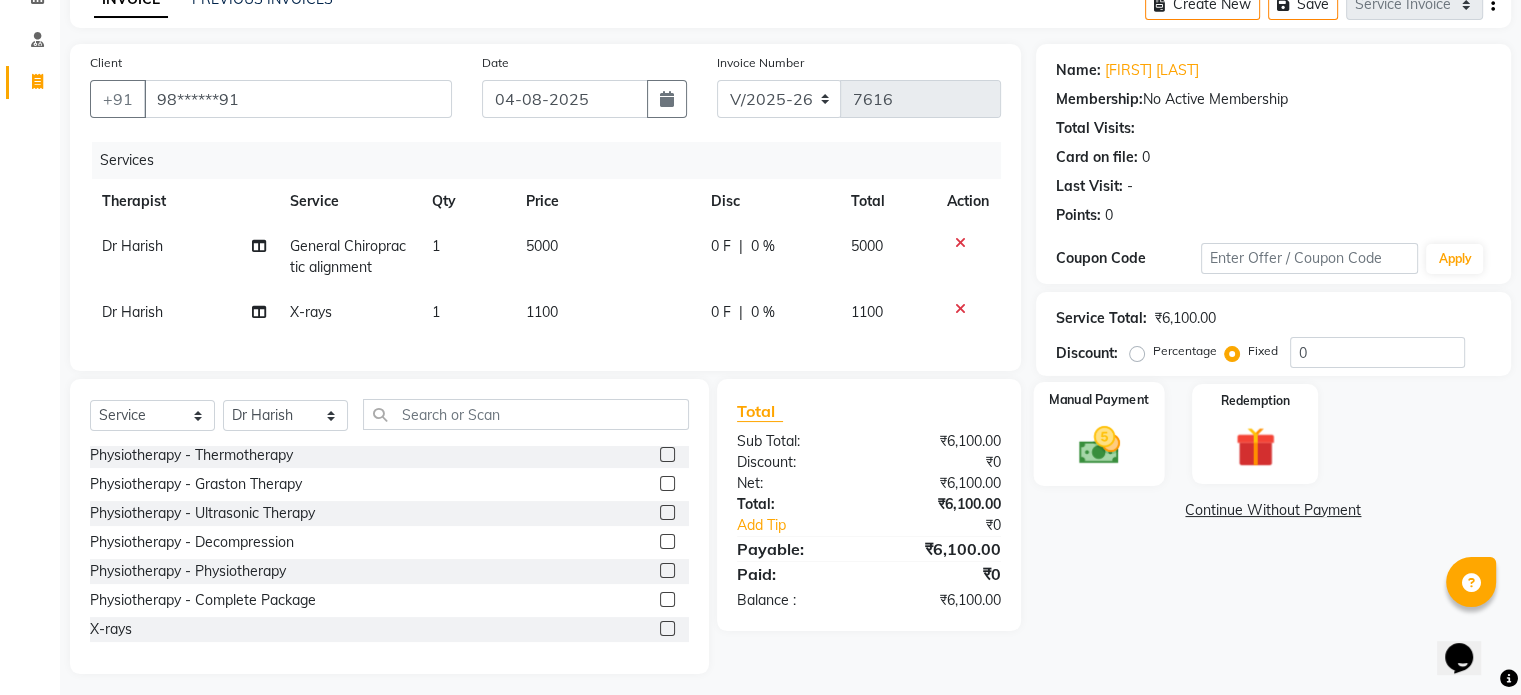 click 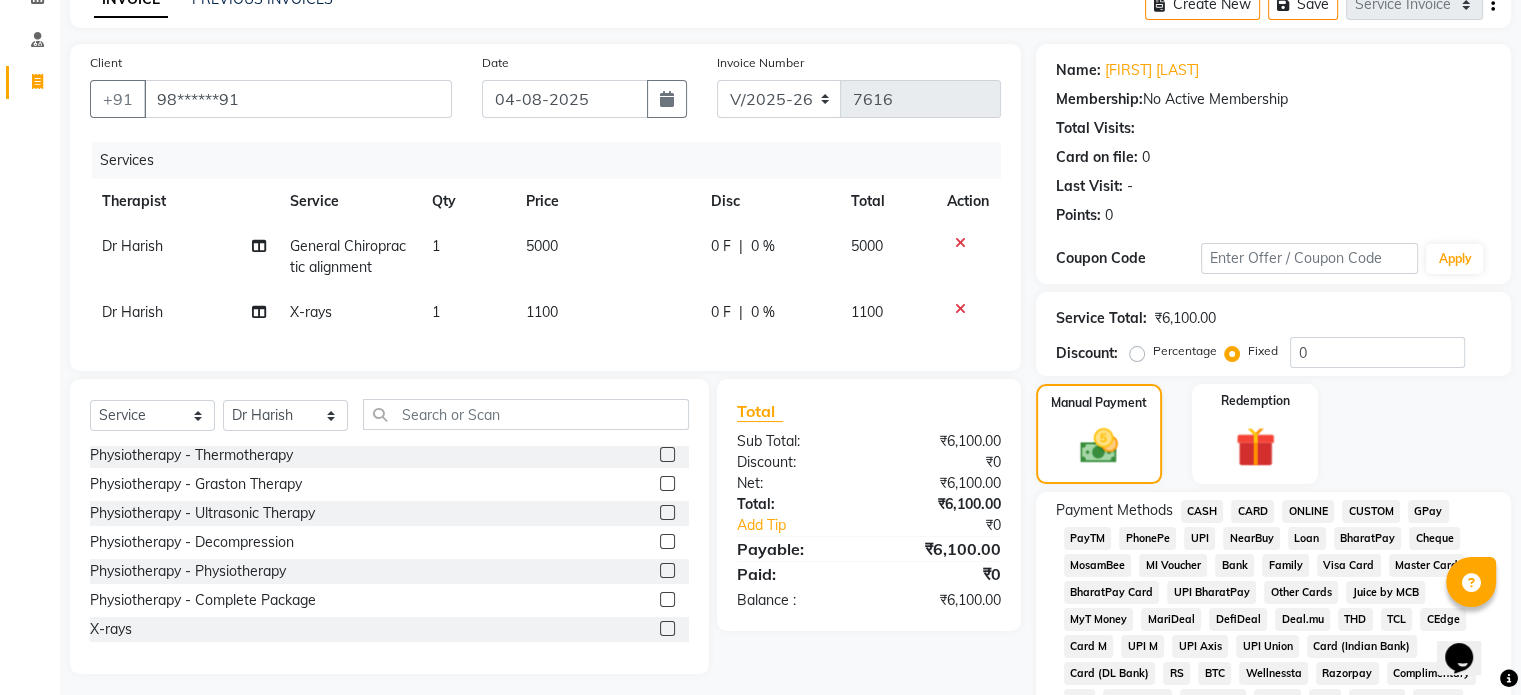 click on "UPI" 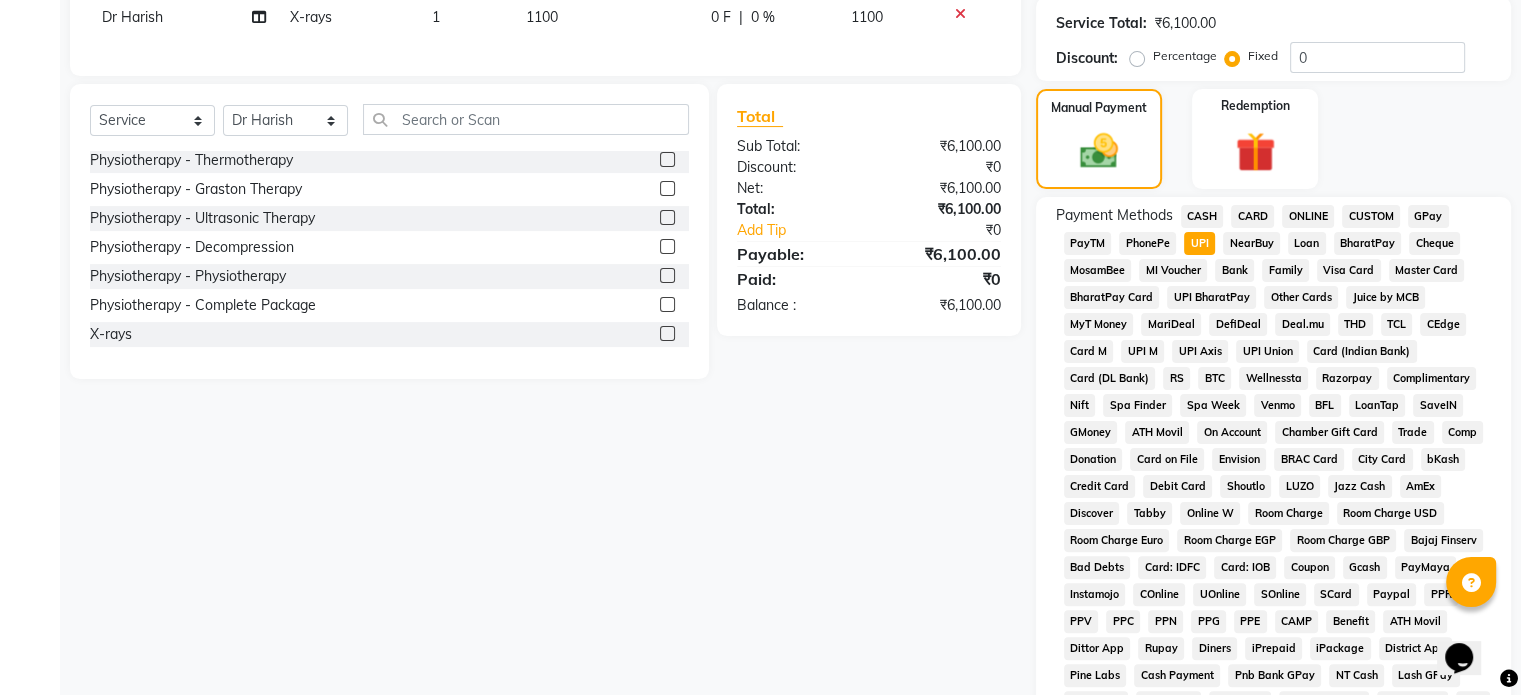 scroll, scrollTop: 652, scrollLeft: 0, axis: vertical 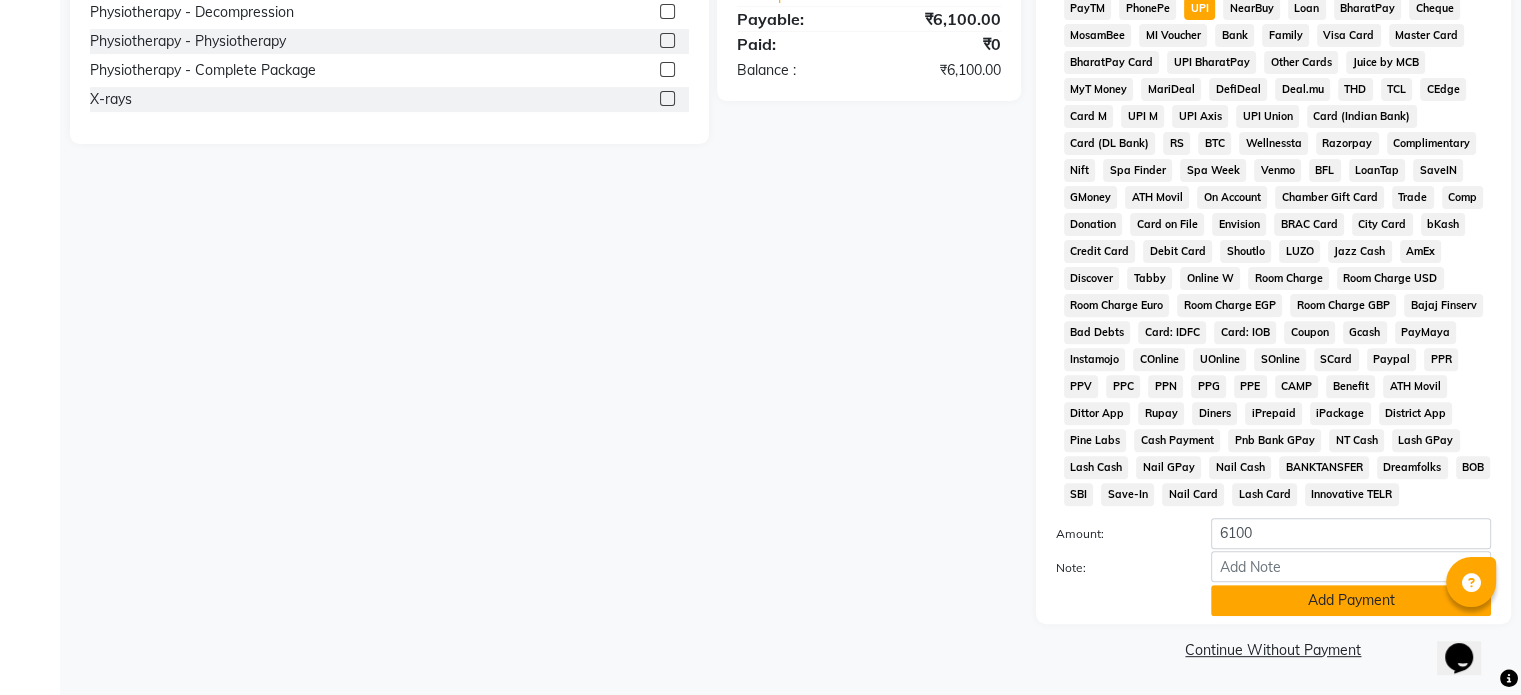 click on "Add Payment" 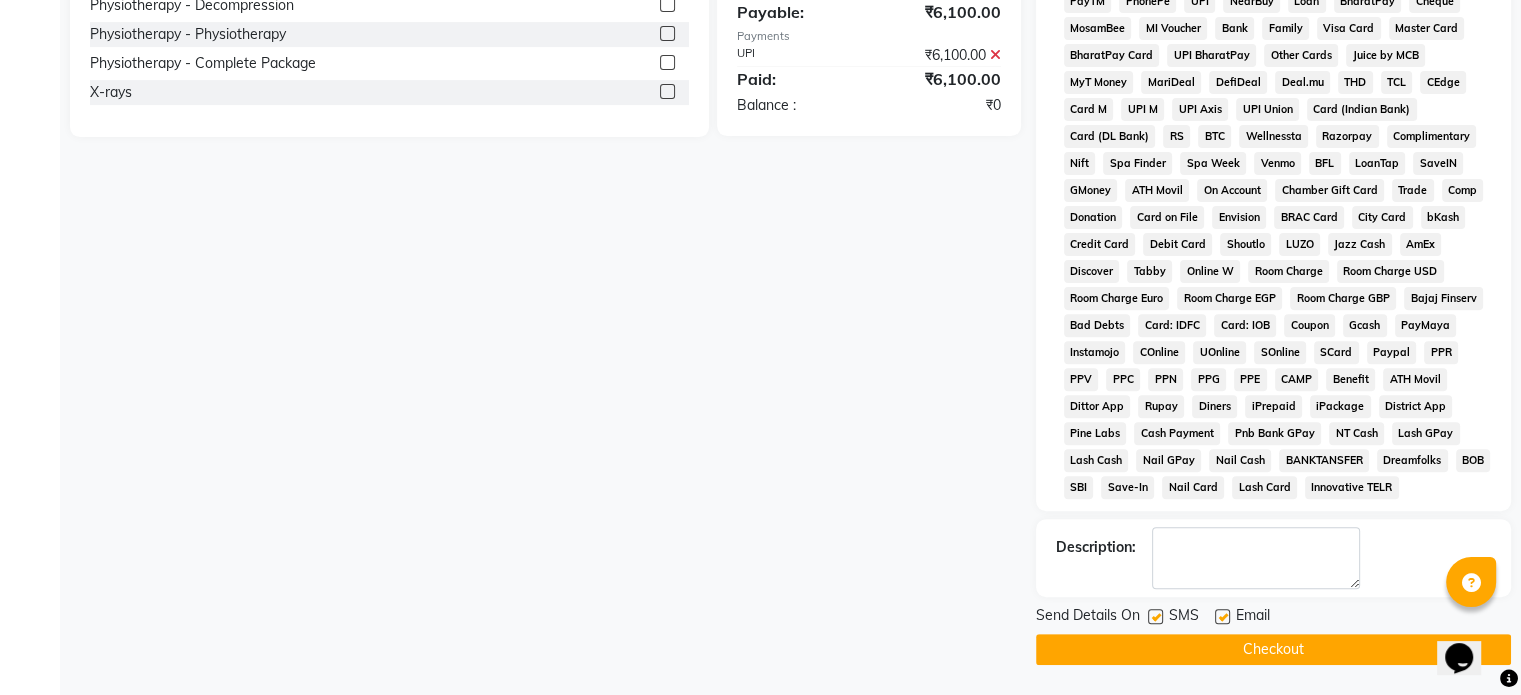click 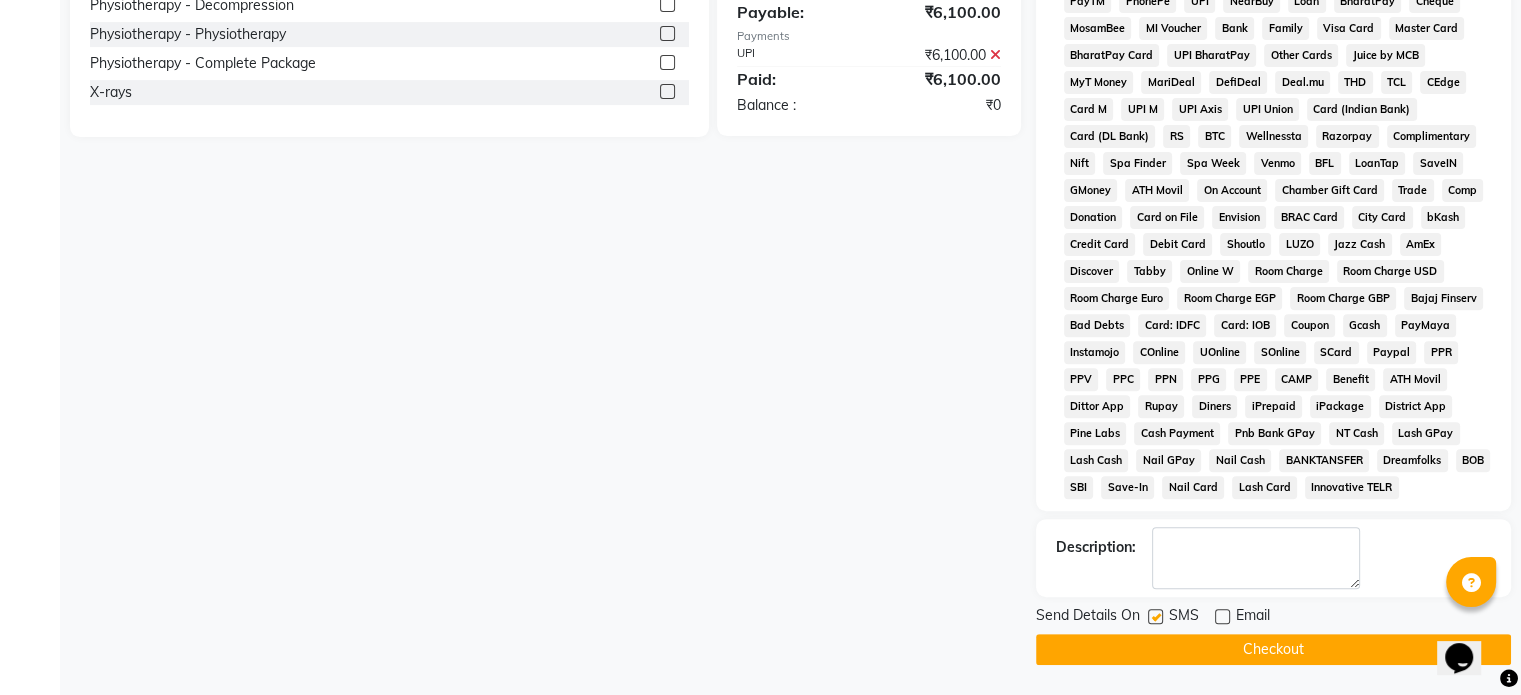 click 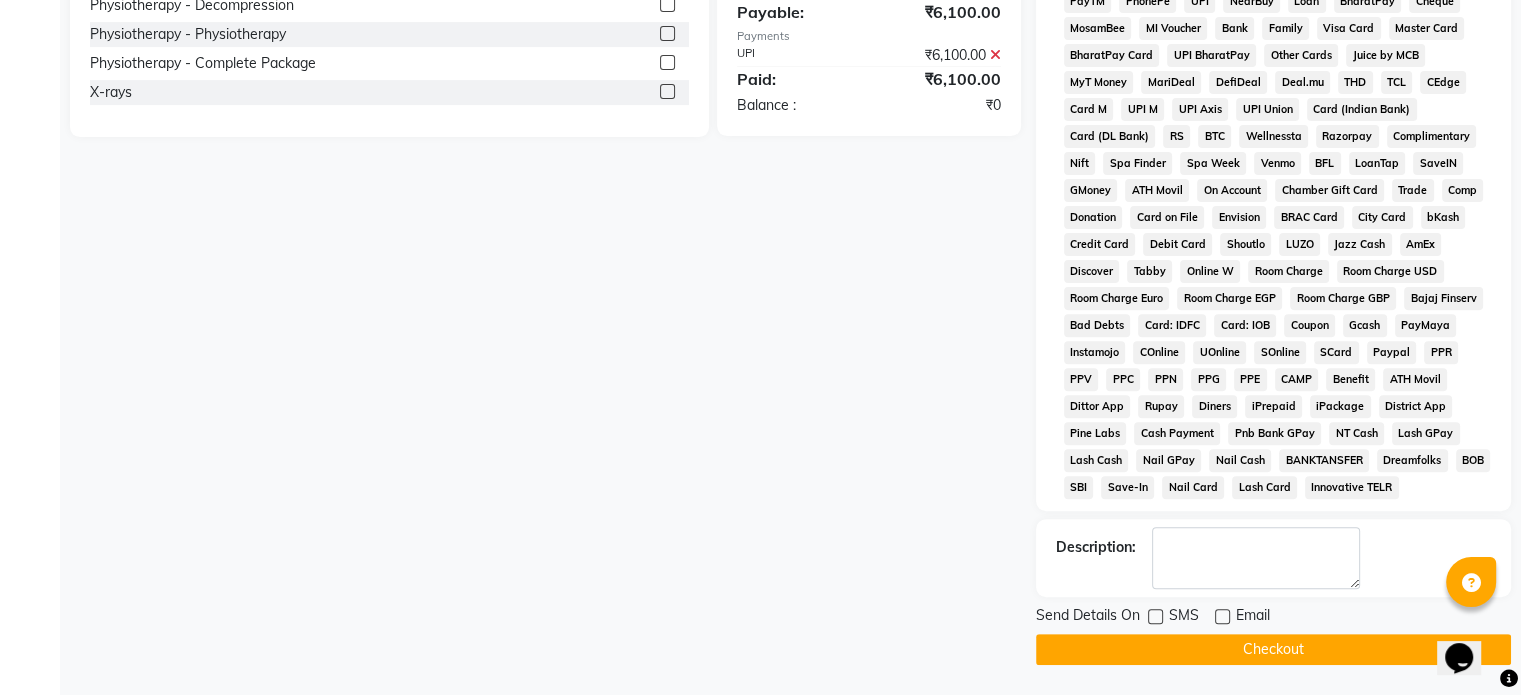 click on "Checkout" 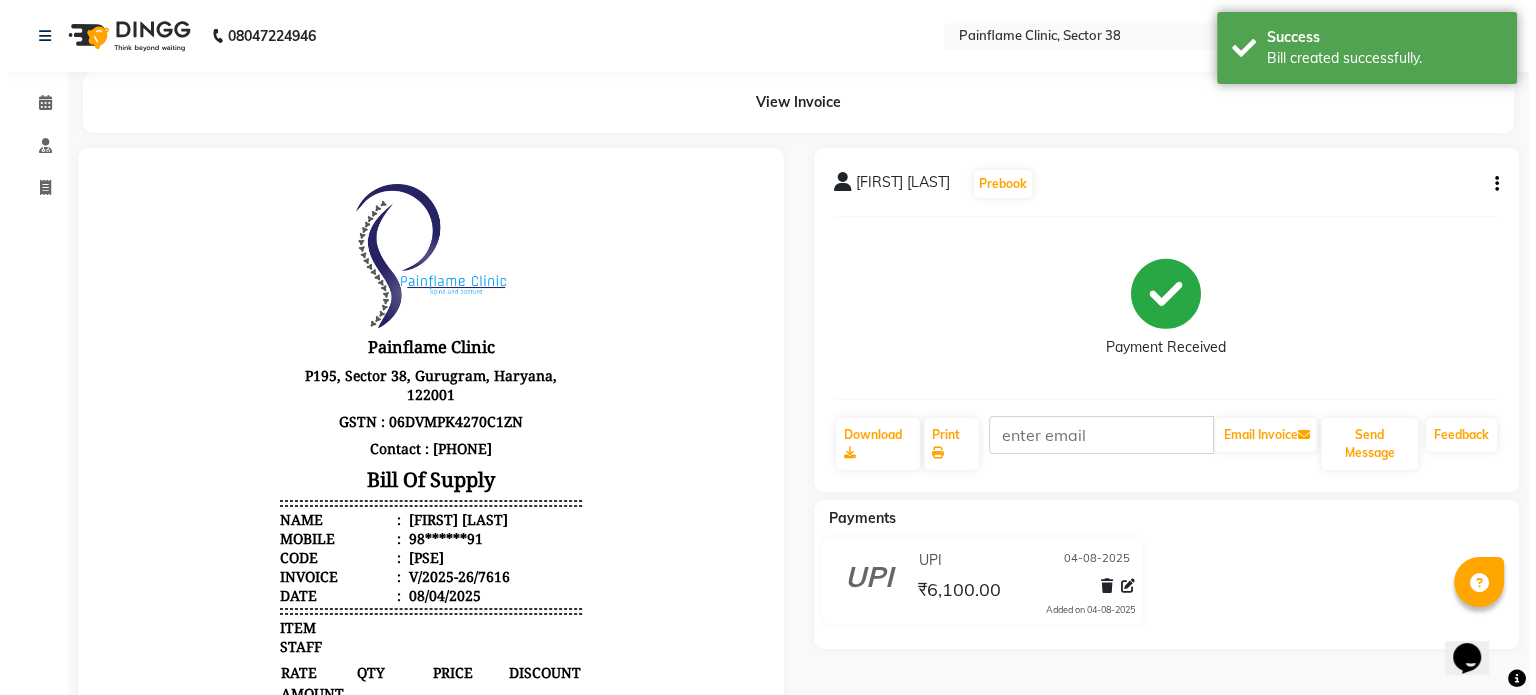 scroll, scrollTop: 0, scrollLeft: 0, axis: both 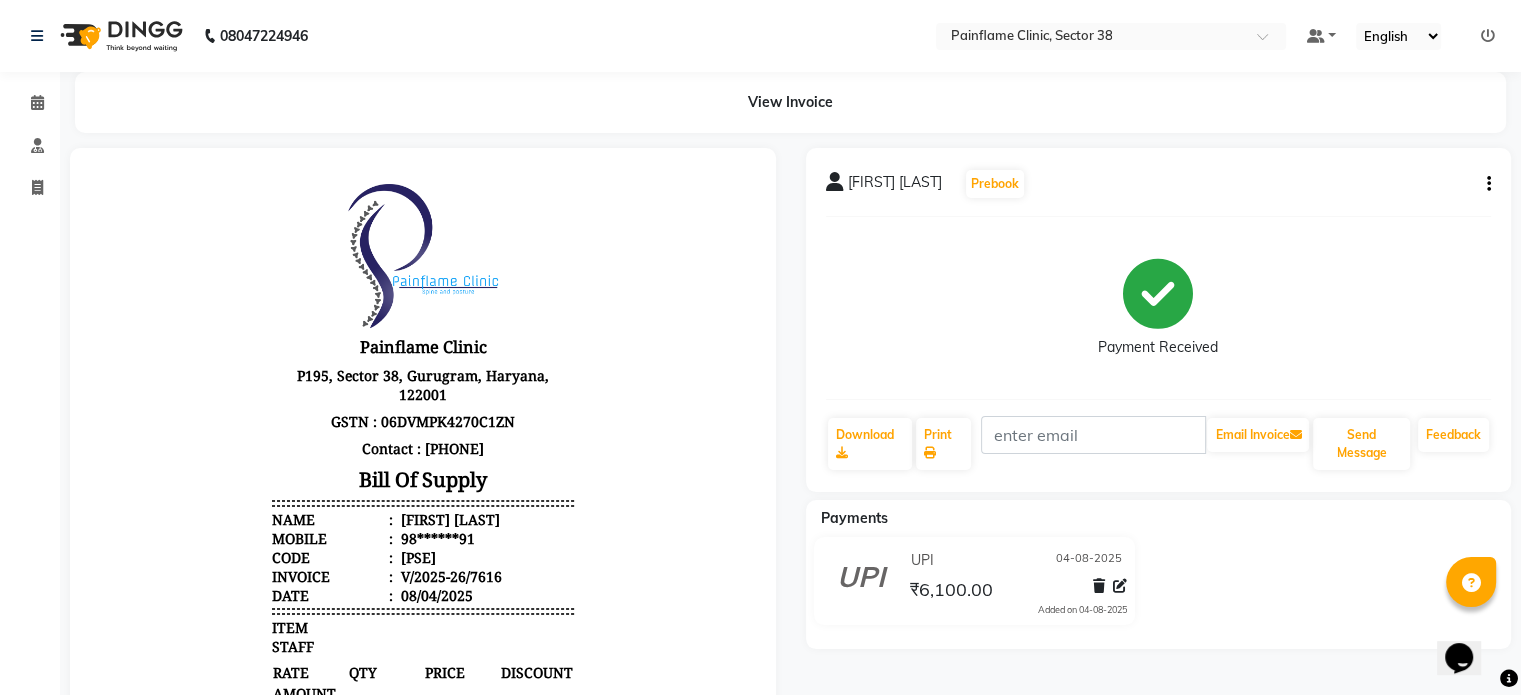 select on "service" 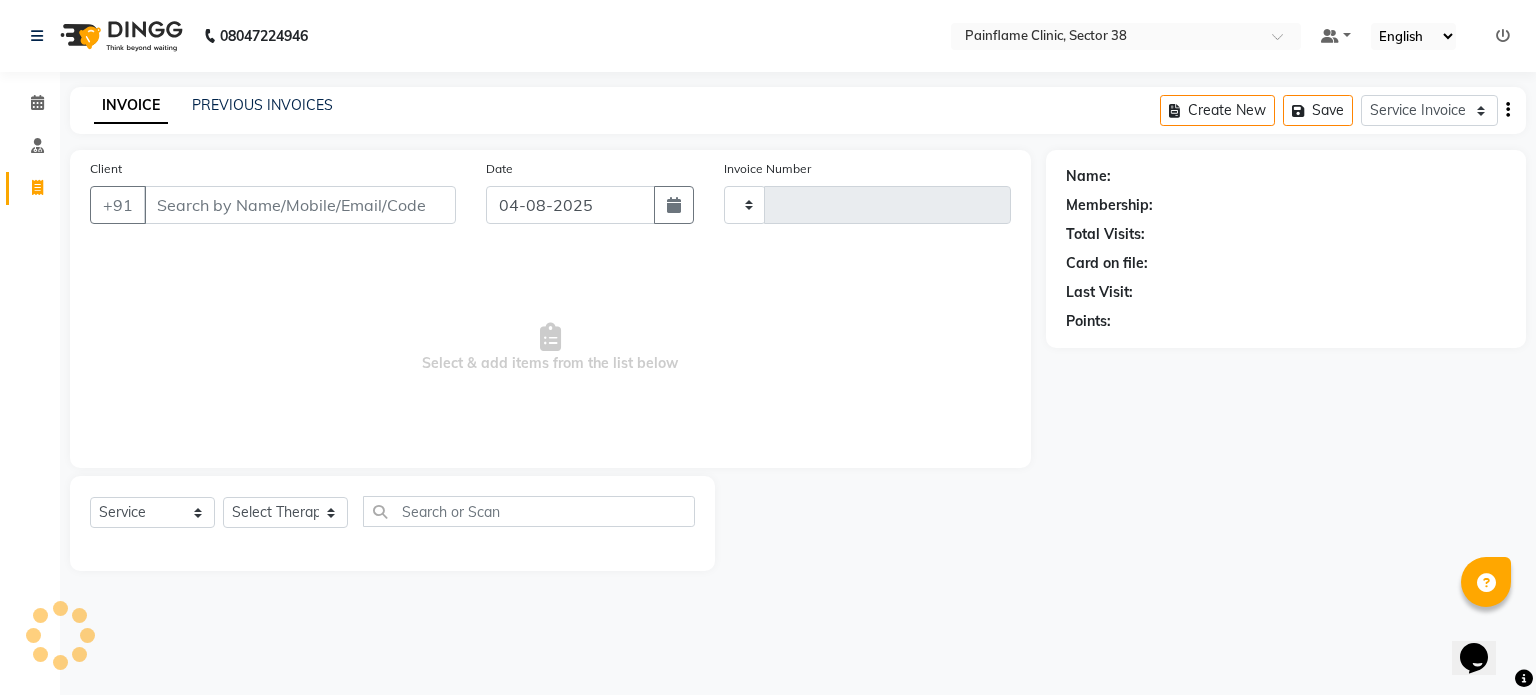 type on "7617" 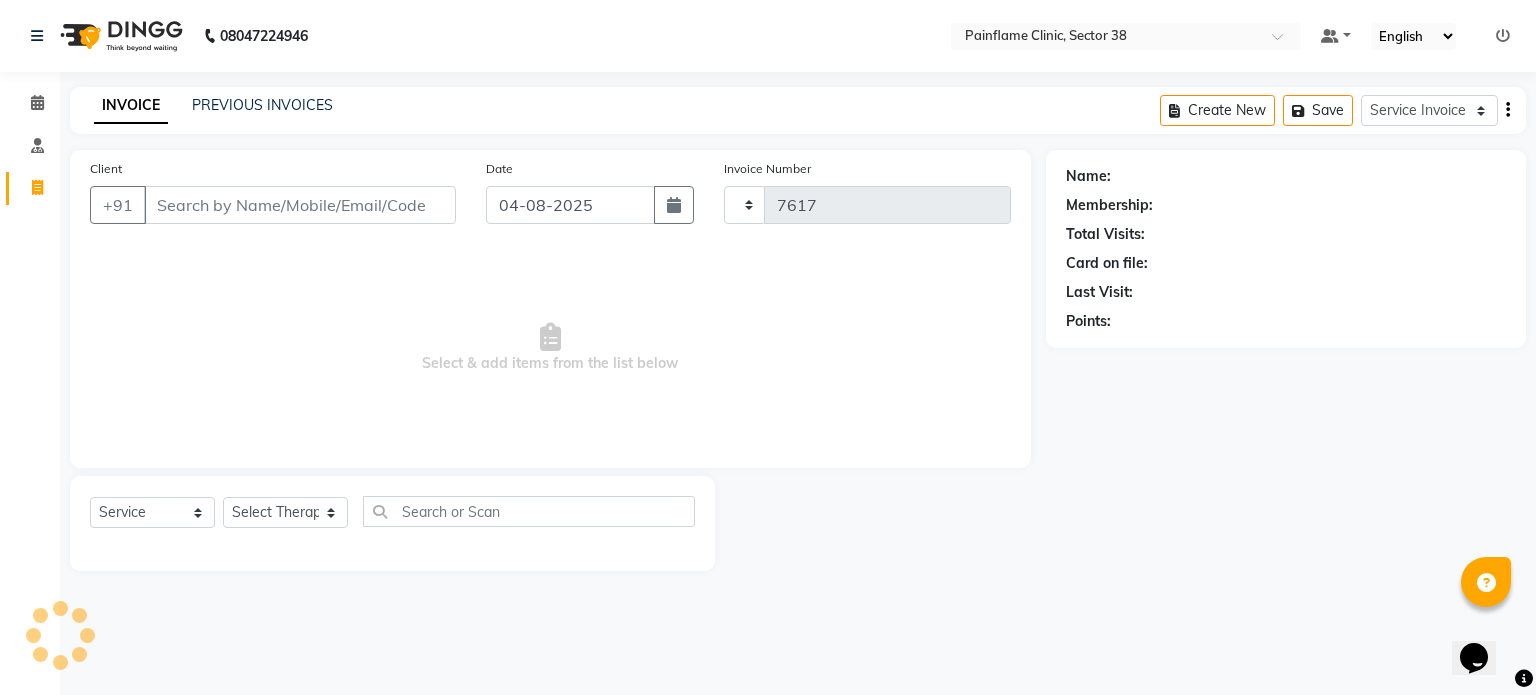 select on "3964" 